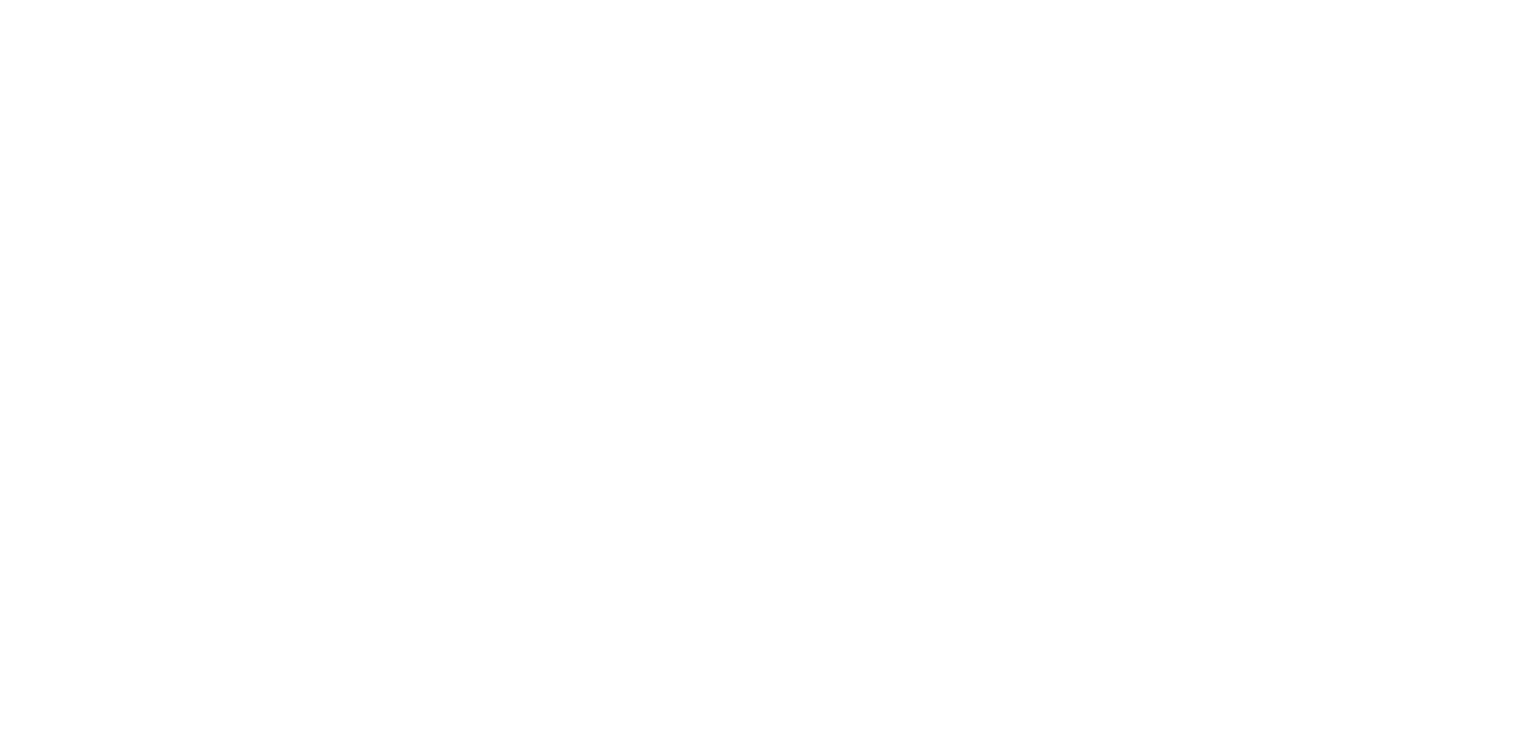 scroll, scrollTop: 0, scrollLeft: 0, axis: both 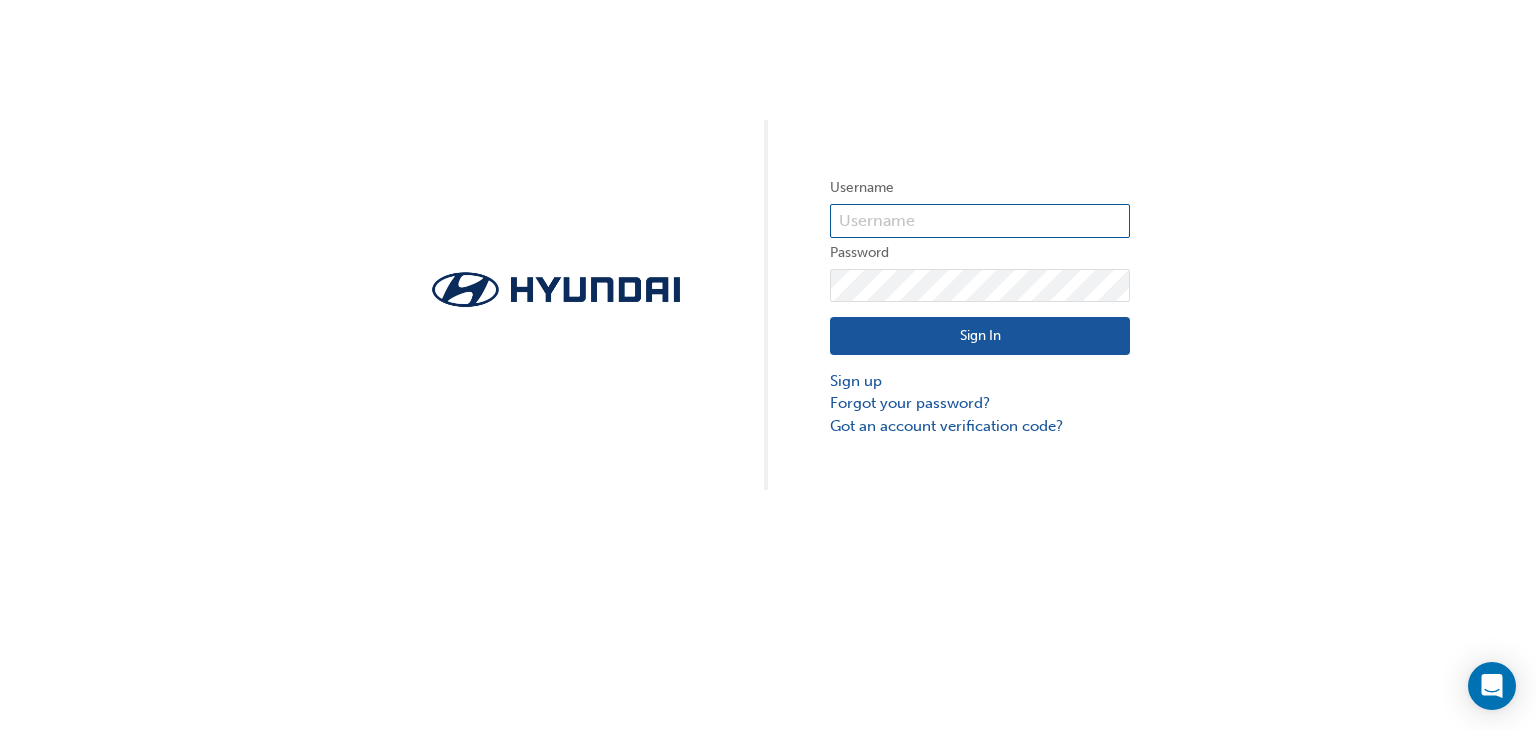 click at bounding box center [980, 221] 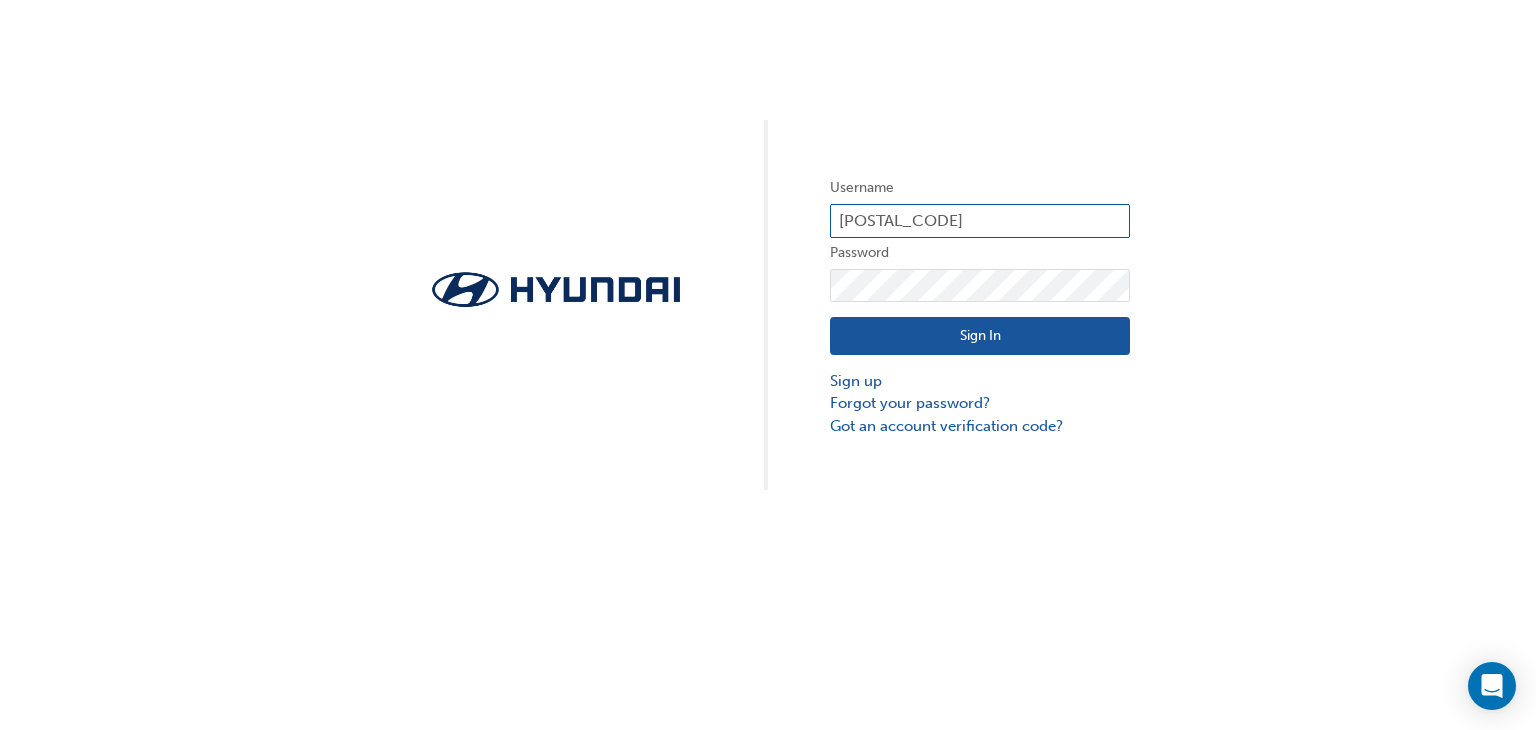 type on "36689" 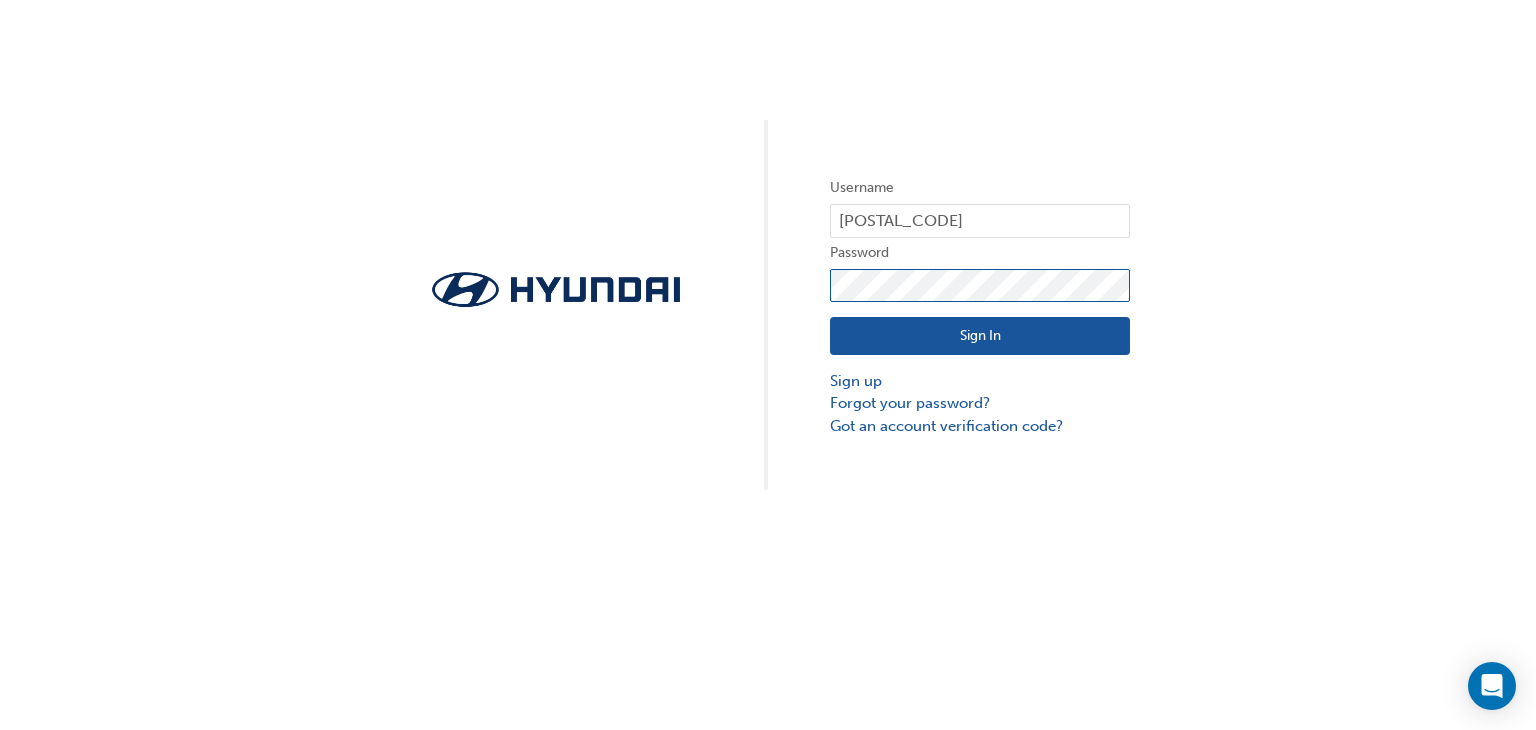 click on "Sign In" at bounding box center [980, 336] 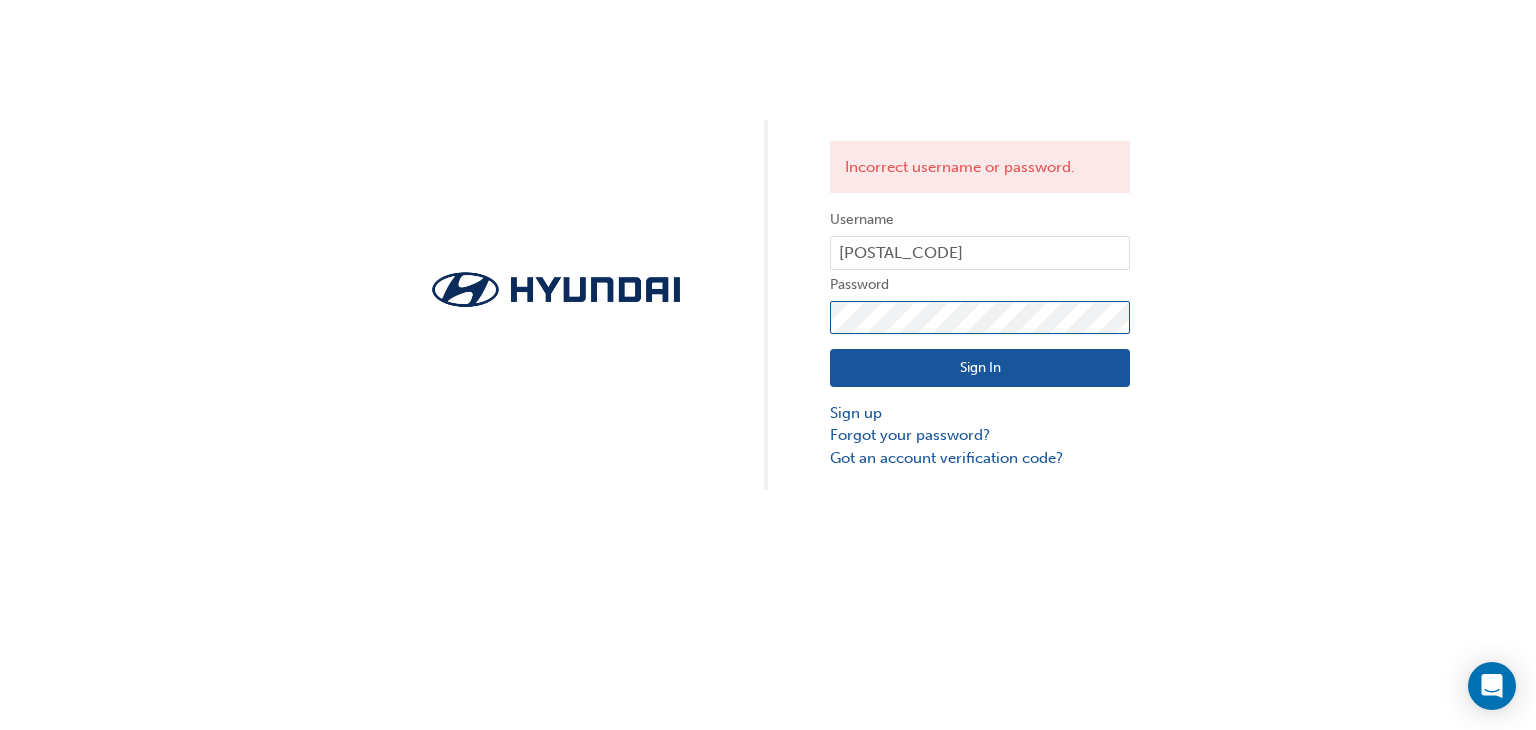 click on "Sign In" at bounding box center [980, 368] 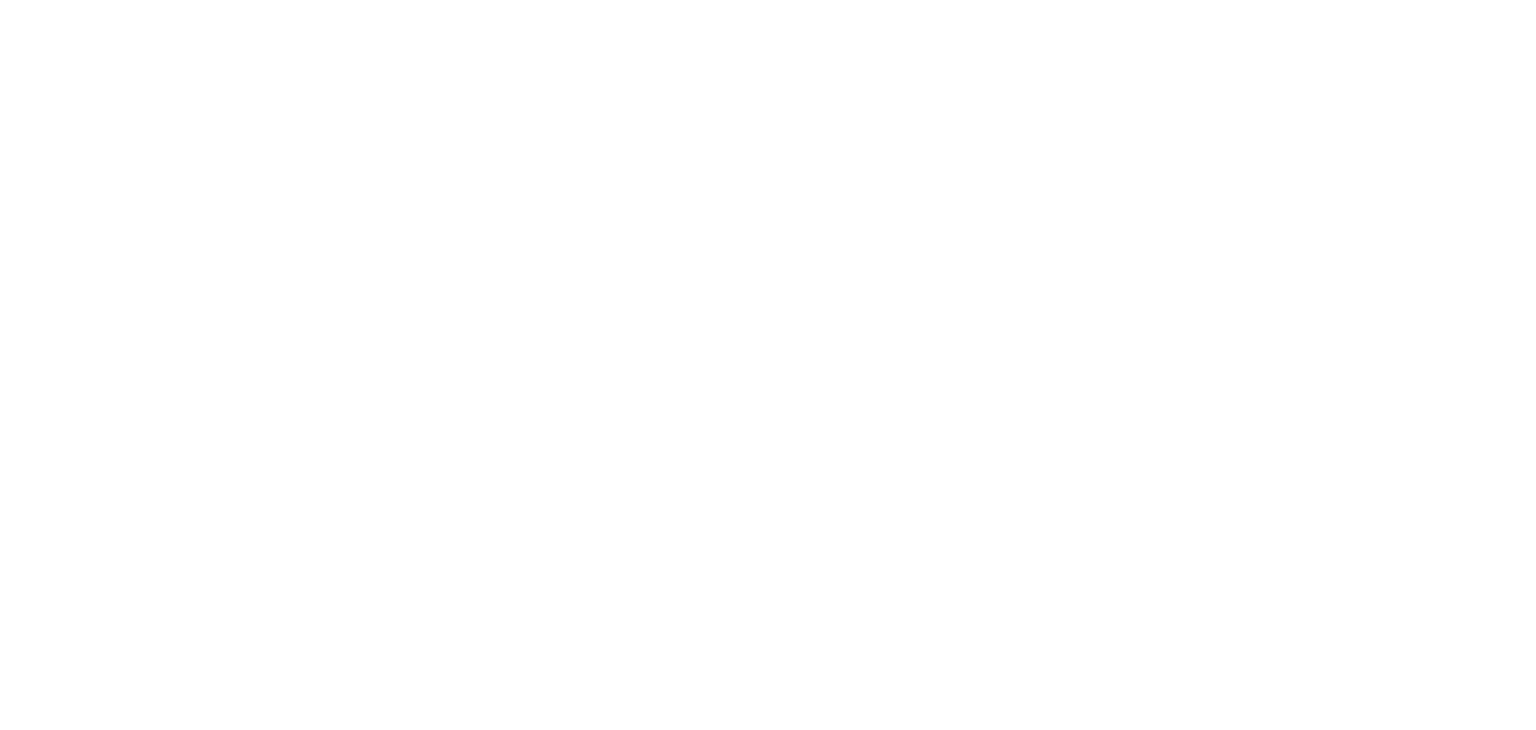 scroll, scrollTop: 0, scrollLeft: 0, axis: both 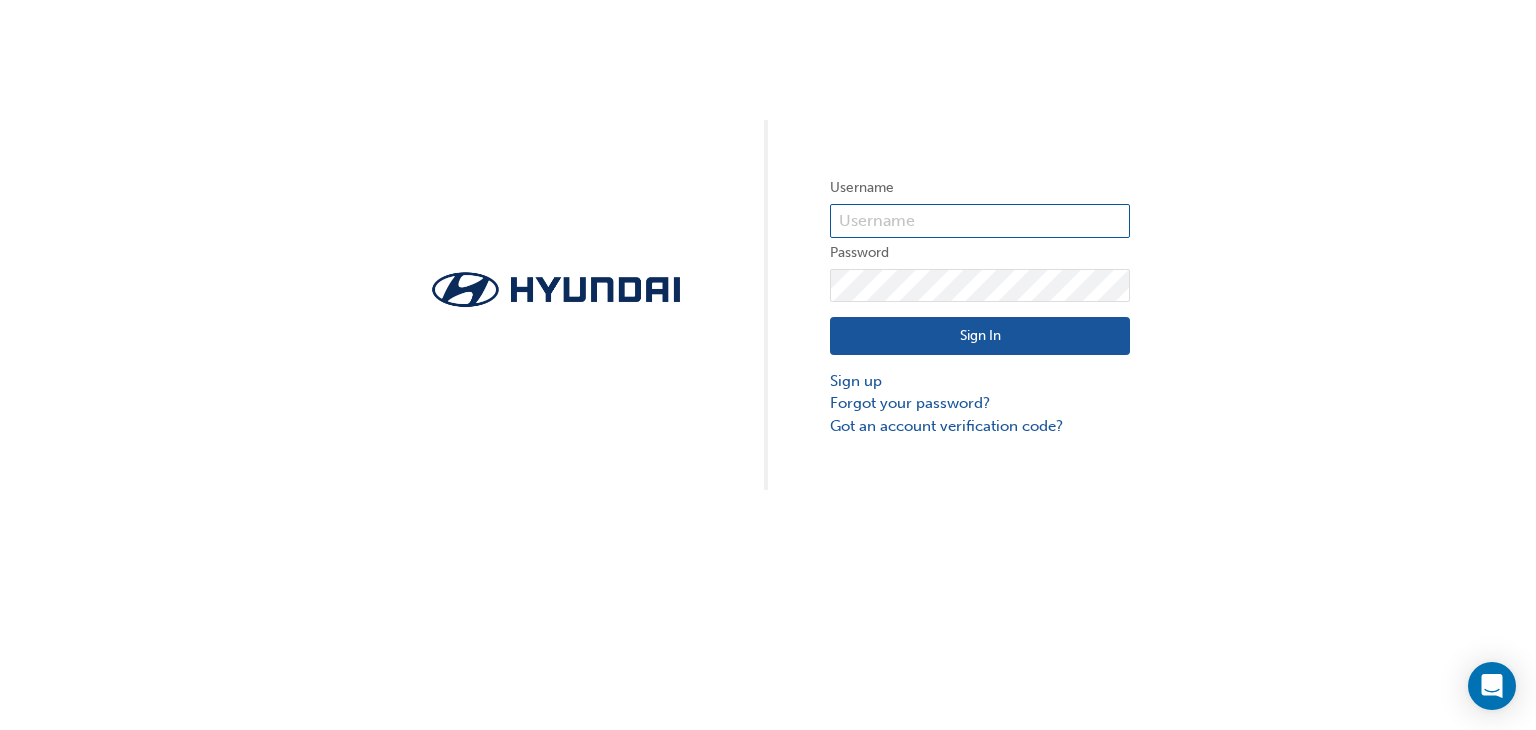click at bounding box center [980, 221] 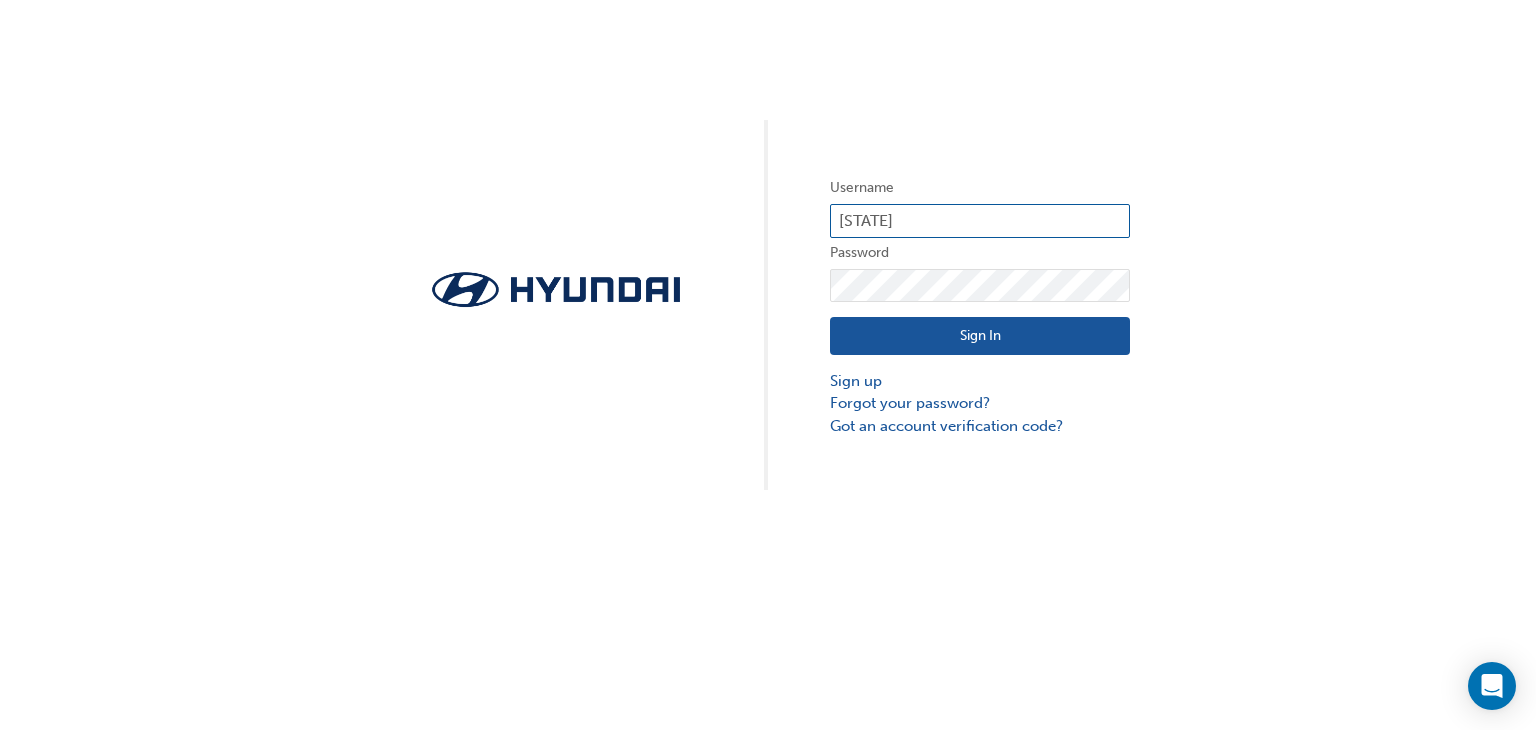 type on "K" 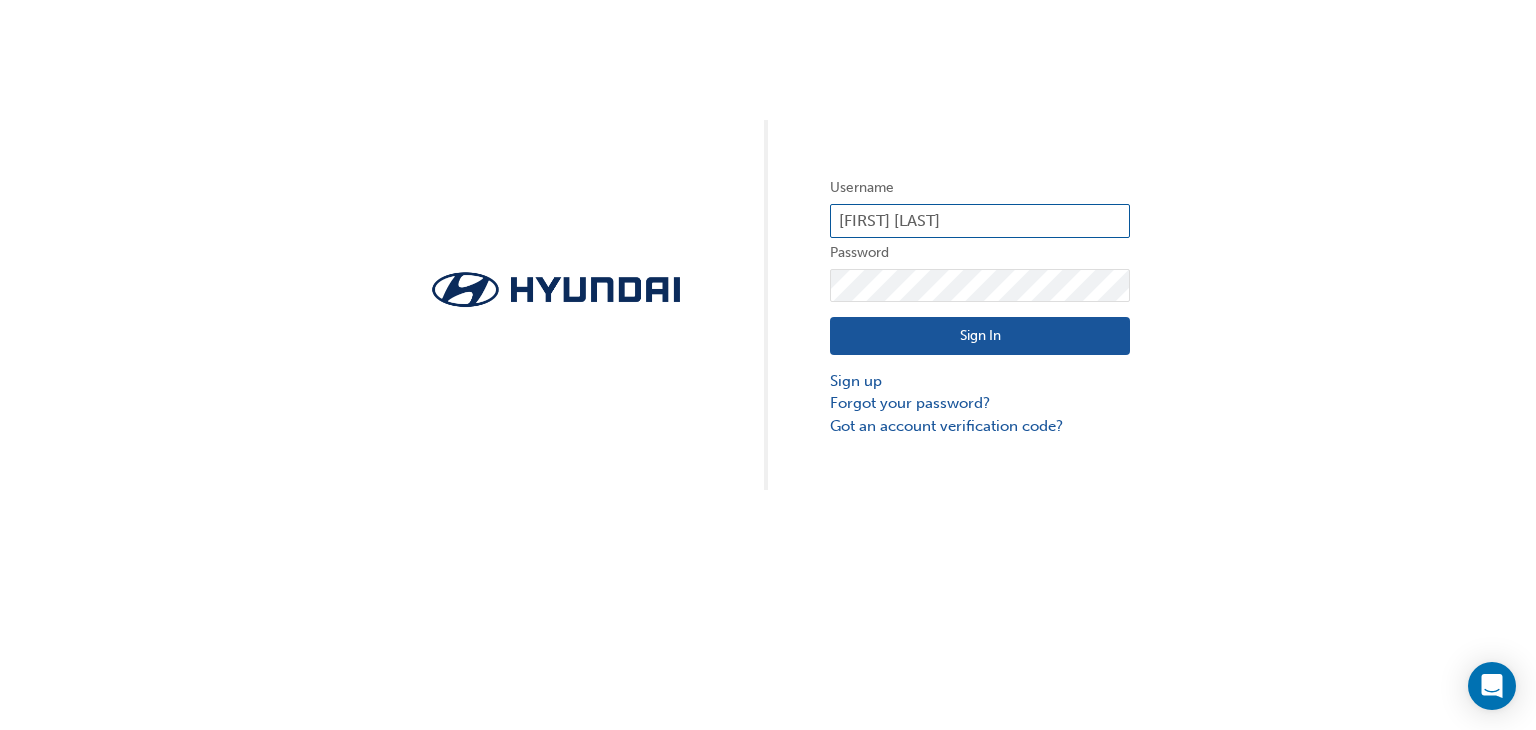 type on "kaveesha ilangage" 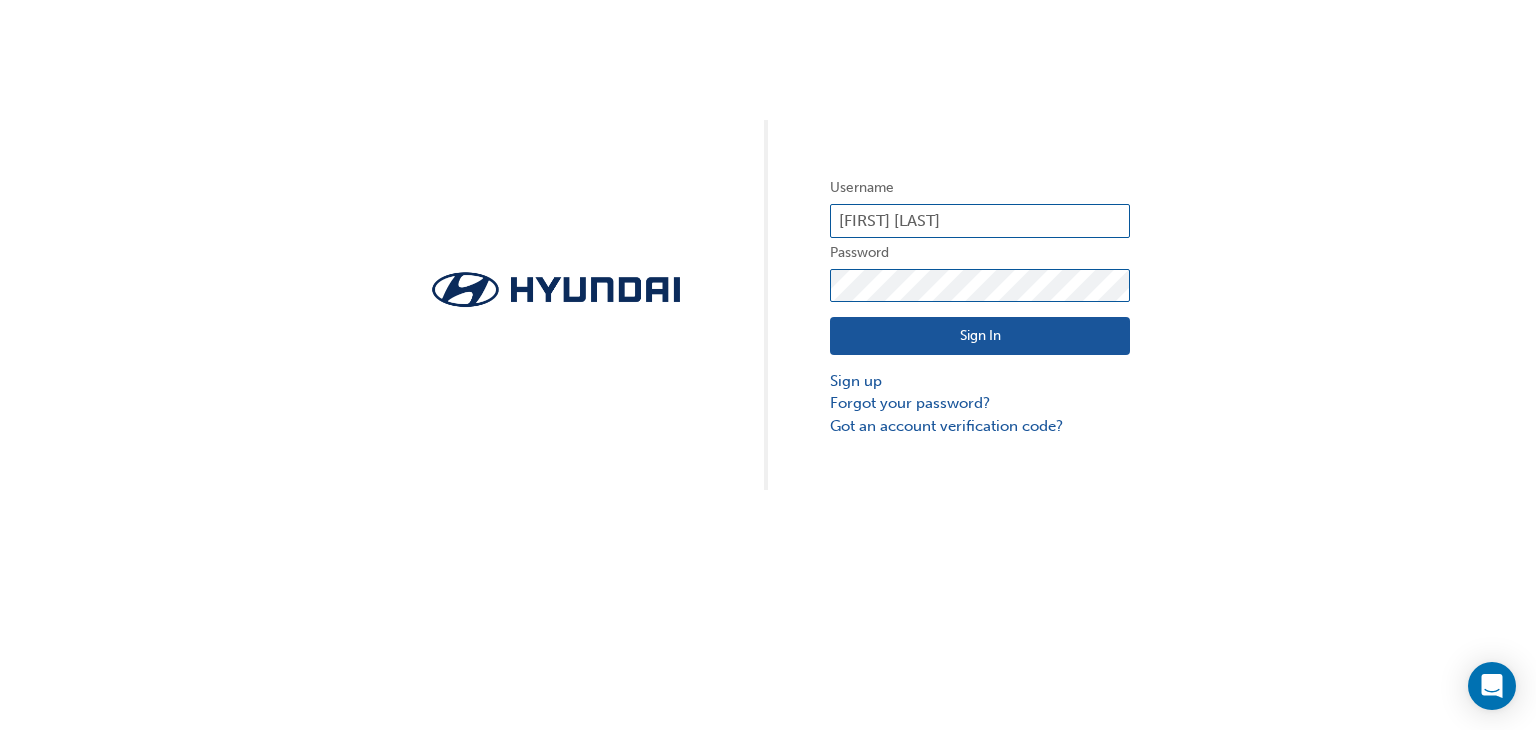 click on "Sign In" at bounding box center [980, 336] 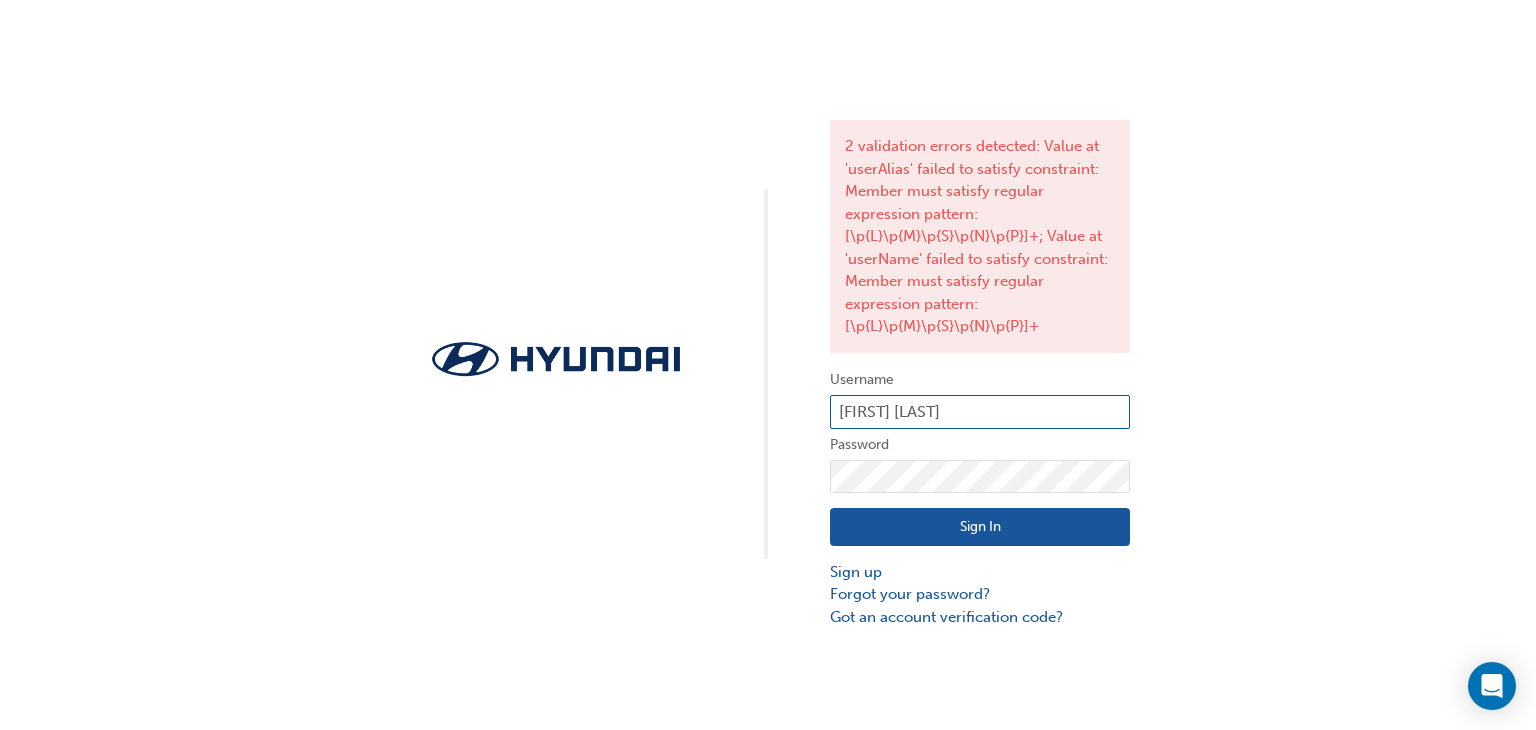 click on "kaveesha ilangage" at bounding box center (980, 412) 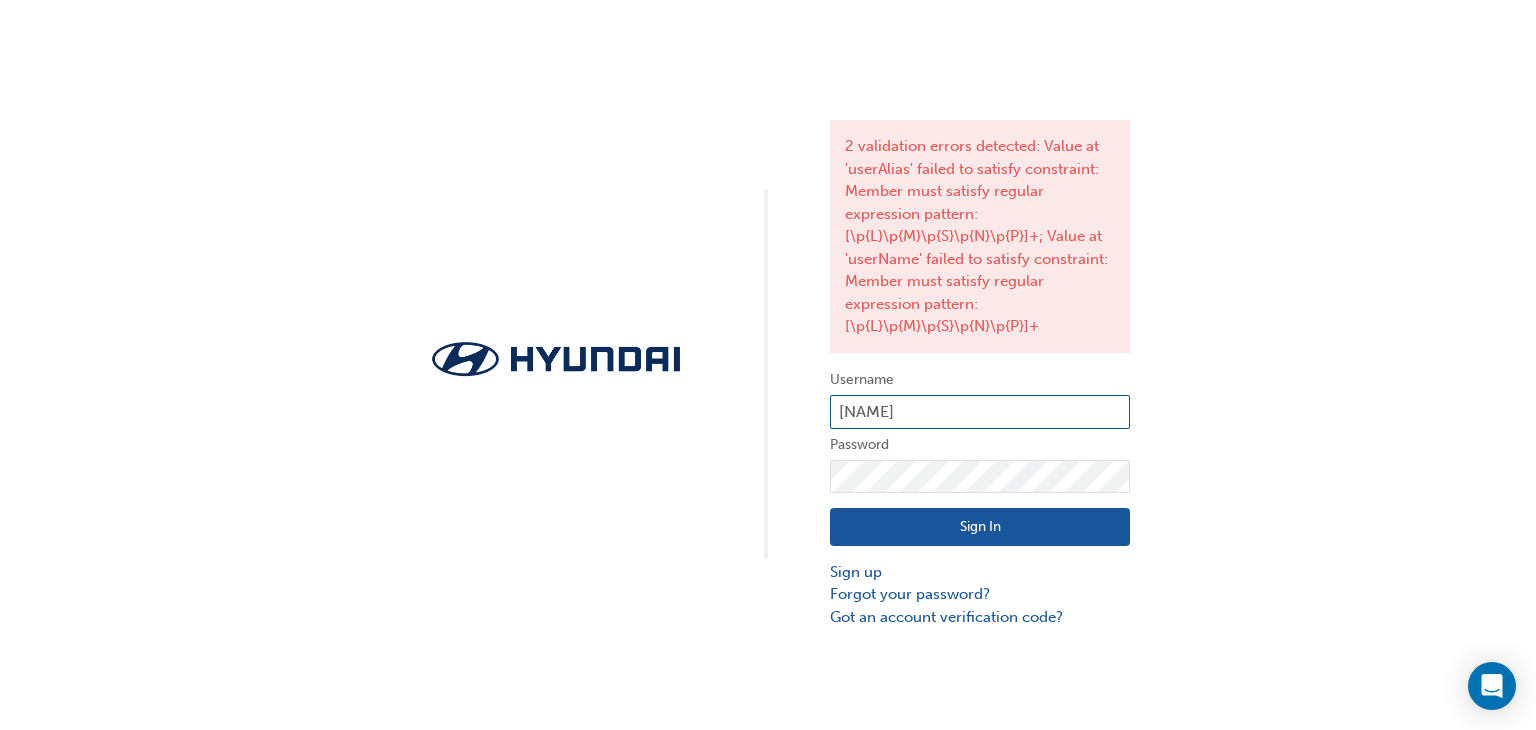 type on "k" 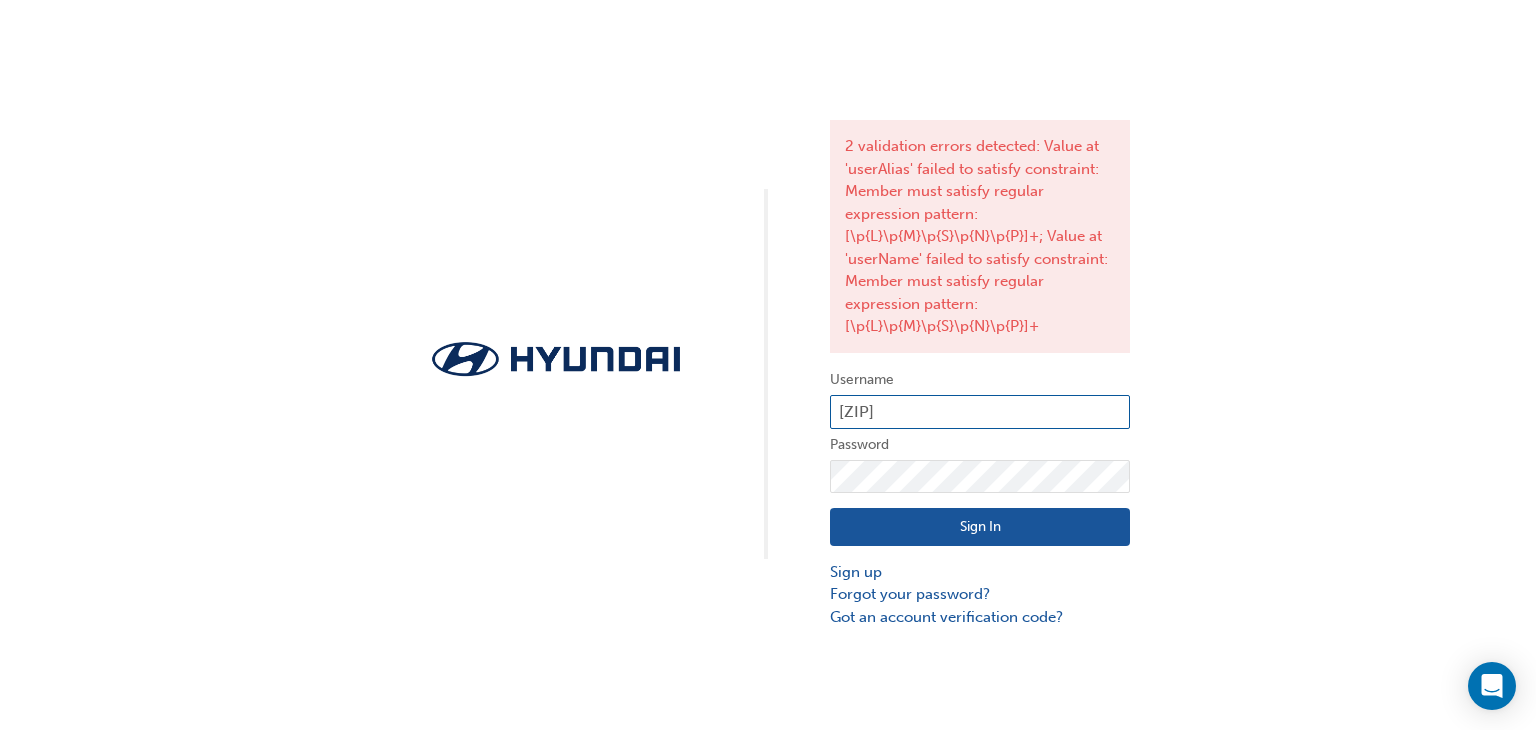 type on "36689" 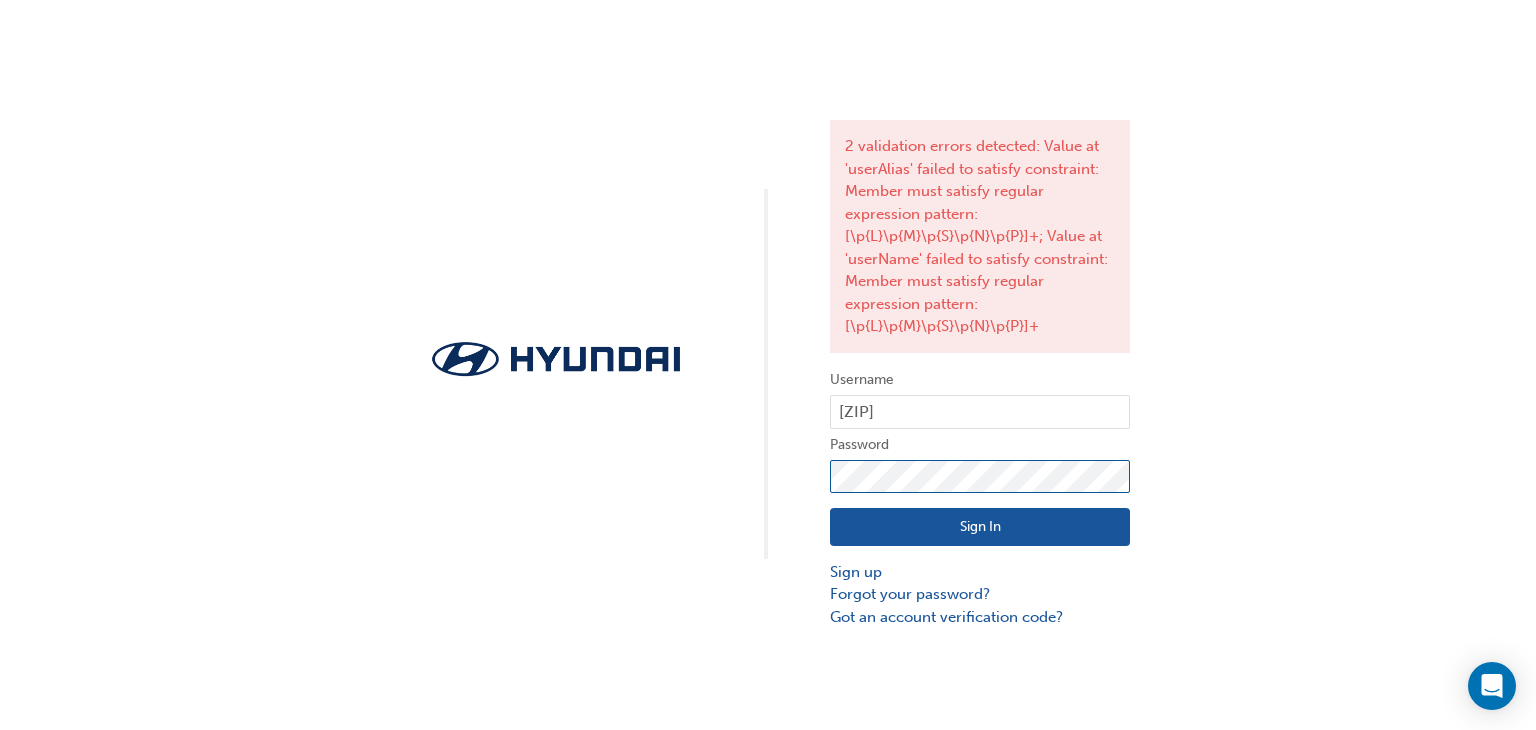 click on "Sign In" at bounding box center (980, 527) 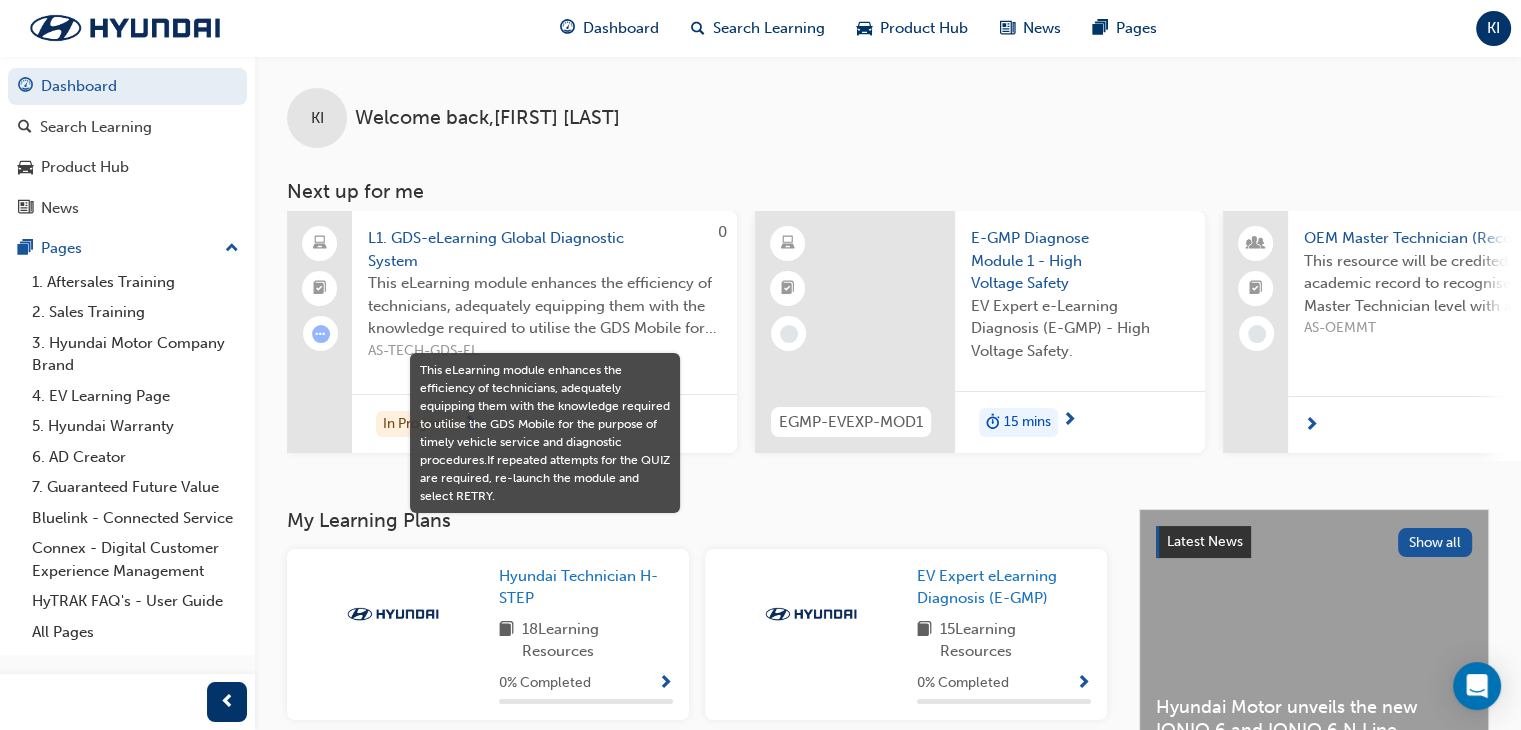 click on "This eLearning module enhances the efficiency of technicians, adequately equipping them with the knowledge required to utilise the GDS Mobile for the purpose of timely vehicle service and diagnostic procedures.If repeated attempts for the QUIZ are required, re-launch the module and select RETRY." at bounding box center (544, 306) 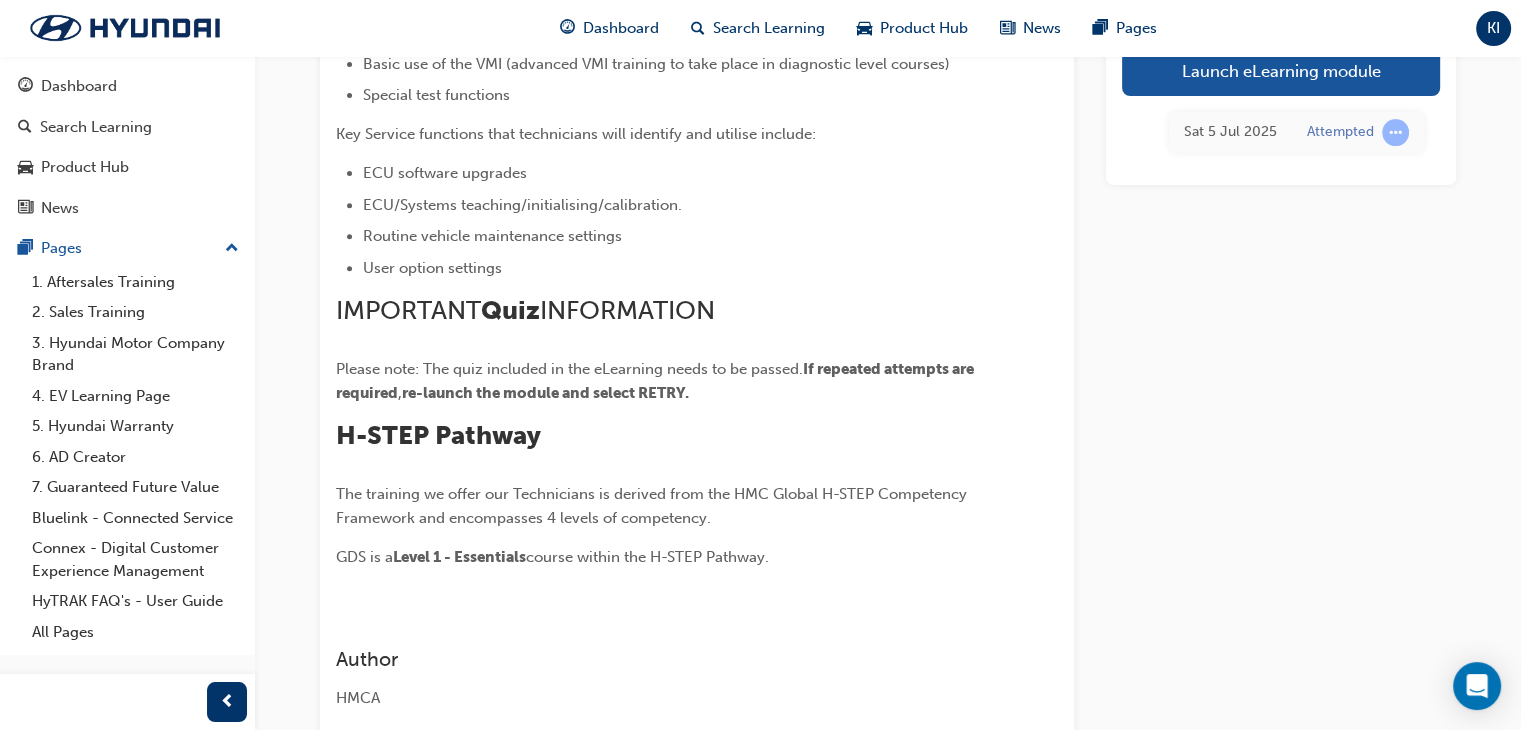 scroll, scrollTop: 890, scrollLeft: 0, axis: vertical 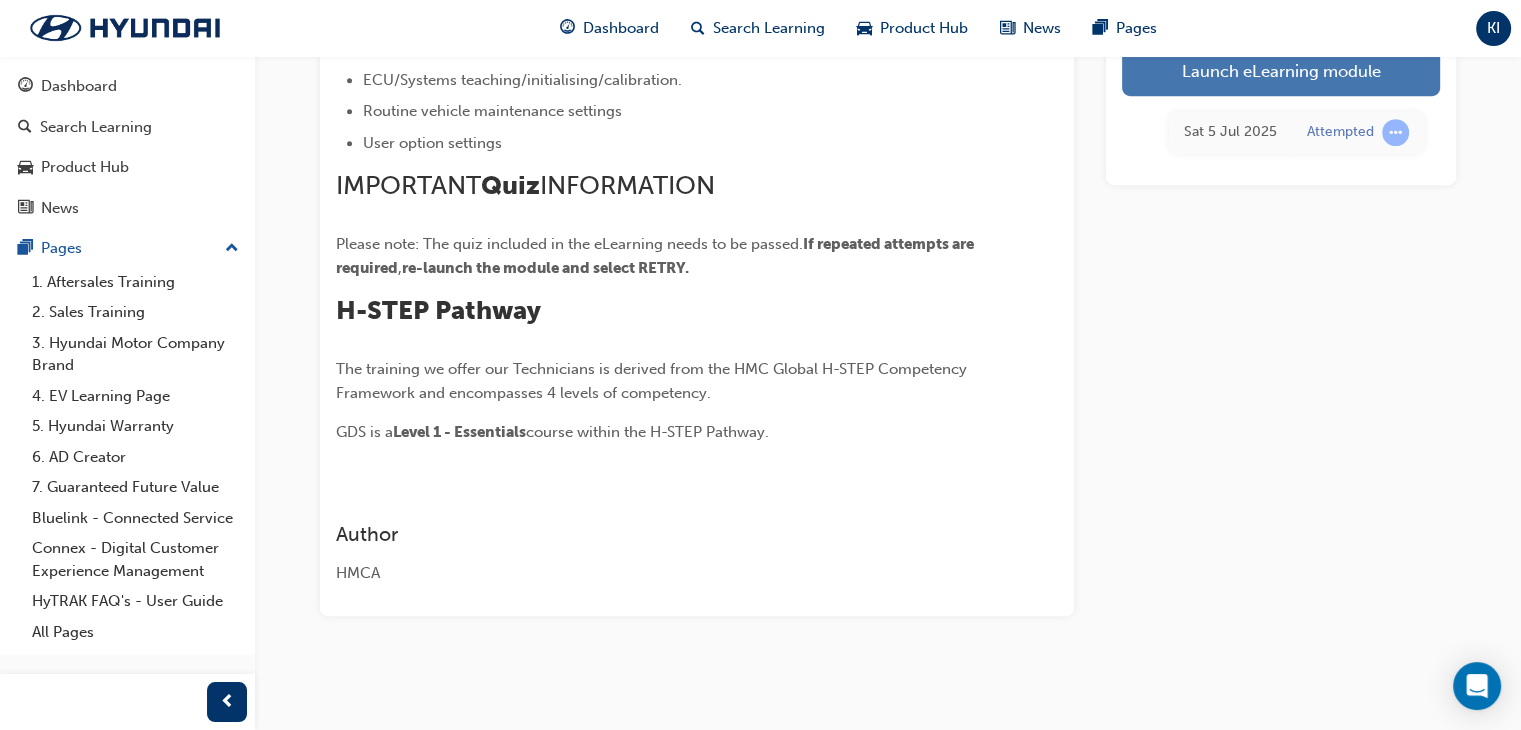 click on "Launch eLearning module" at bounding box center (1281, 71) 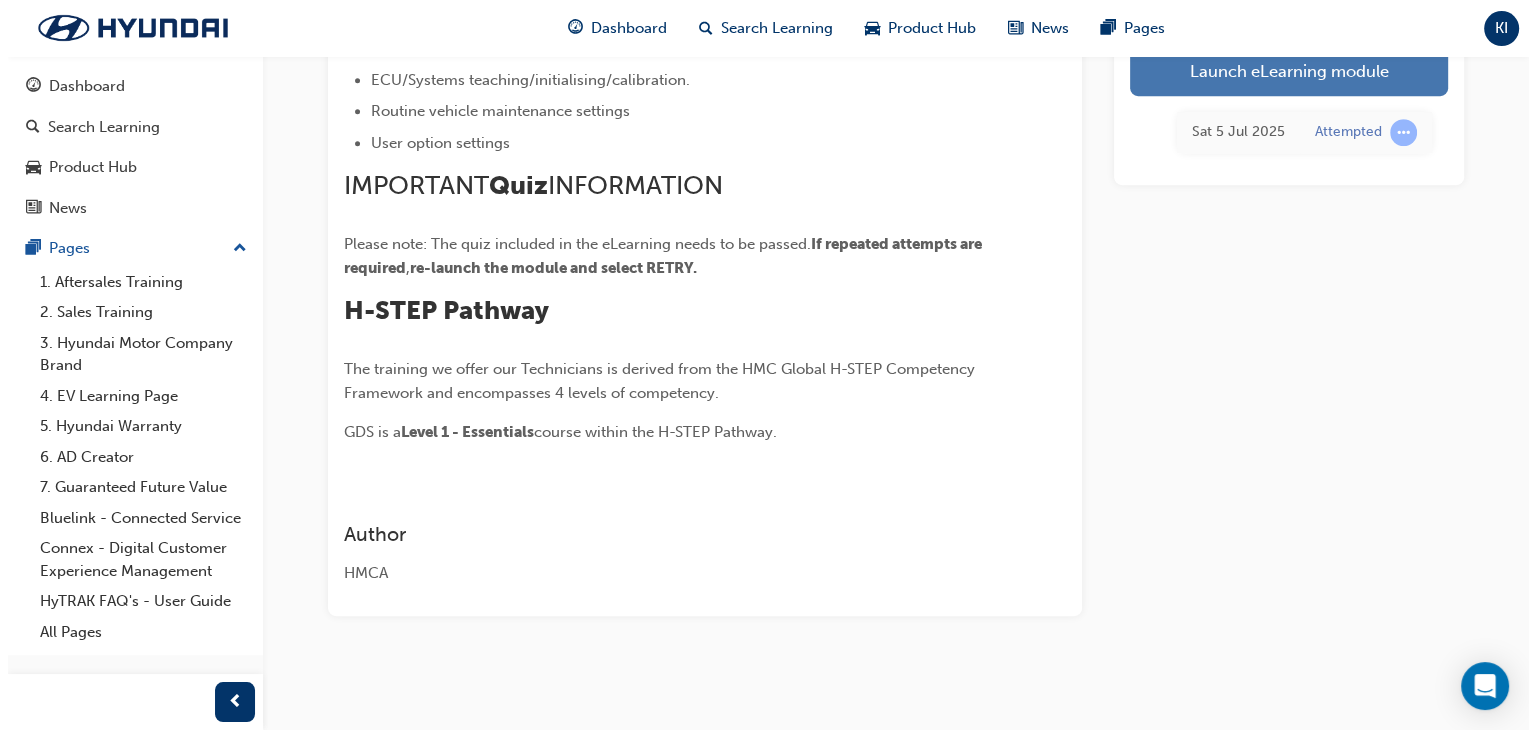 scroll, scrollTop: 0, scrollLeft: 0, axis: both 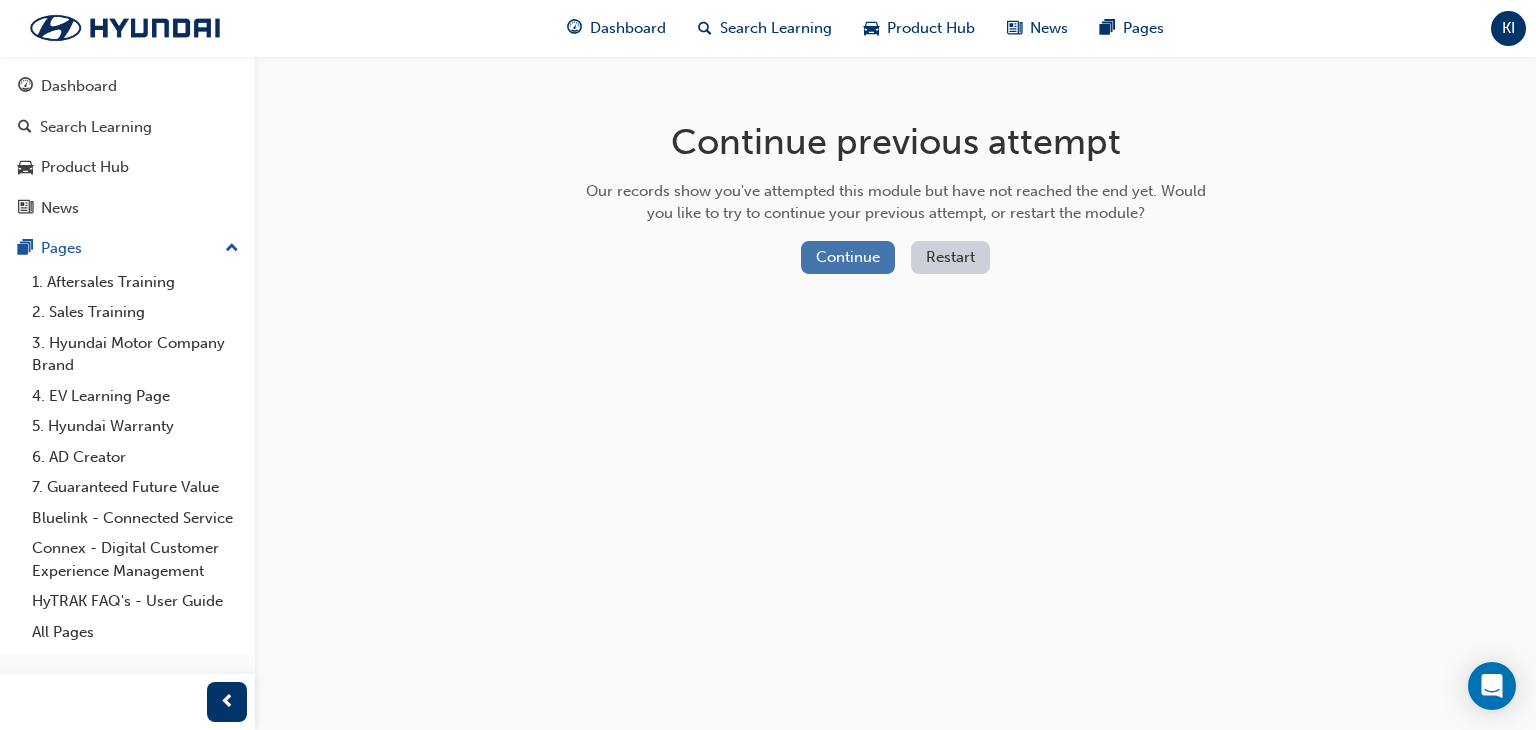 click on "Continue" at bounding box center [848, 257] 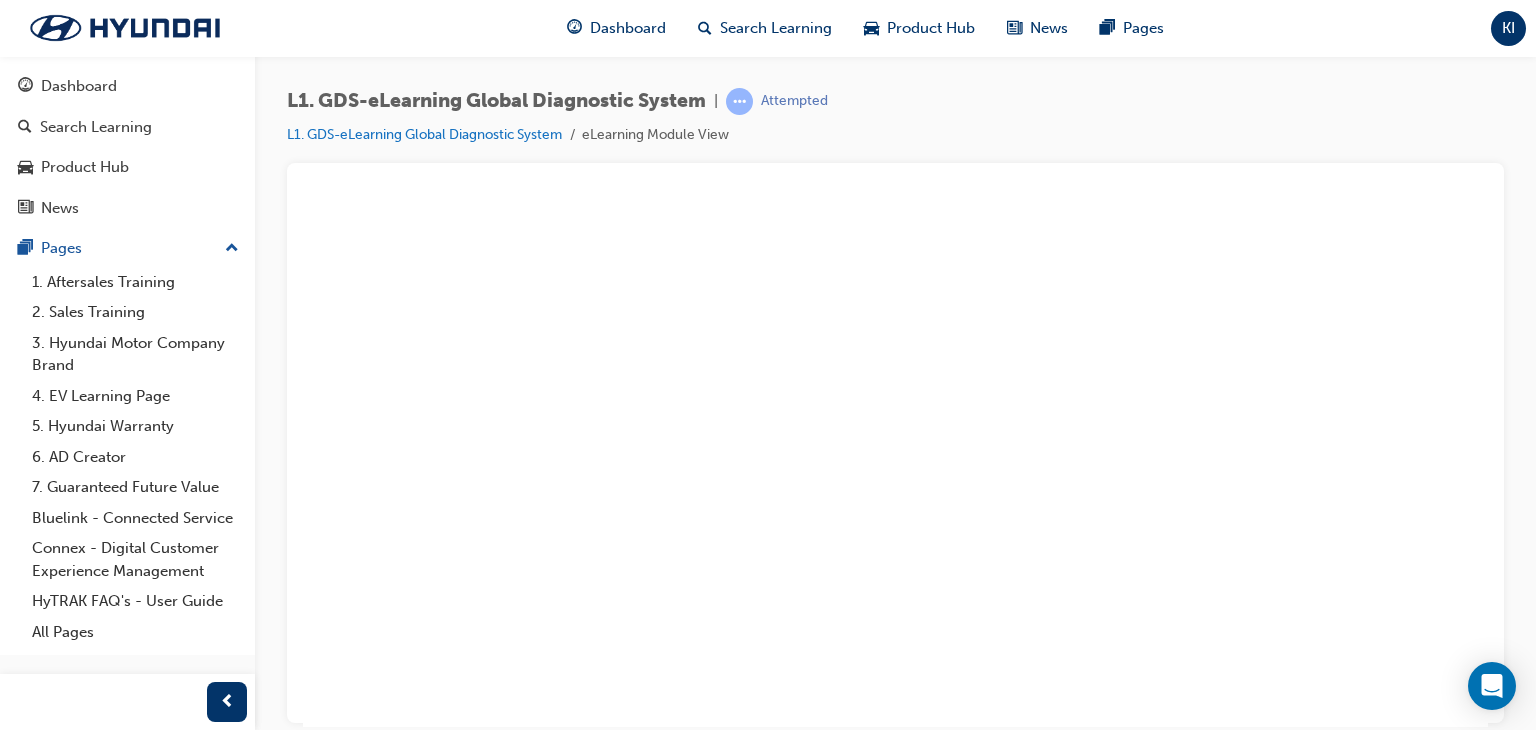 scroll, scrollTop: 0, scrollLeft: 0, axis: both 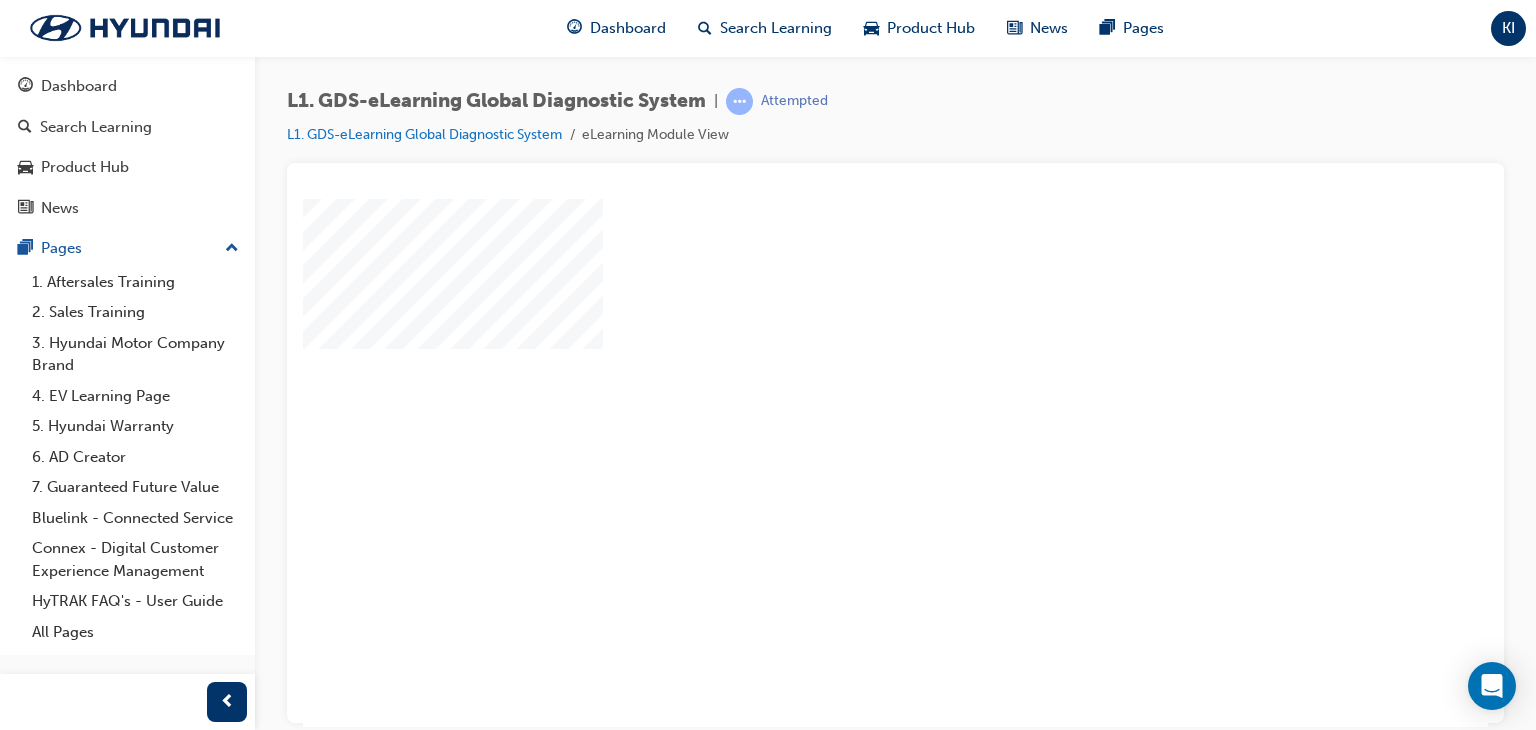 click at bounding box center [838, 404] 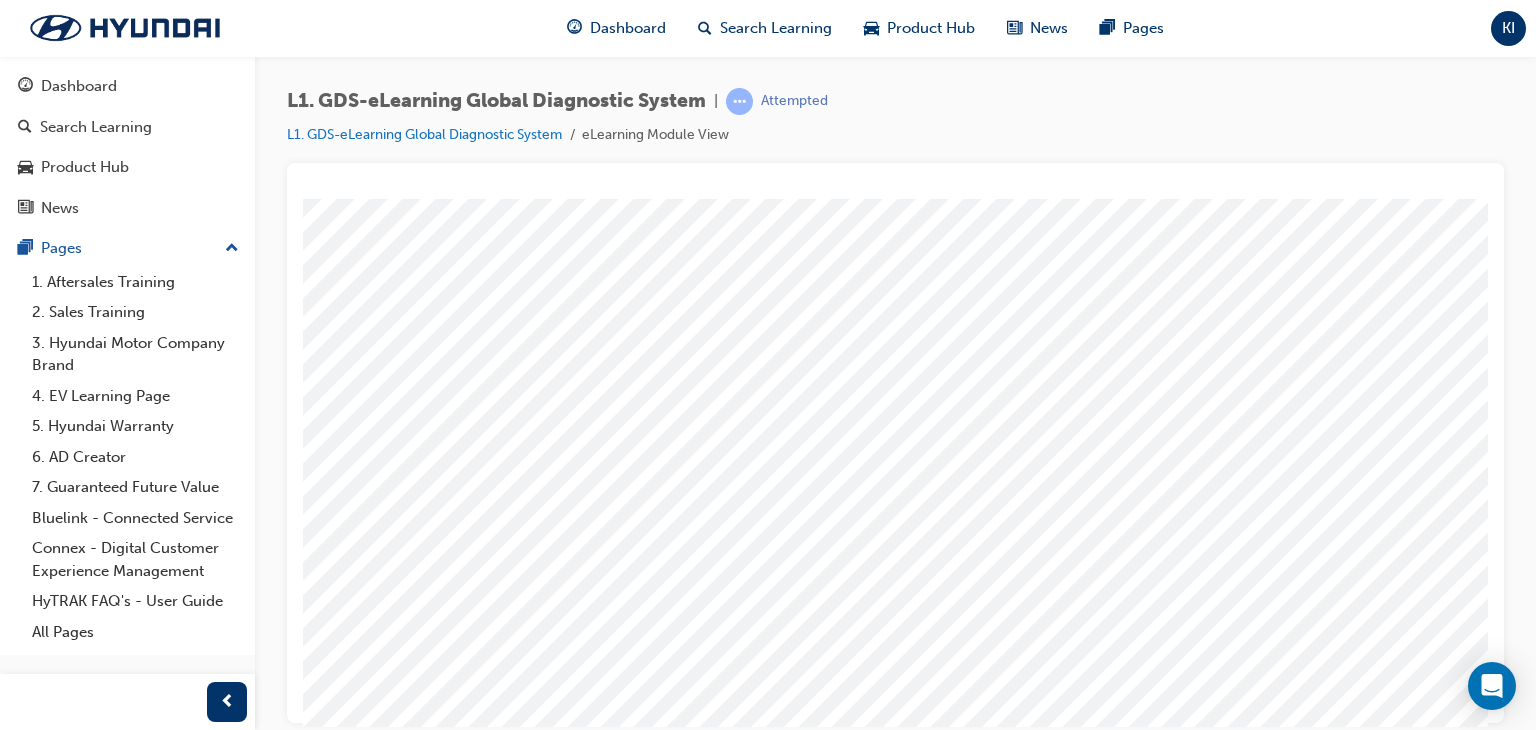 scroll, scrollTop: 237, scrollLeft: 0, axis: vertical 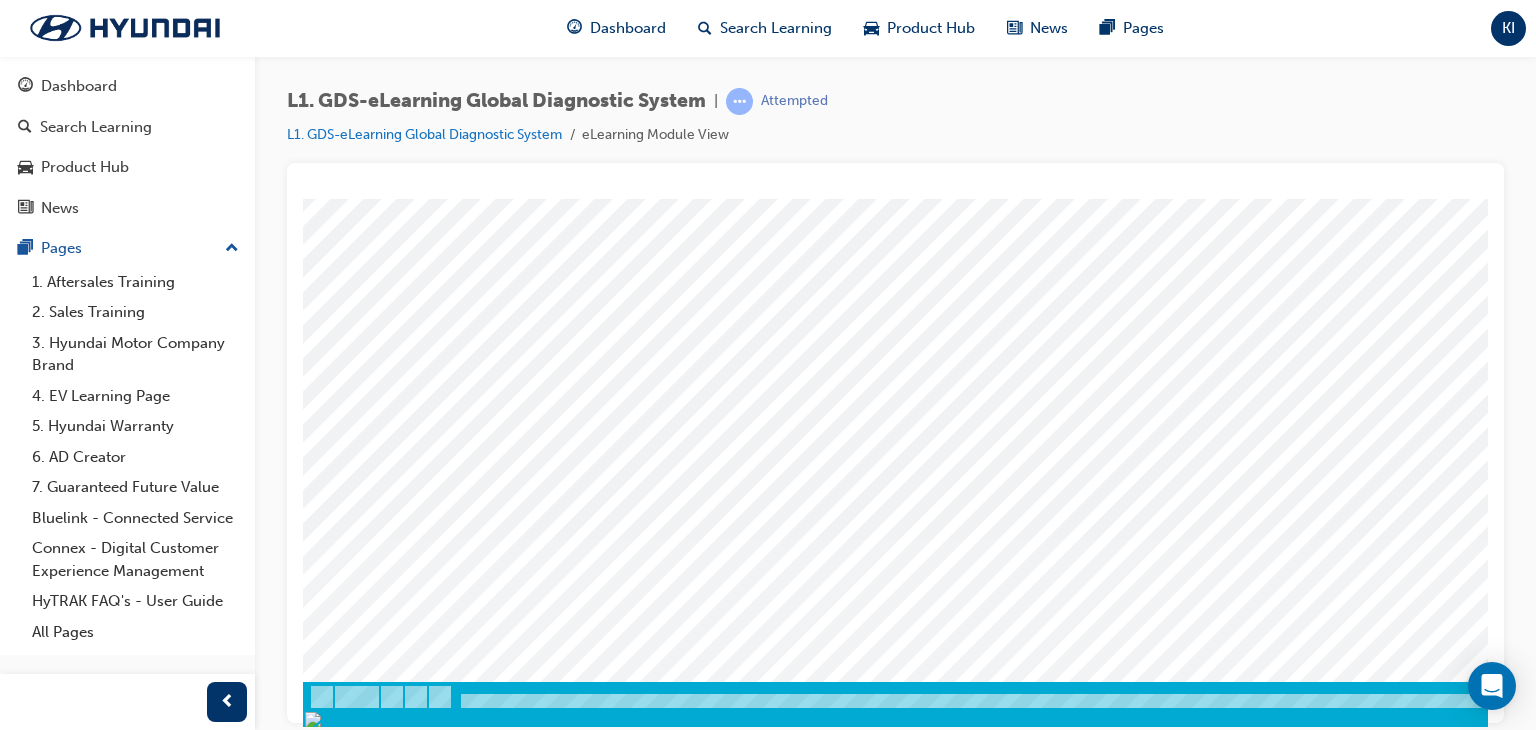 click at bounding box center [373, 3059] 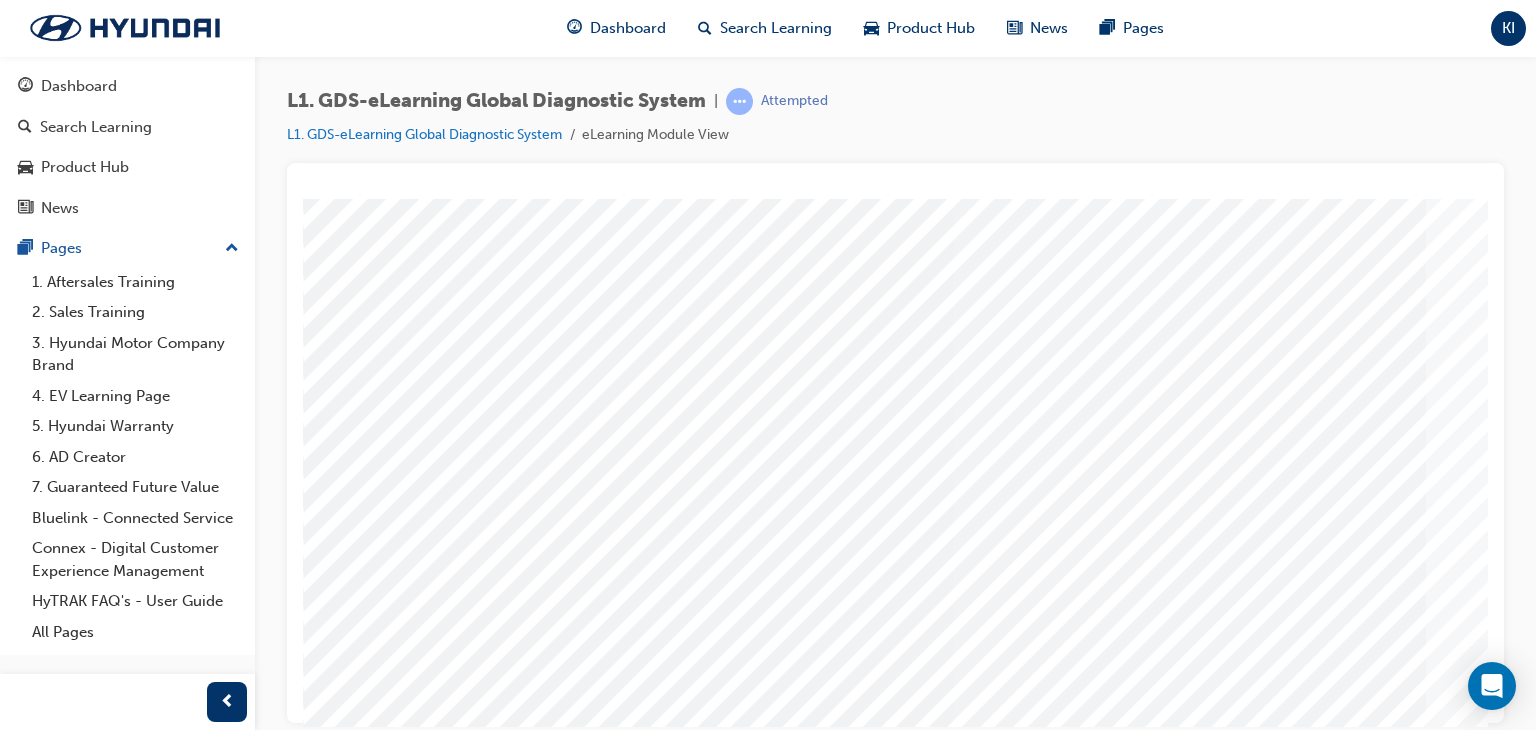 scroll, scrollTop: 237, scrollLeft: 0, axis: vertical 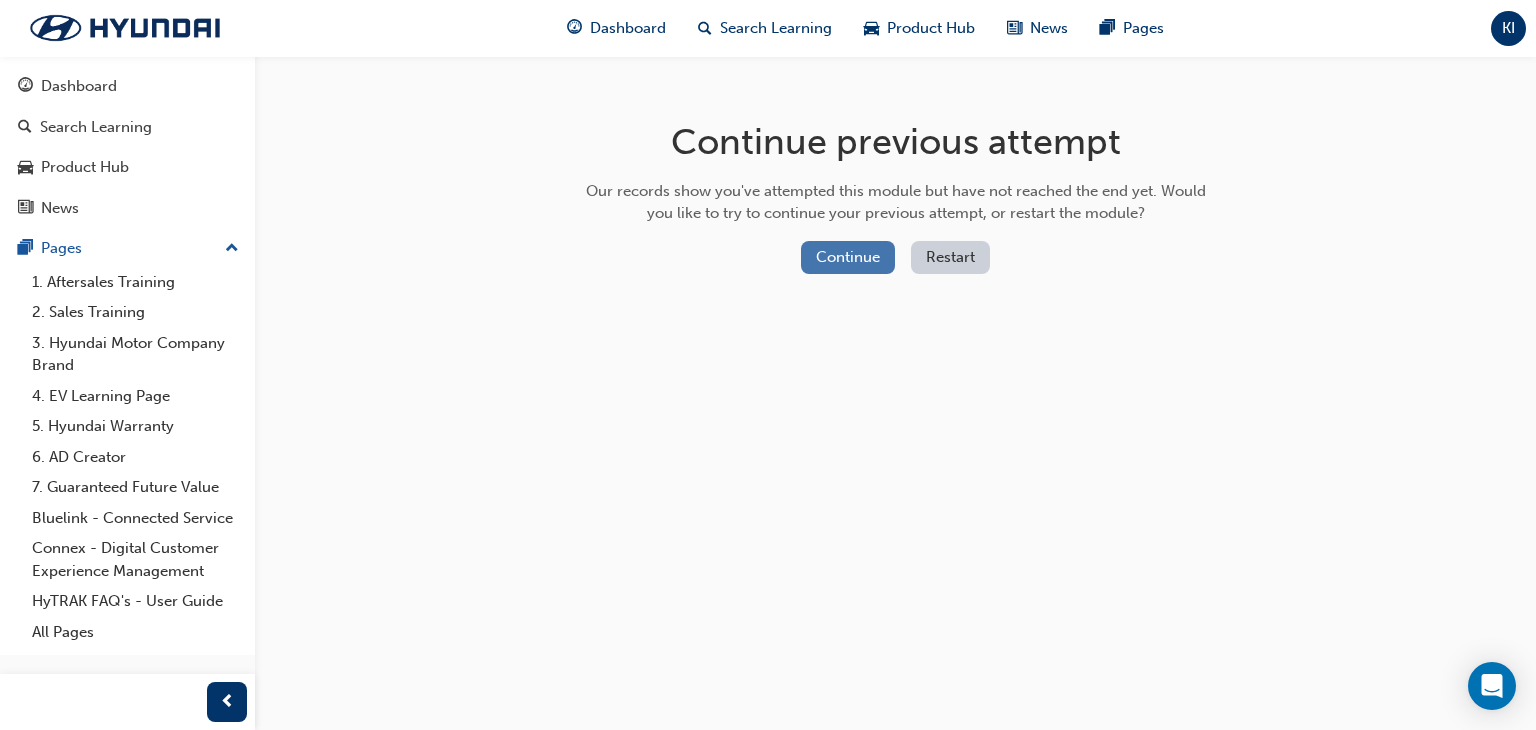 click on "Continue" at bounding box center (848, 257) 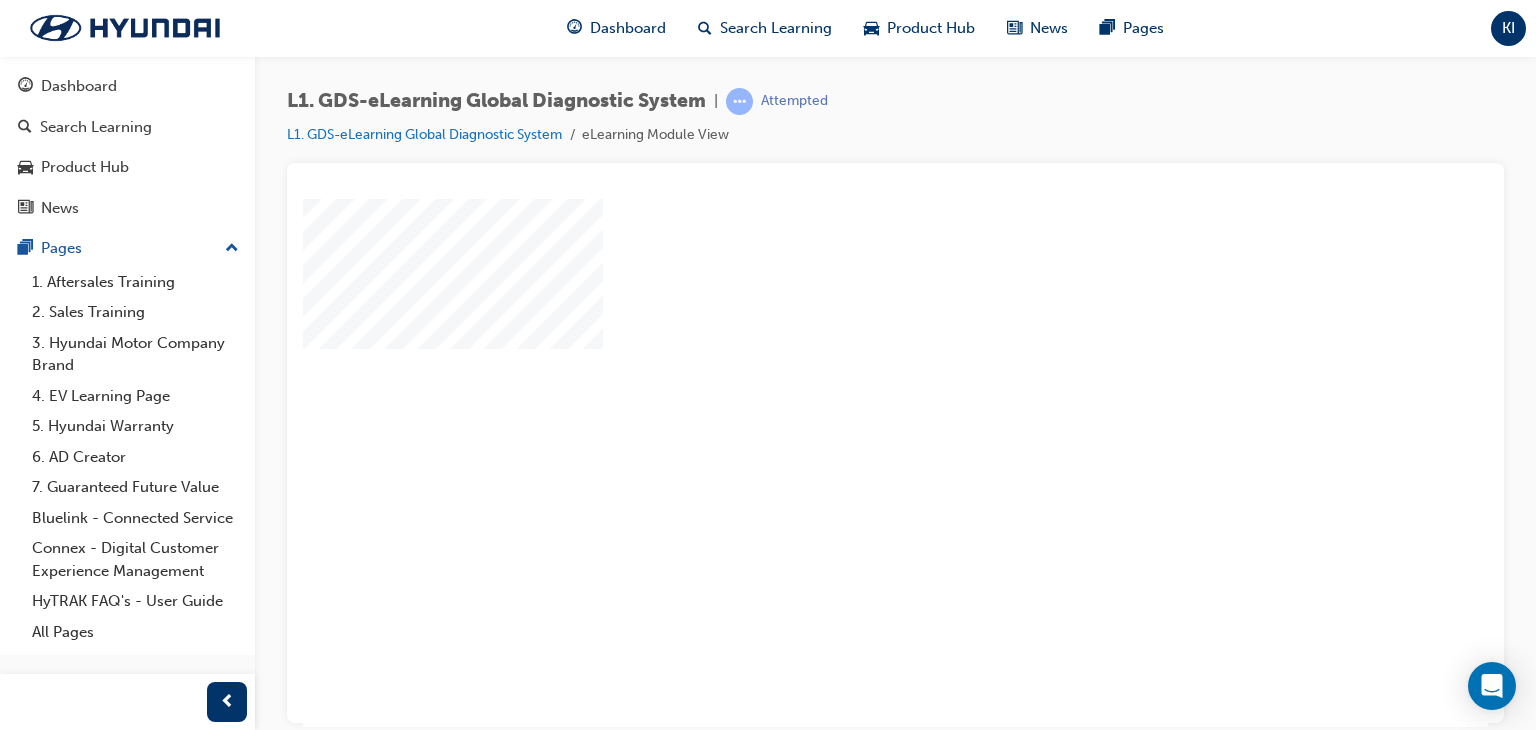 scroll, scrollTop: 0, scrollLeft: 0, axis: both 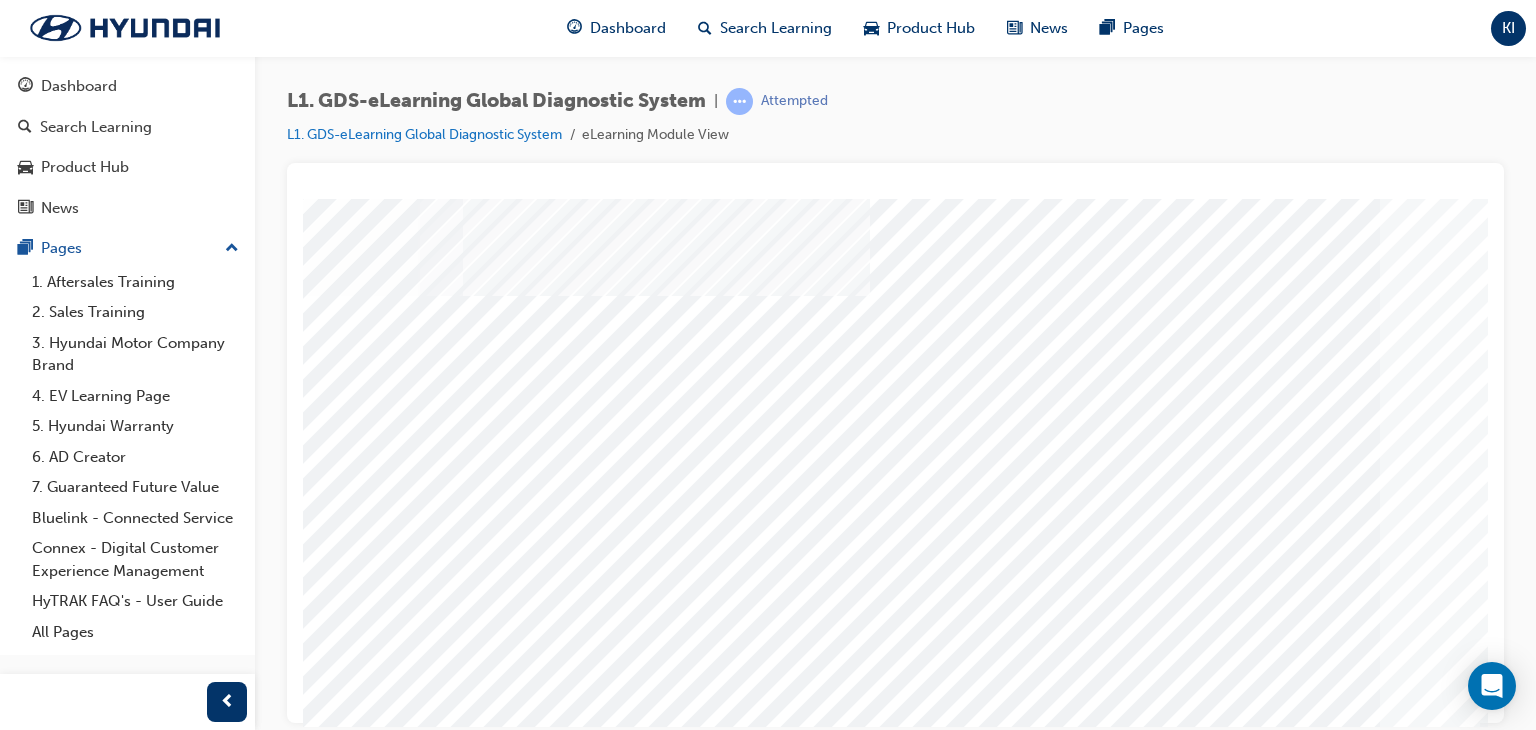 click at bounding box center [685, 3247] 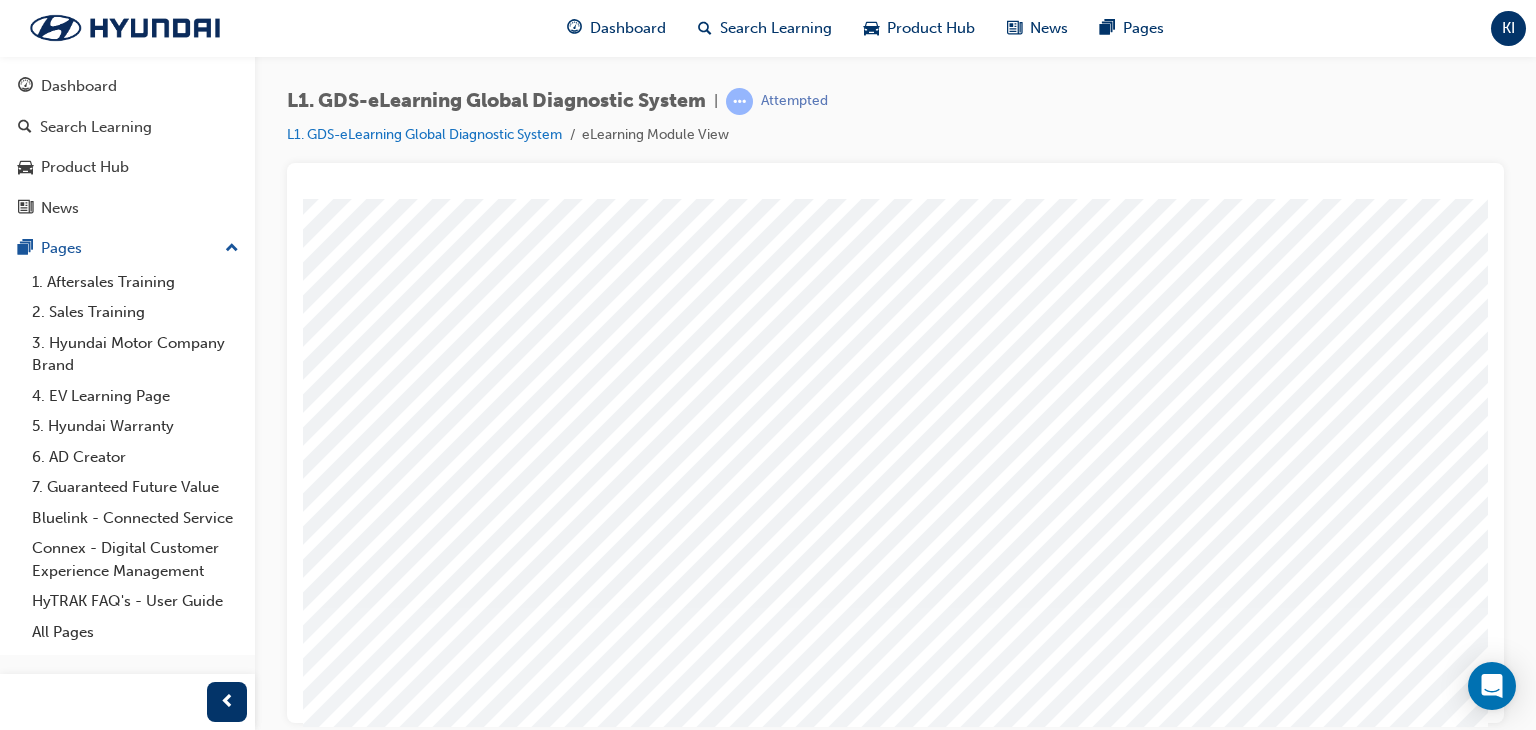 scroll, scrollTop: 237, scrollLeft: 0, axis: vertical 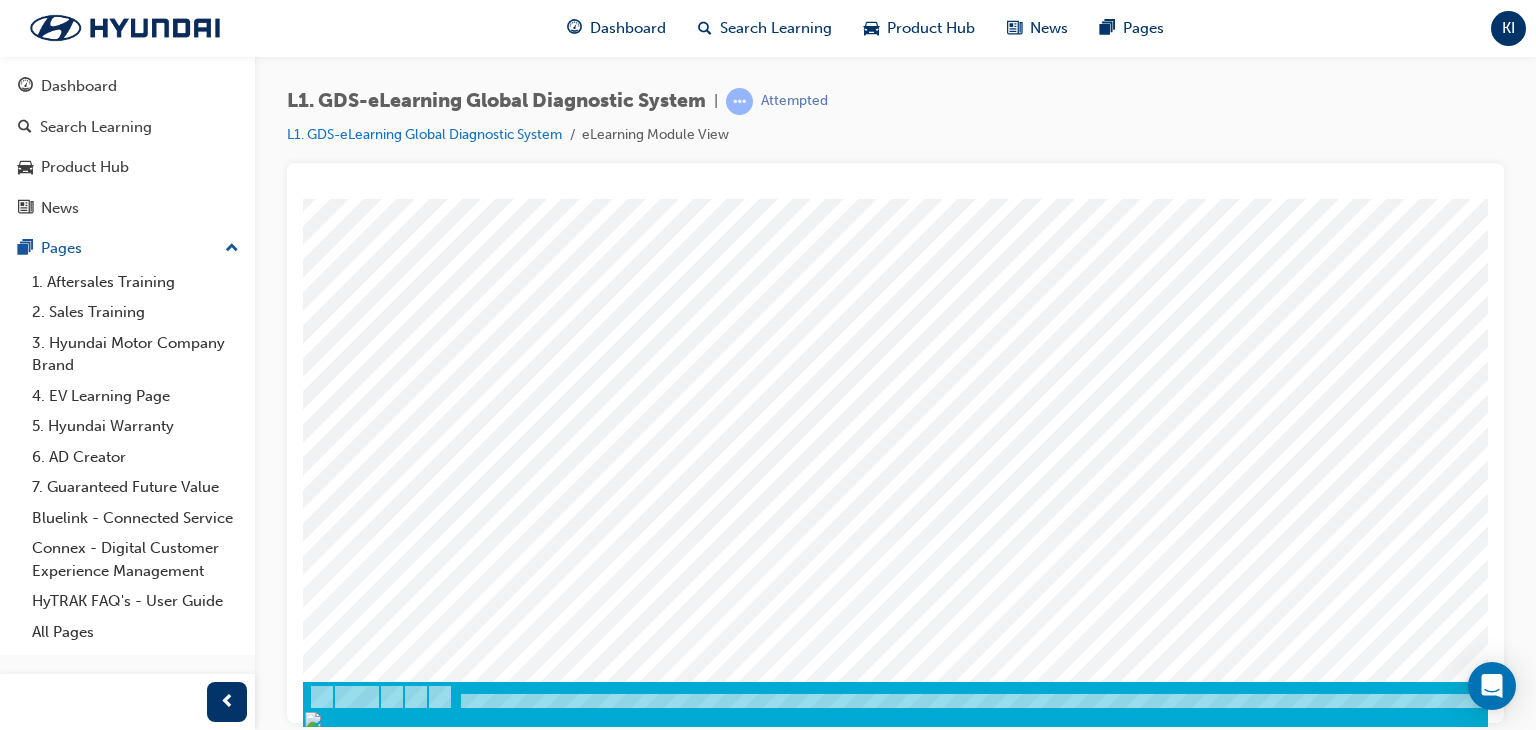click at bounding box center (373, 3059) 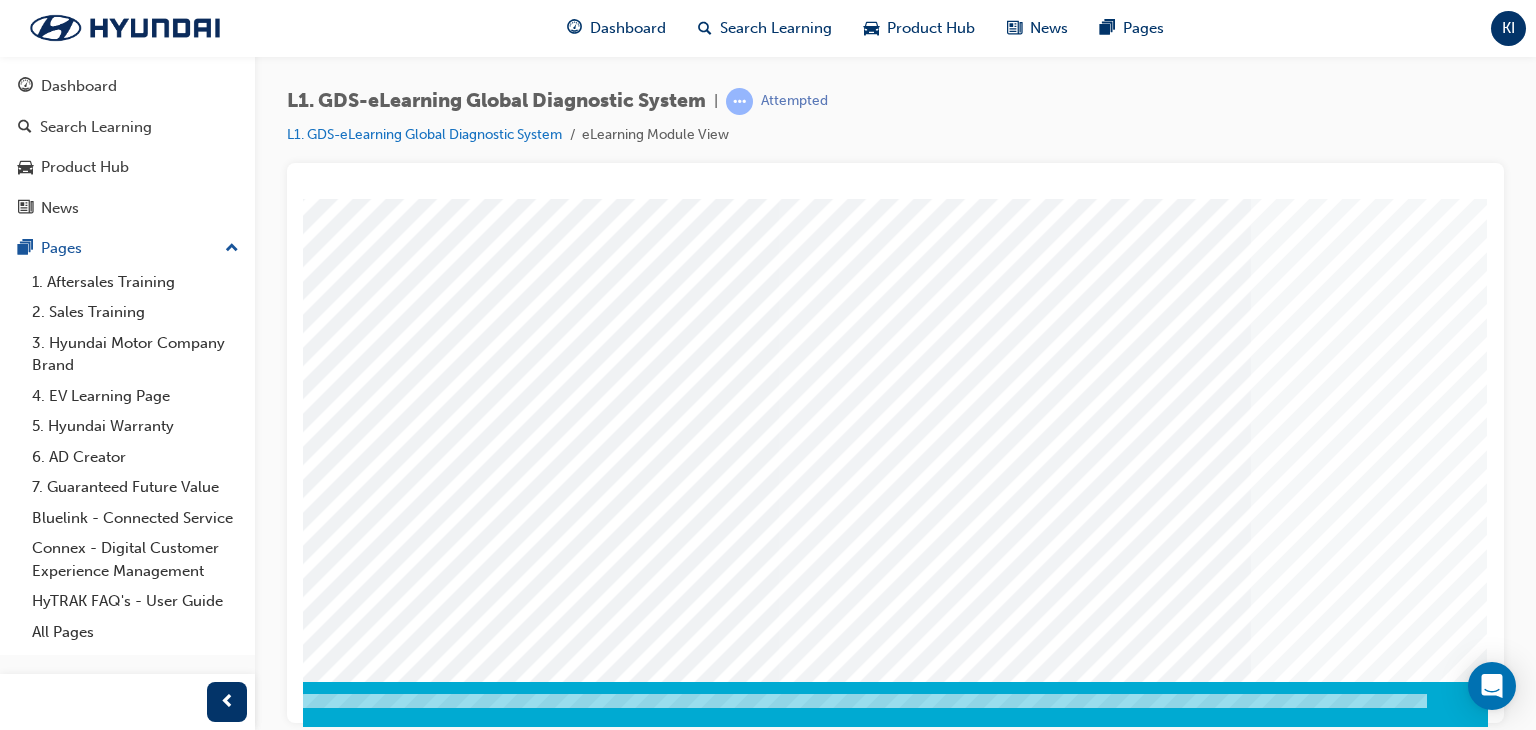scroll, scrollTop: 237, scrollLeft: 190, axis: both 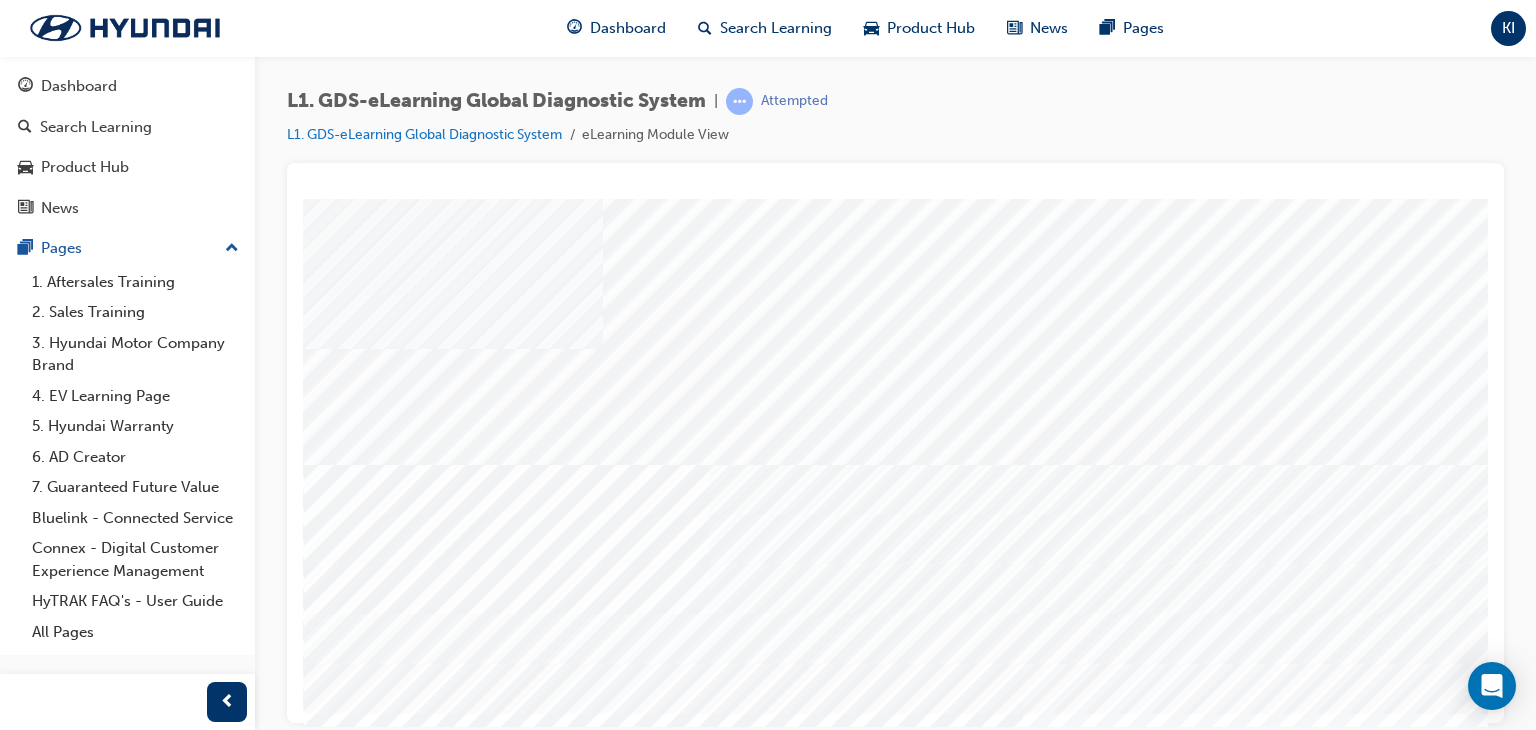click at bounding box center [663, 1278] 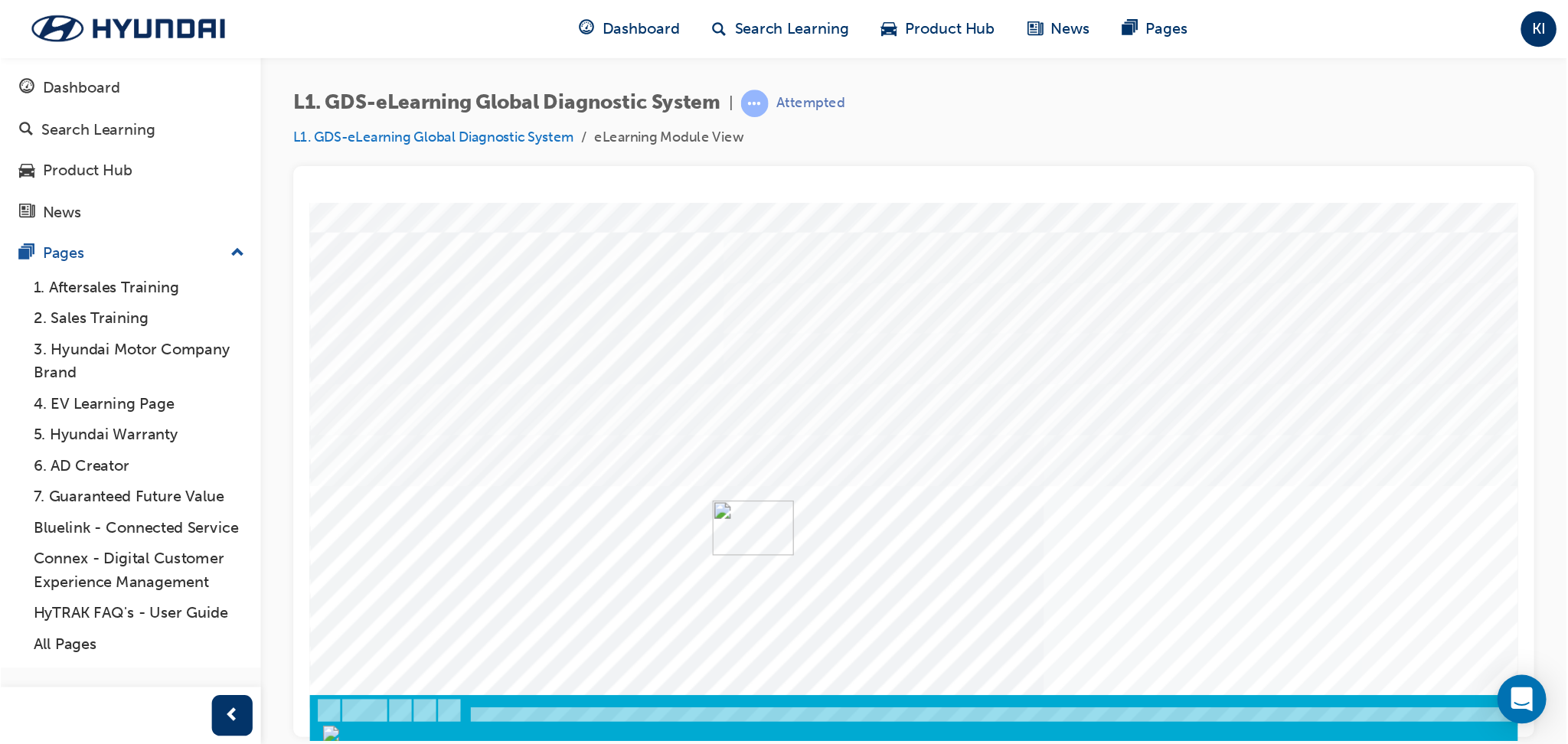 scroll, scrollTop: 0, scrollLeft: 0, axis: both 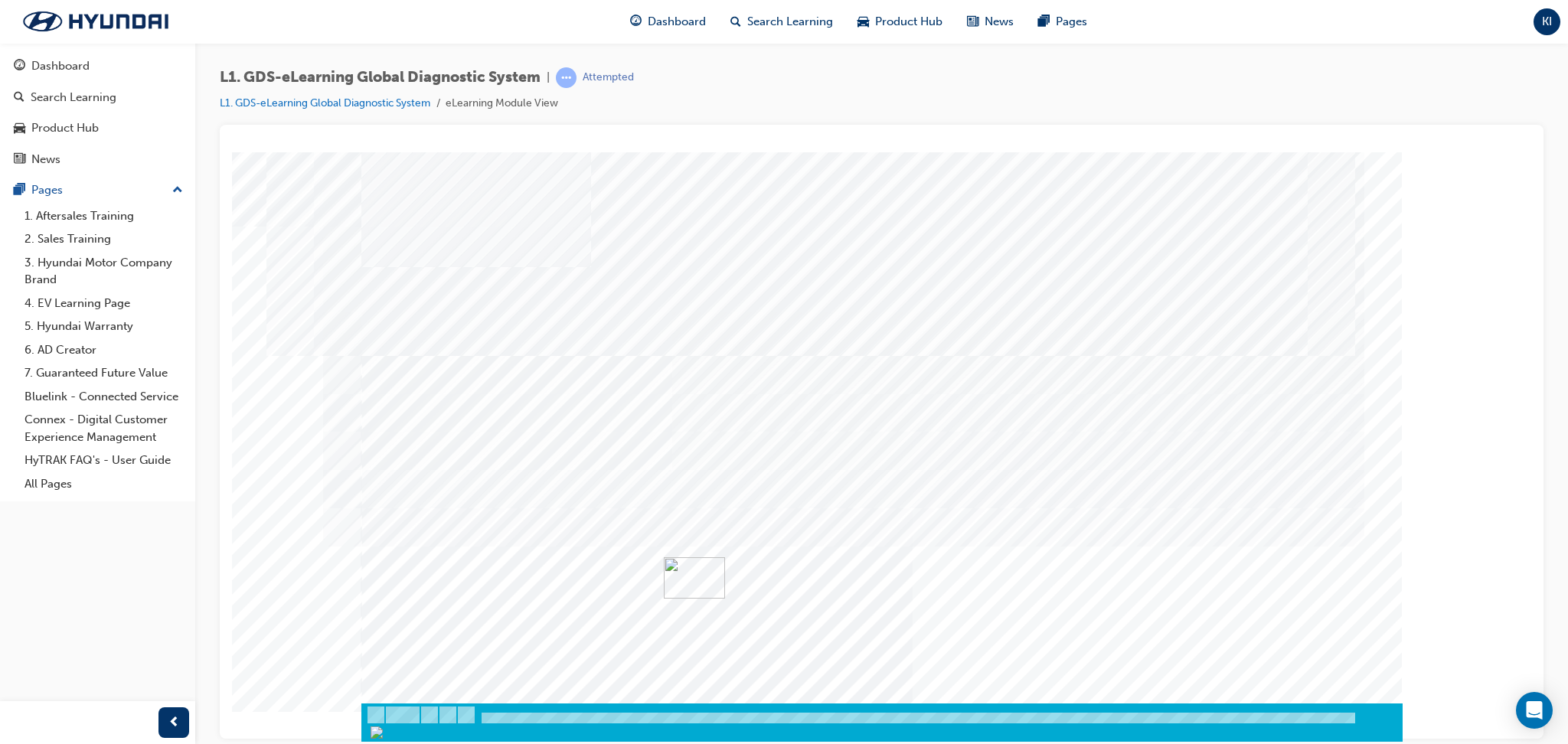 drag, startPoint x: 1396, startPoint y: 152, endPoint x: 236, endPoint y: 618, distance: 1250.1024 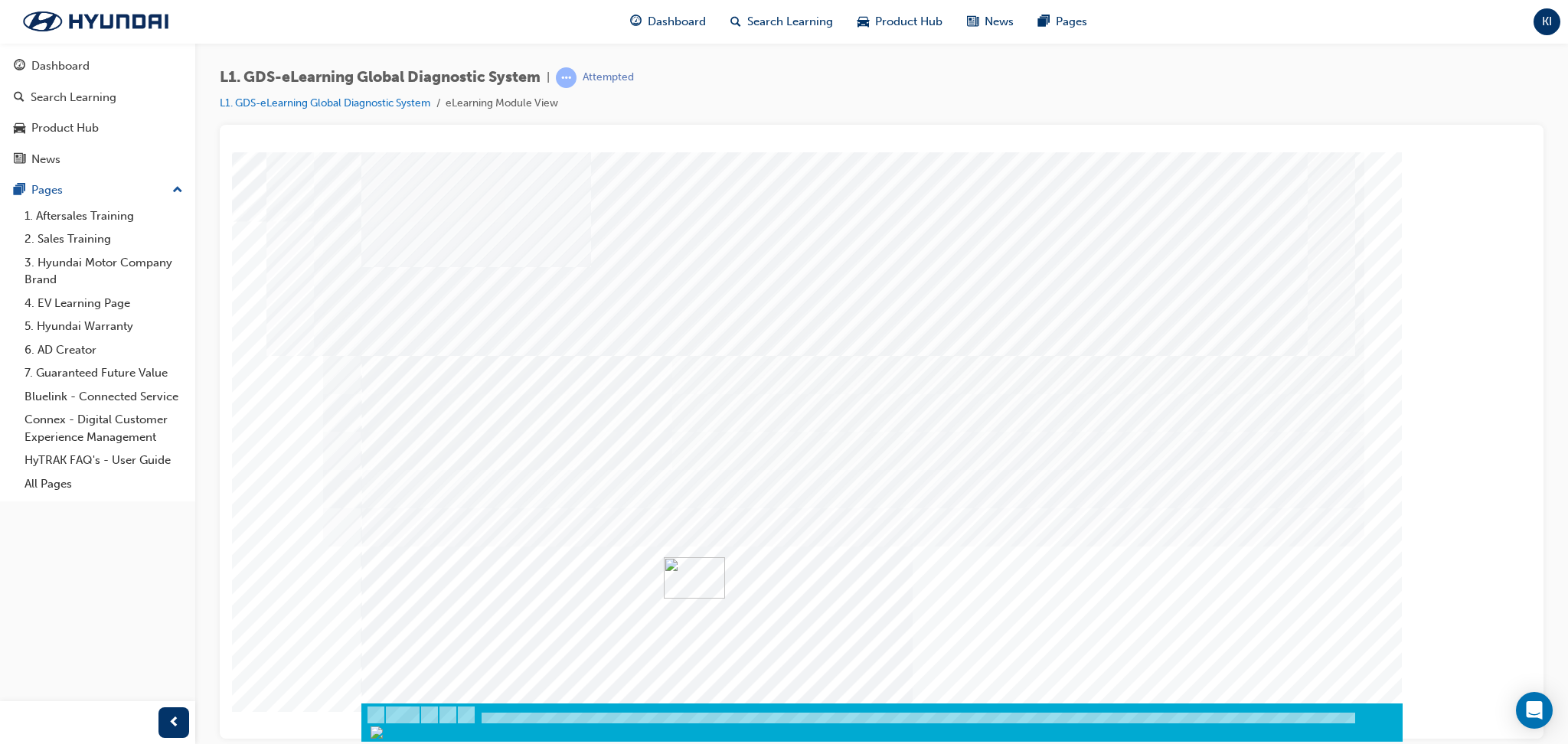 click at bounding box center (415, 3162) 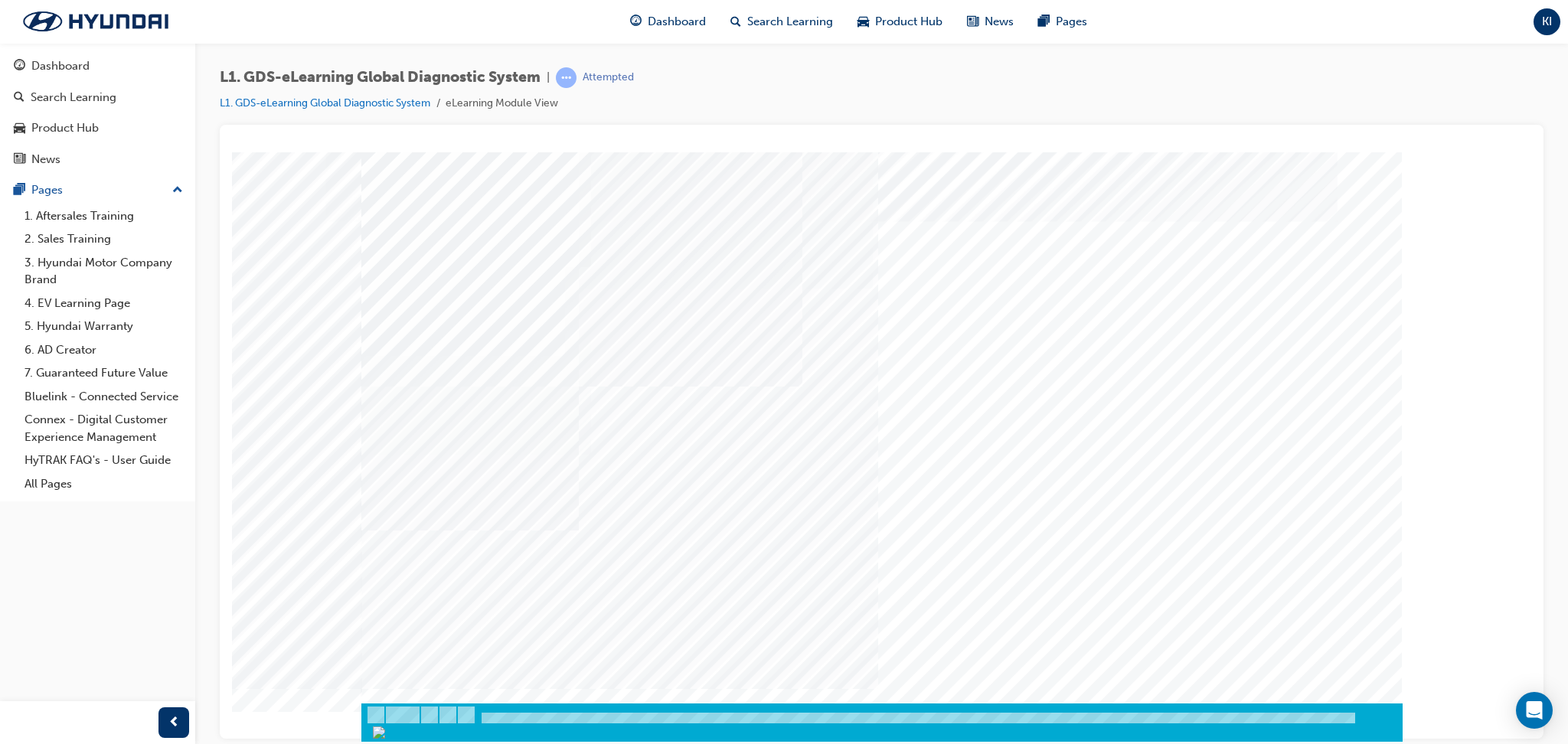 click at bounding box center [415, 856] 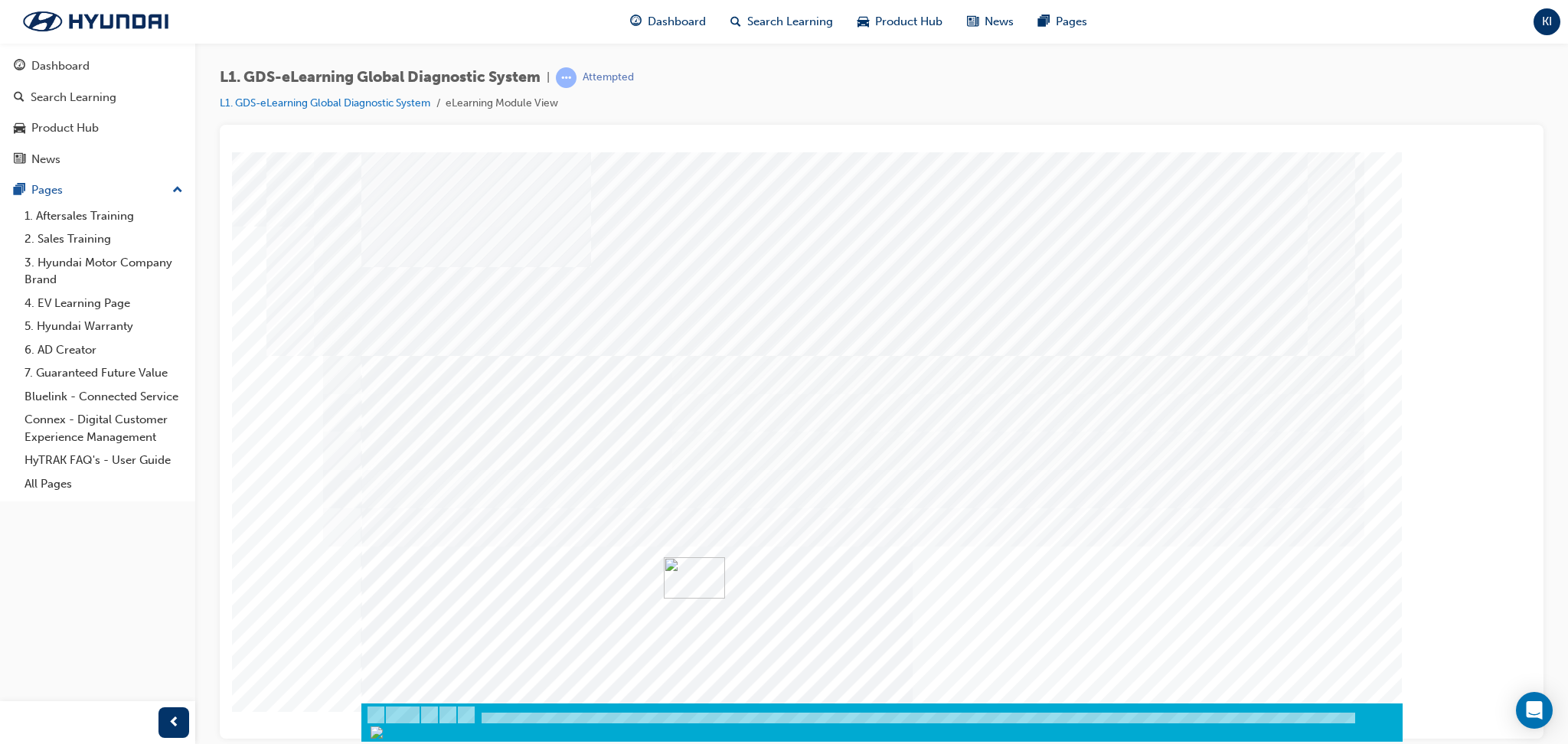 click at bounding box center [517, 1711] 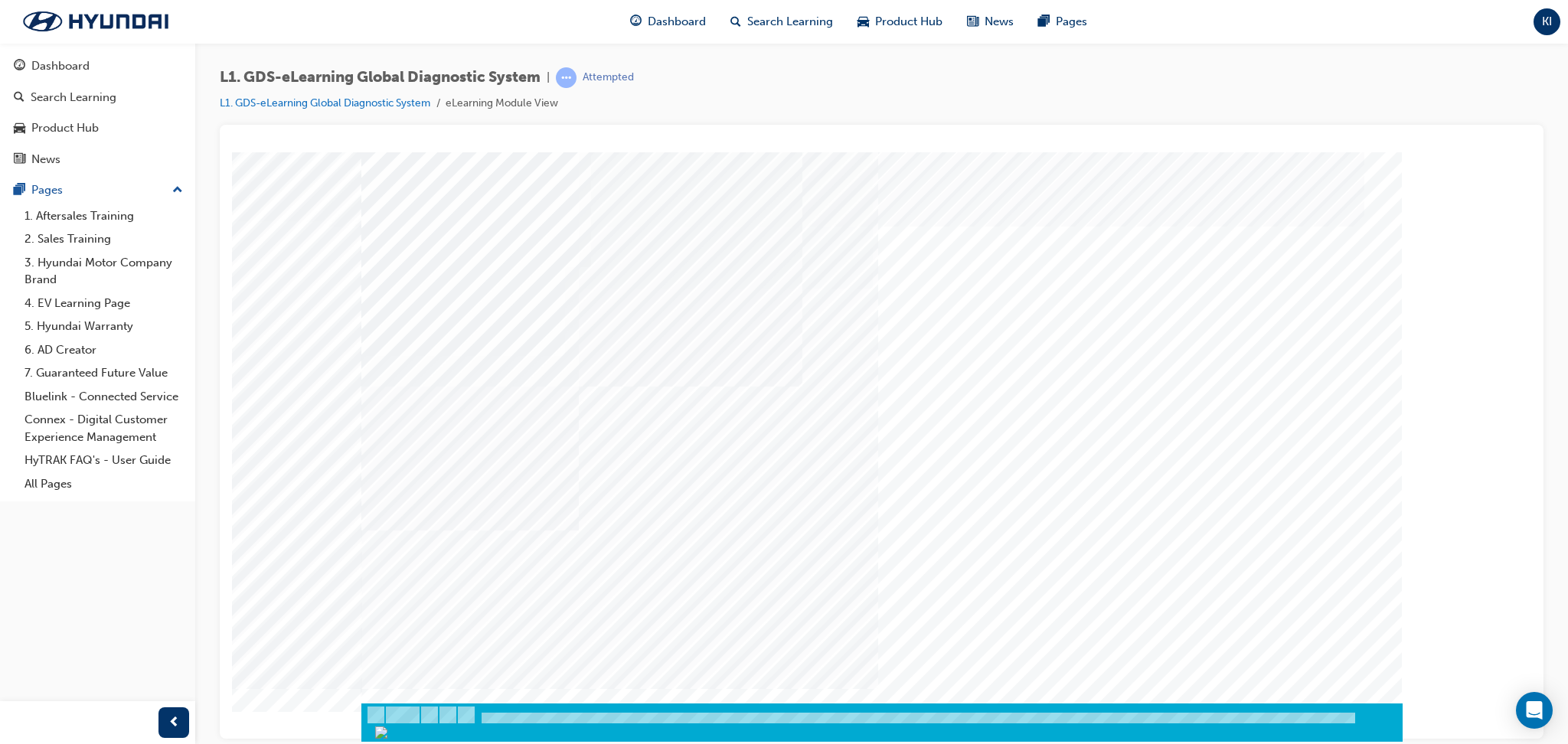 click at bounding box center [415, 890] 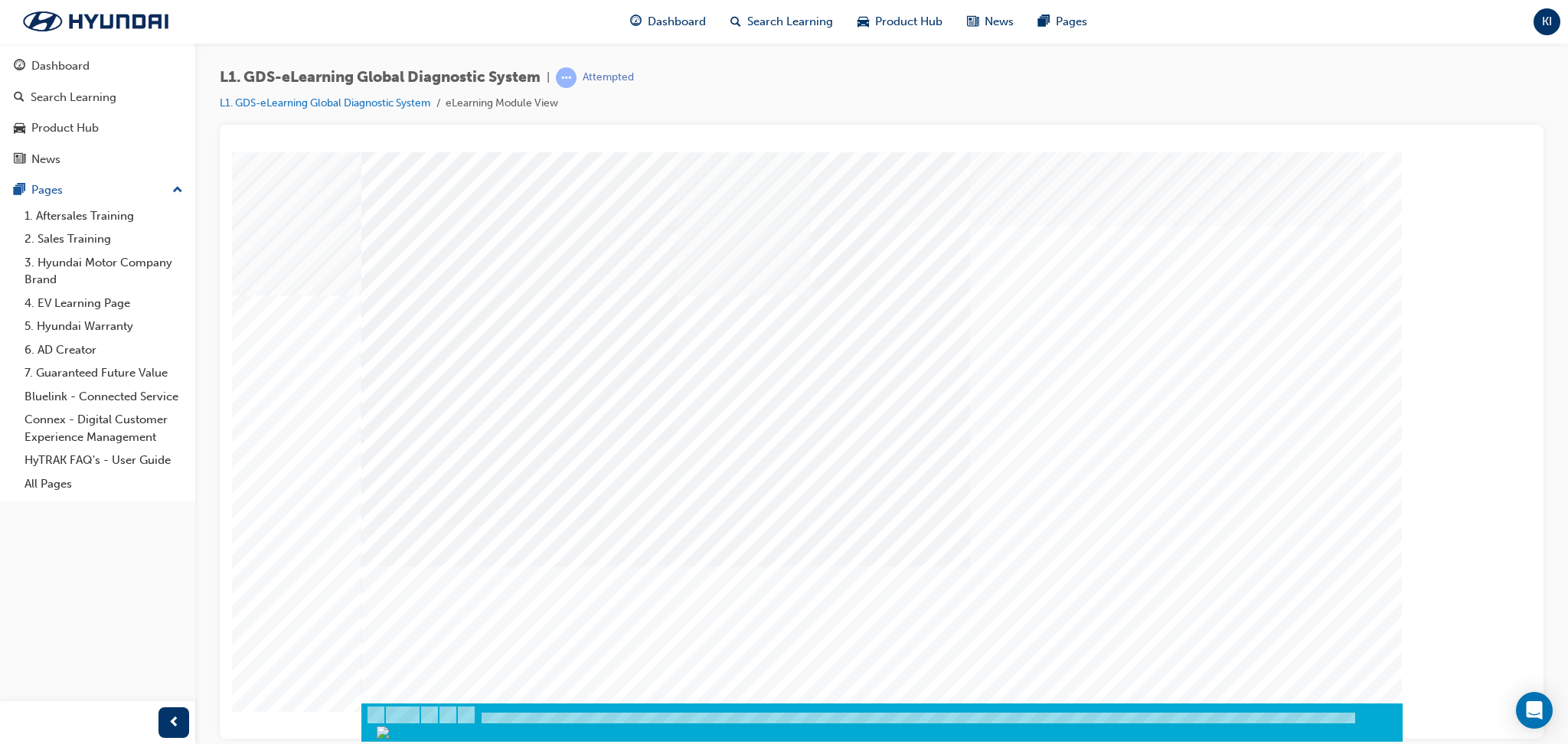 click at bounding box center (664, 2325) 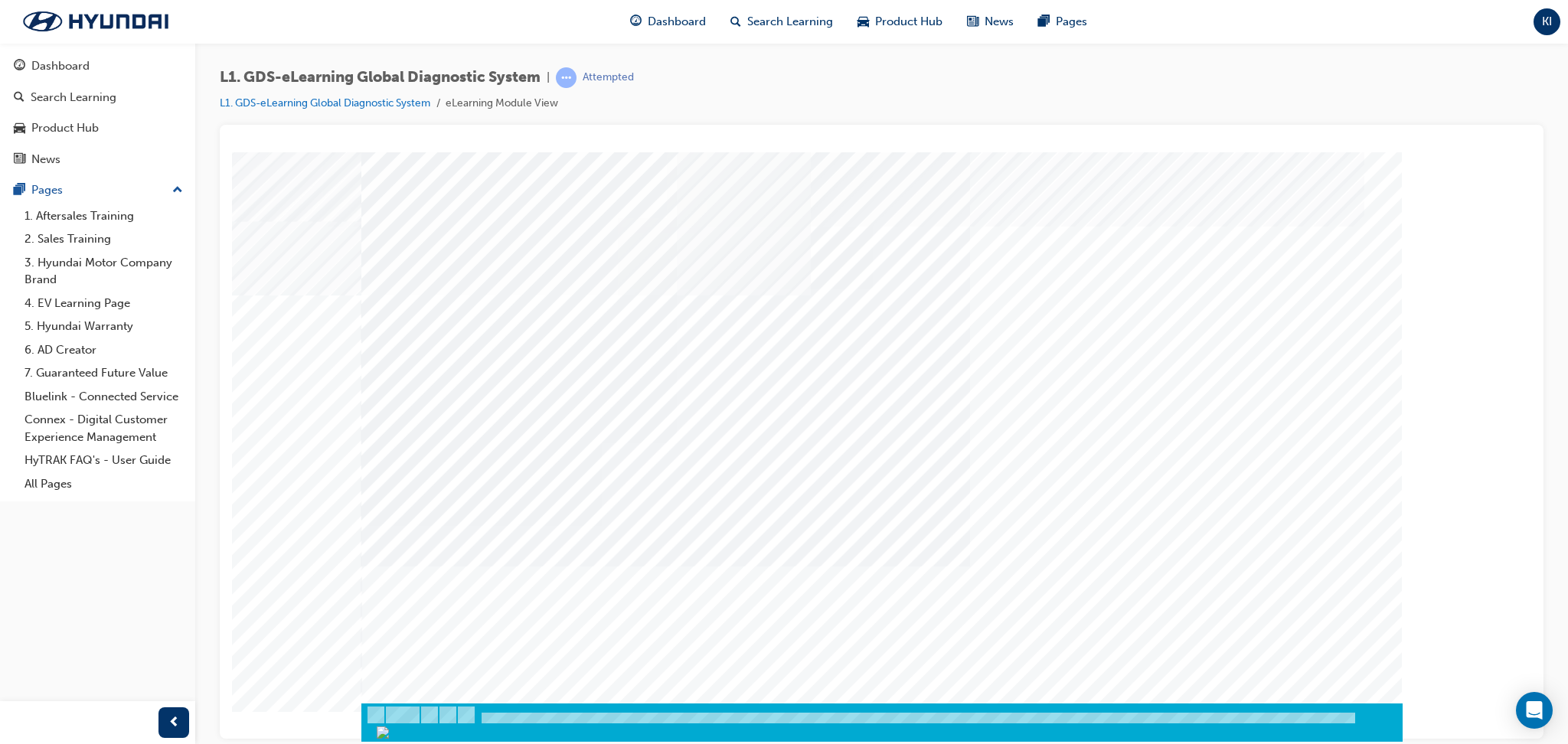 click at bounding box center [415, 2547] 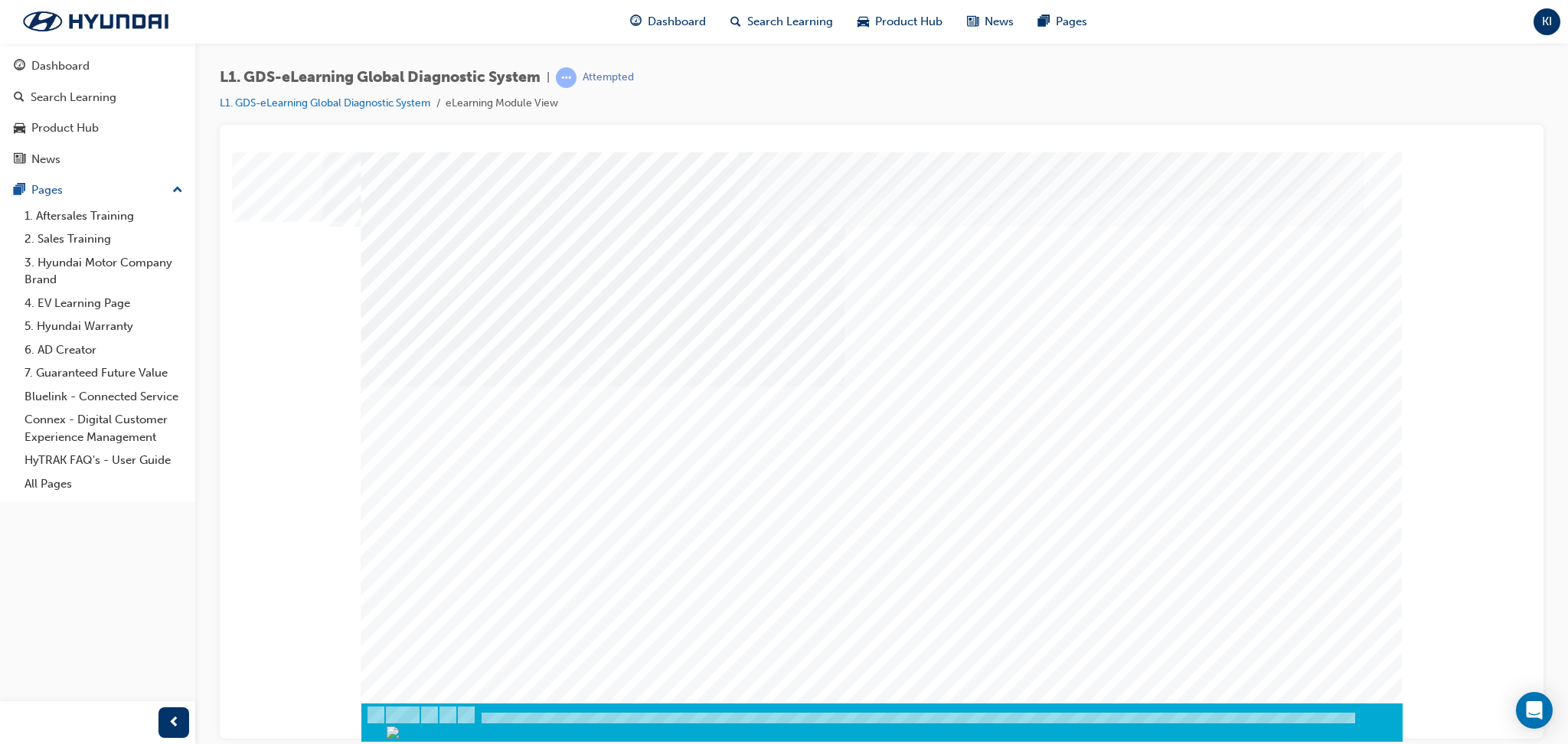 click at bounding box center (415, 1034) 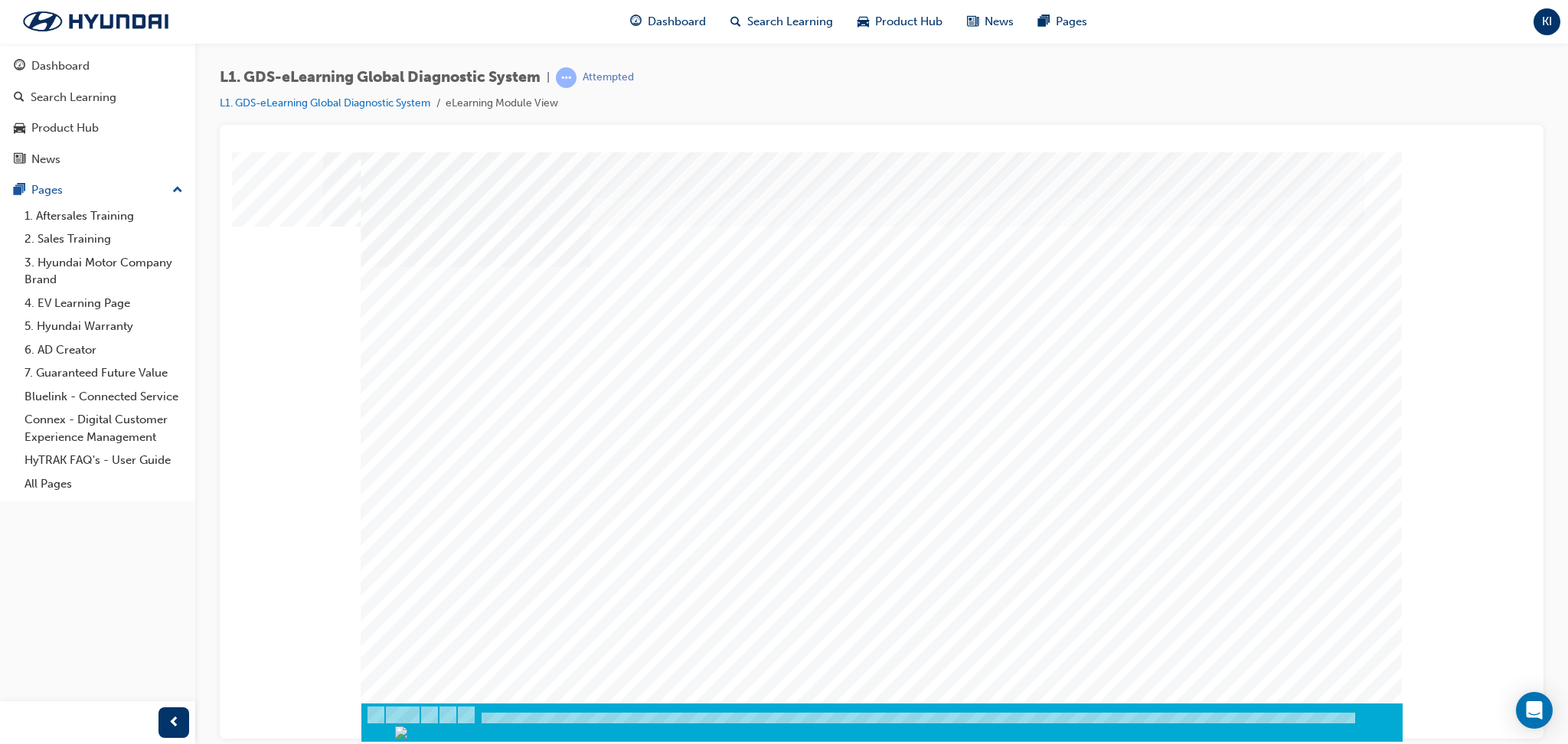 scroll, scrollTop: 0, scrollLeft: 0, axis: both 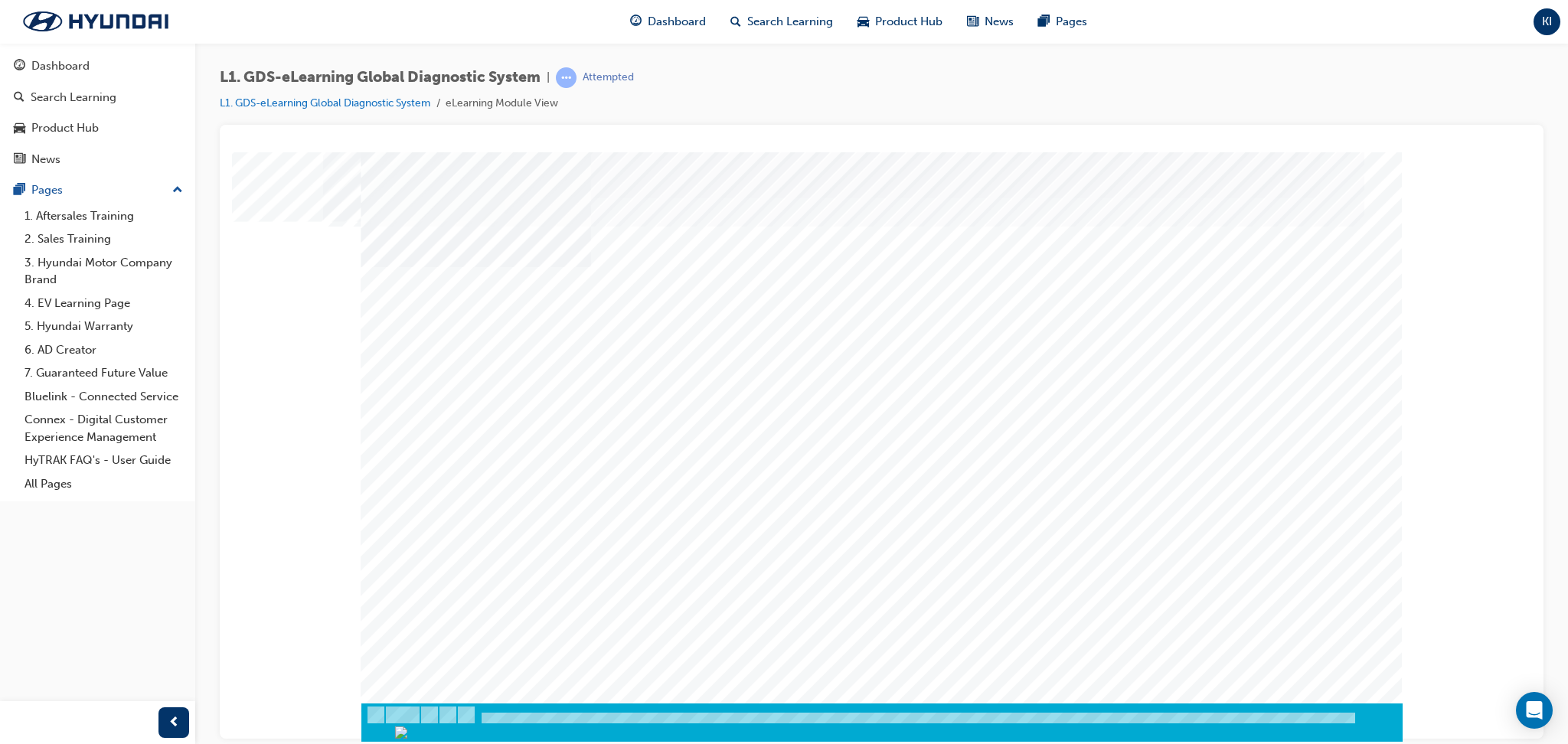 click at bounding box center (415, 800) 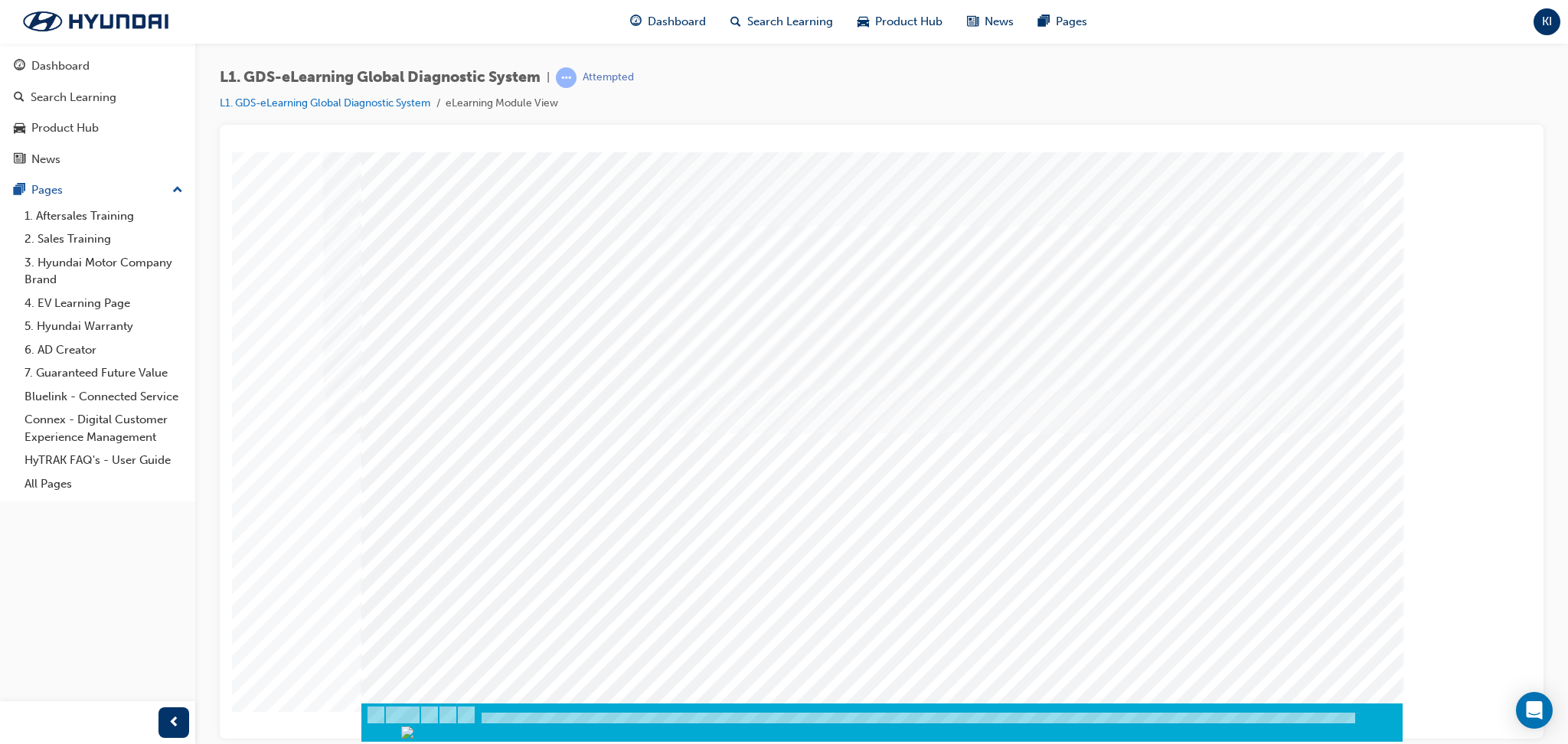 click at bounding box center (457, 1964) 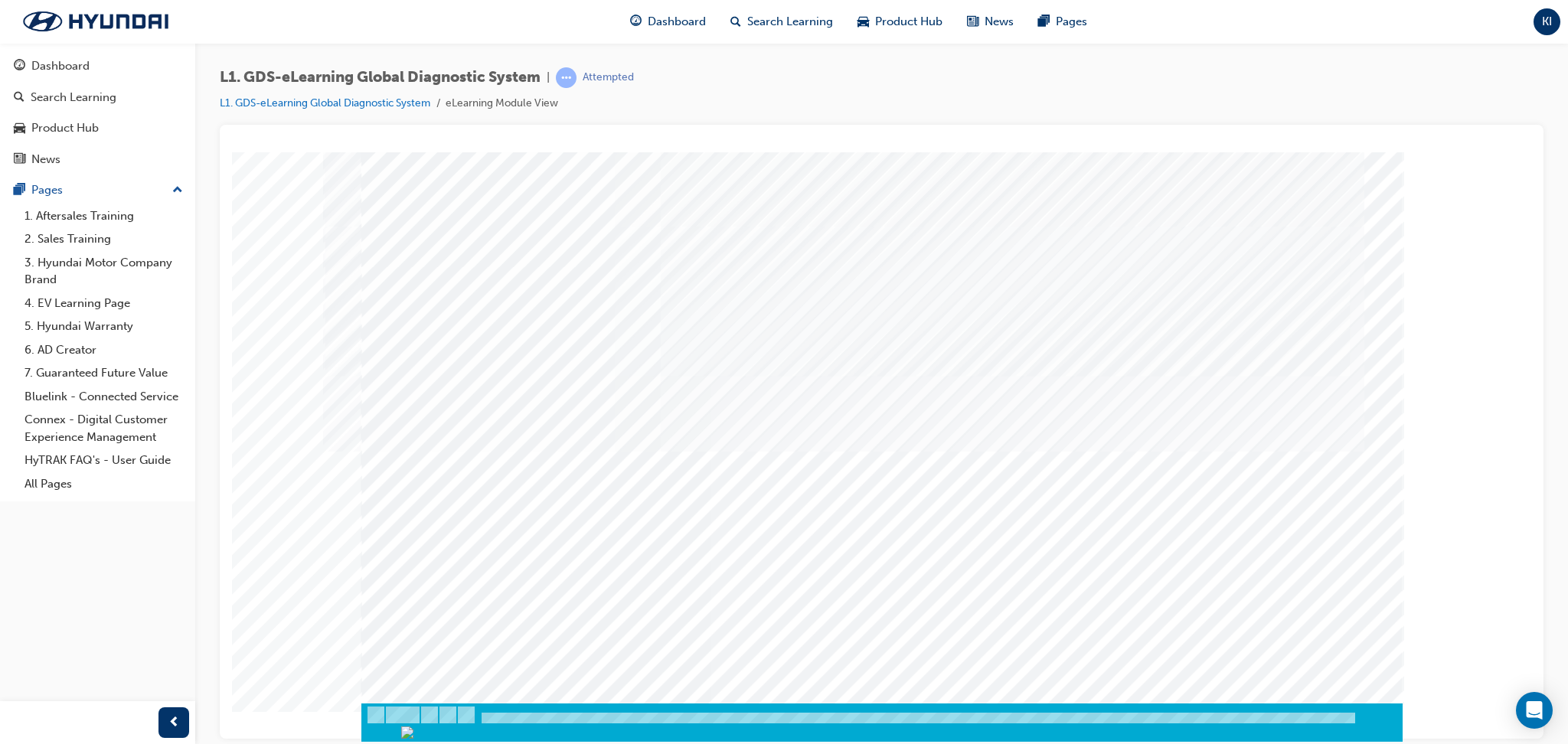 click at bounding box center (457, 2010) 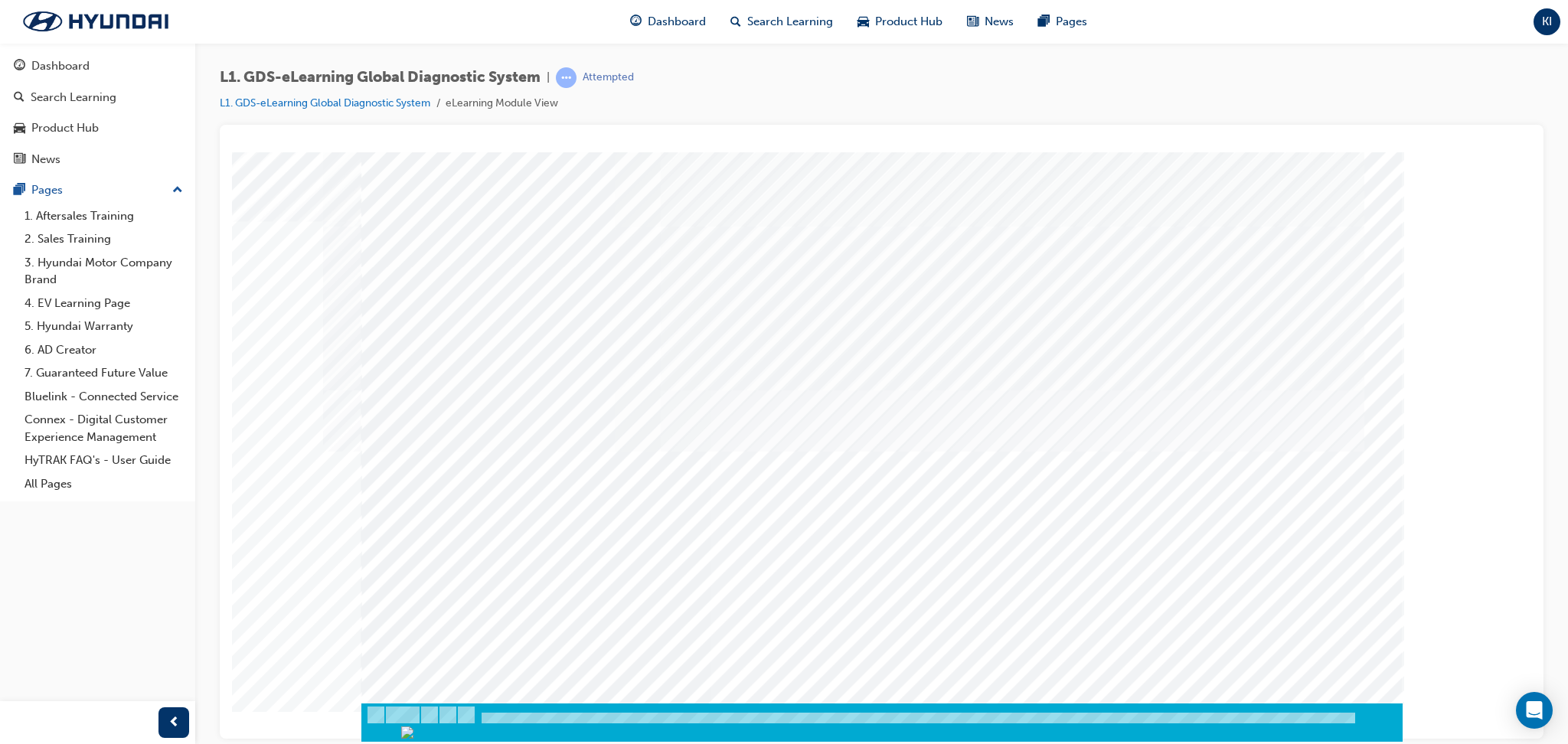 click at bounding box center [415, 2084] 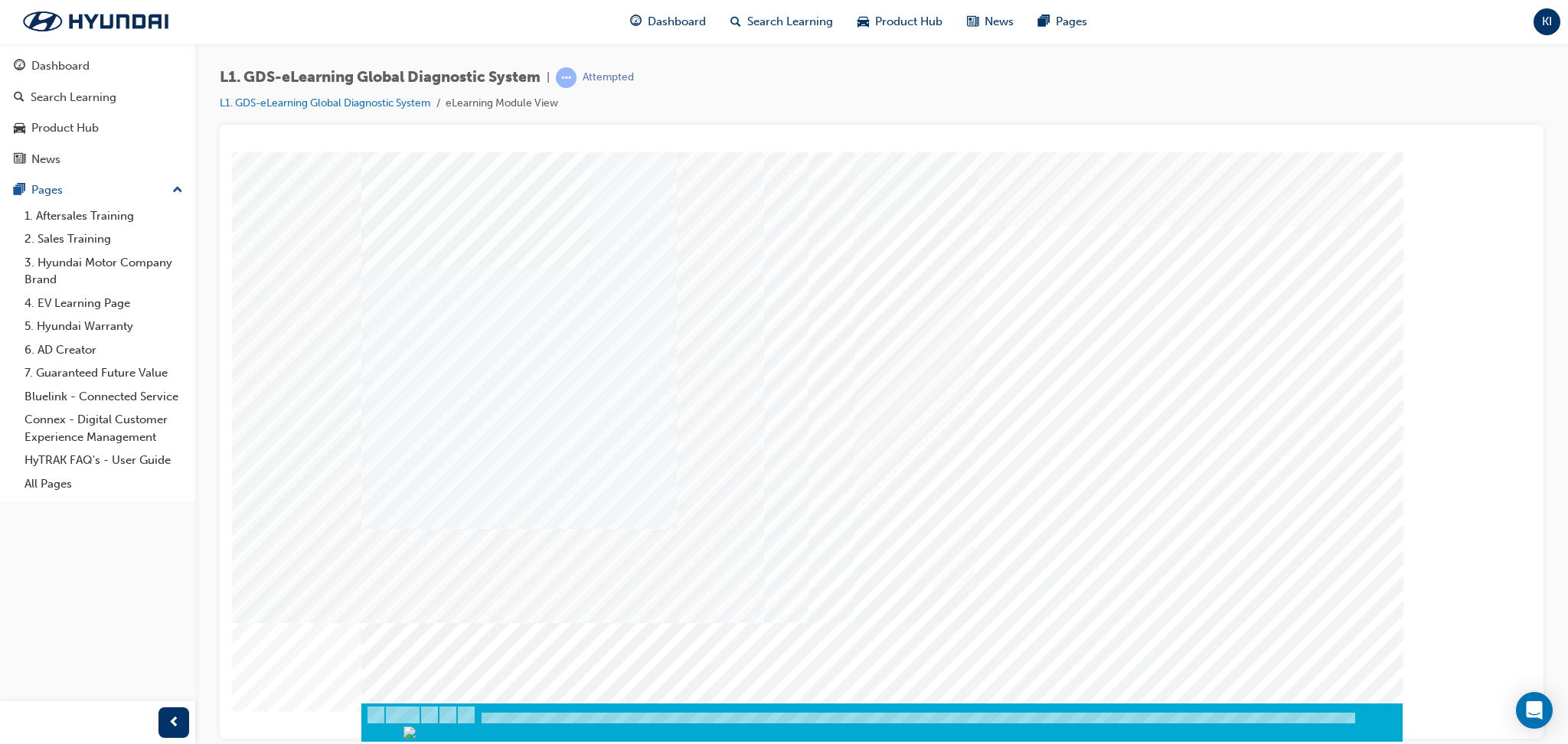 click at bounding box center [381, 5135] 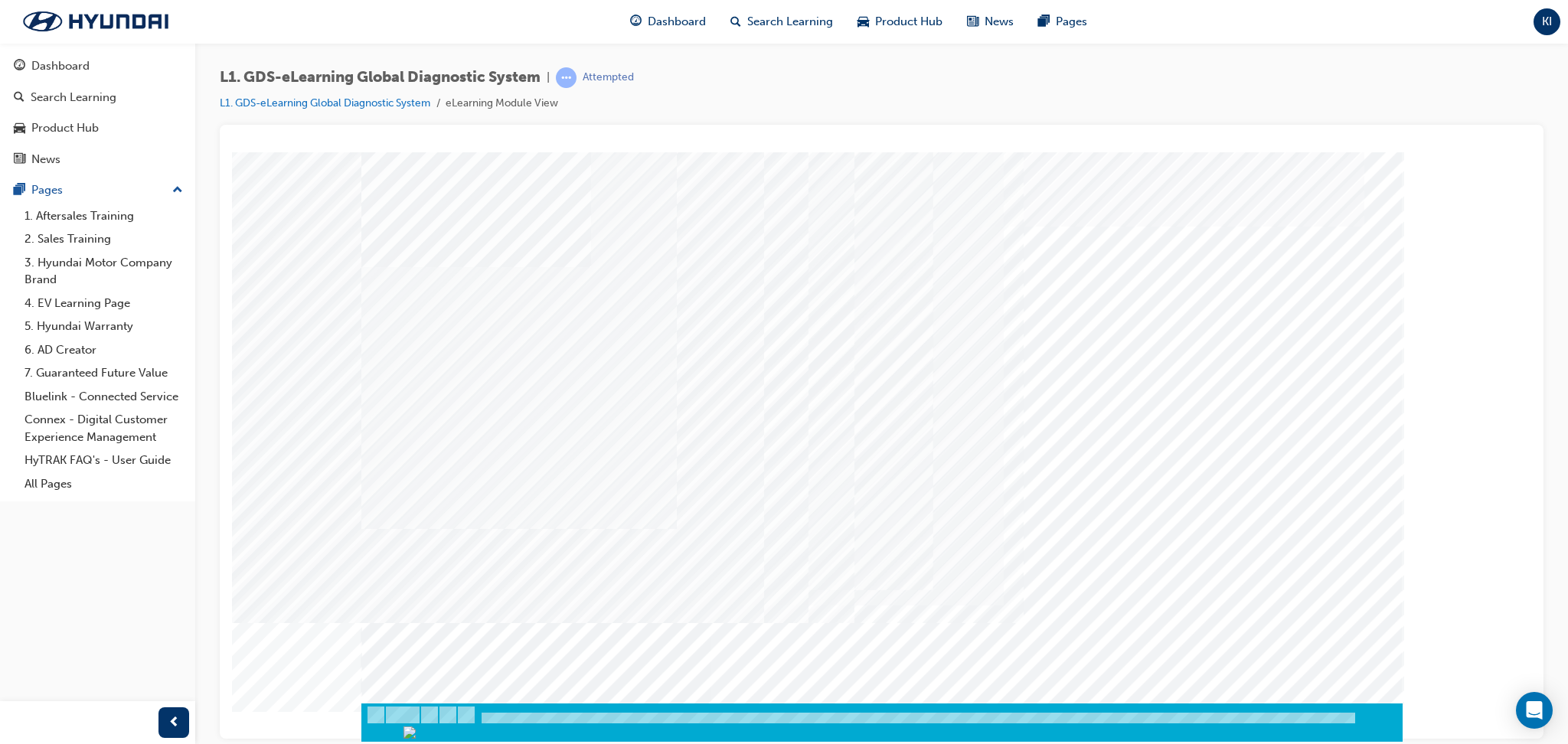 click at bounding box center [381, 5173] 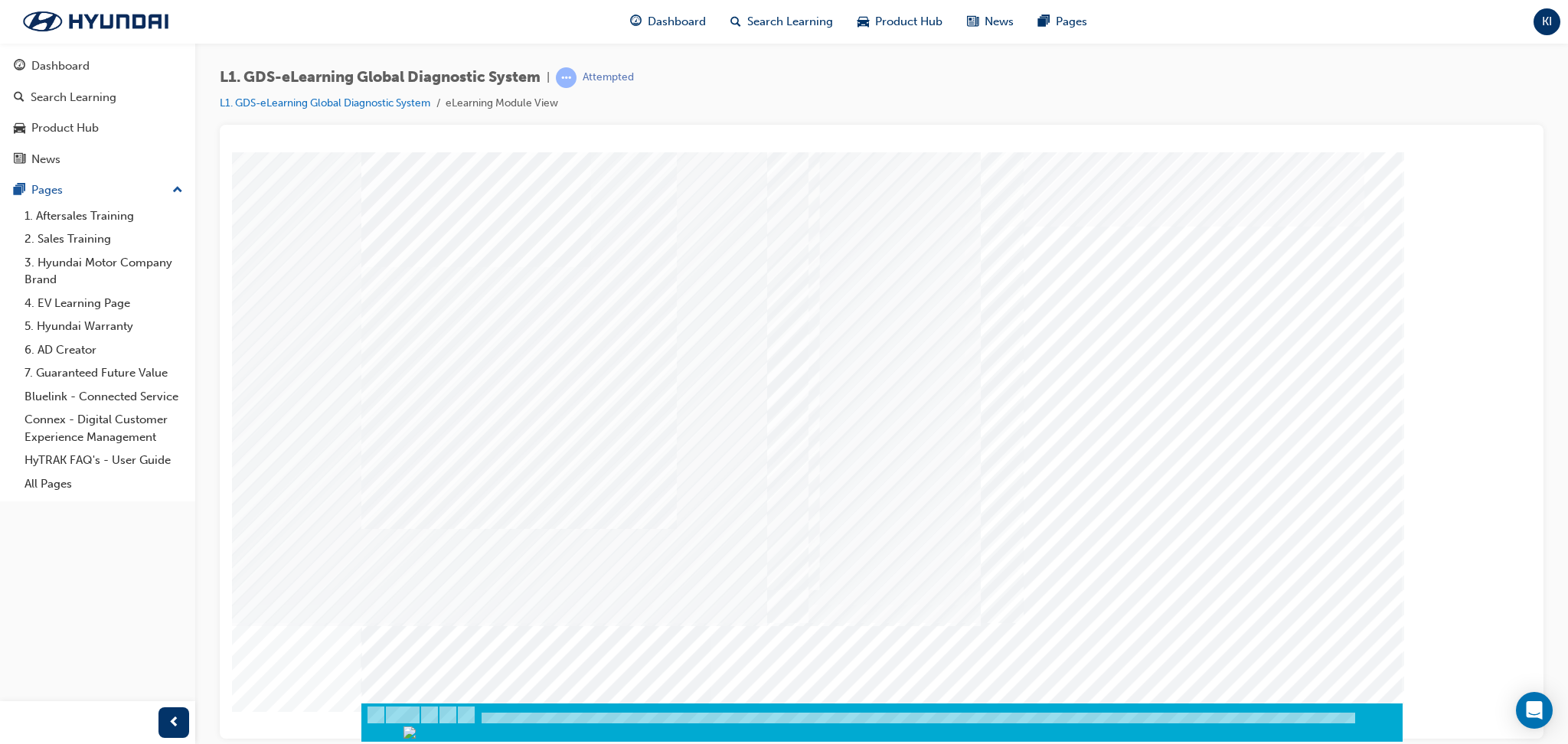 click at bounding box center (381, 5211) 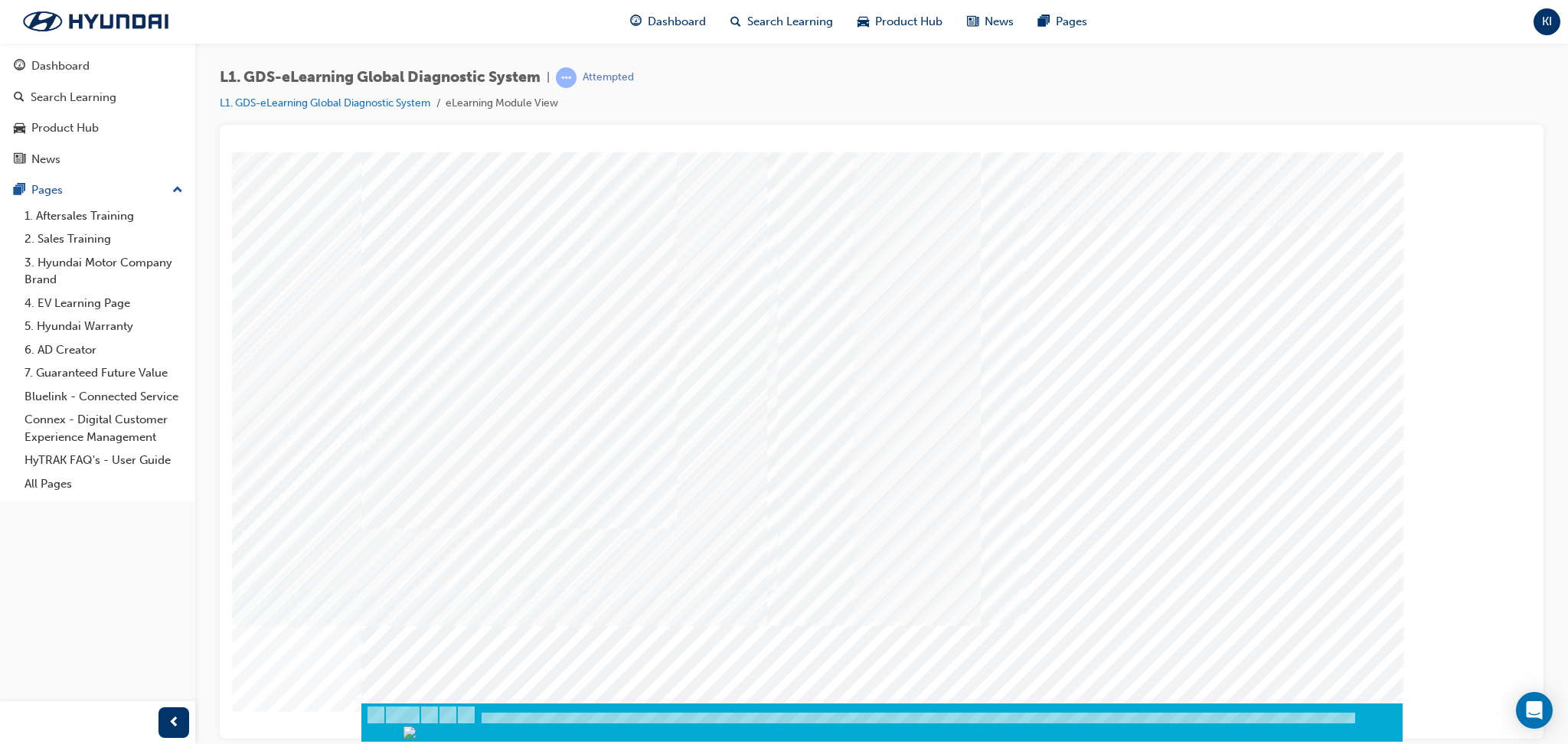 click at bounding box center (381, 5249) 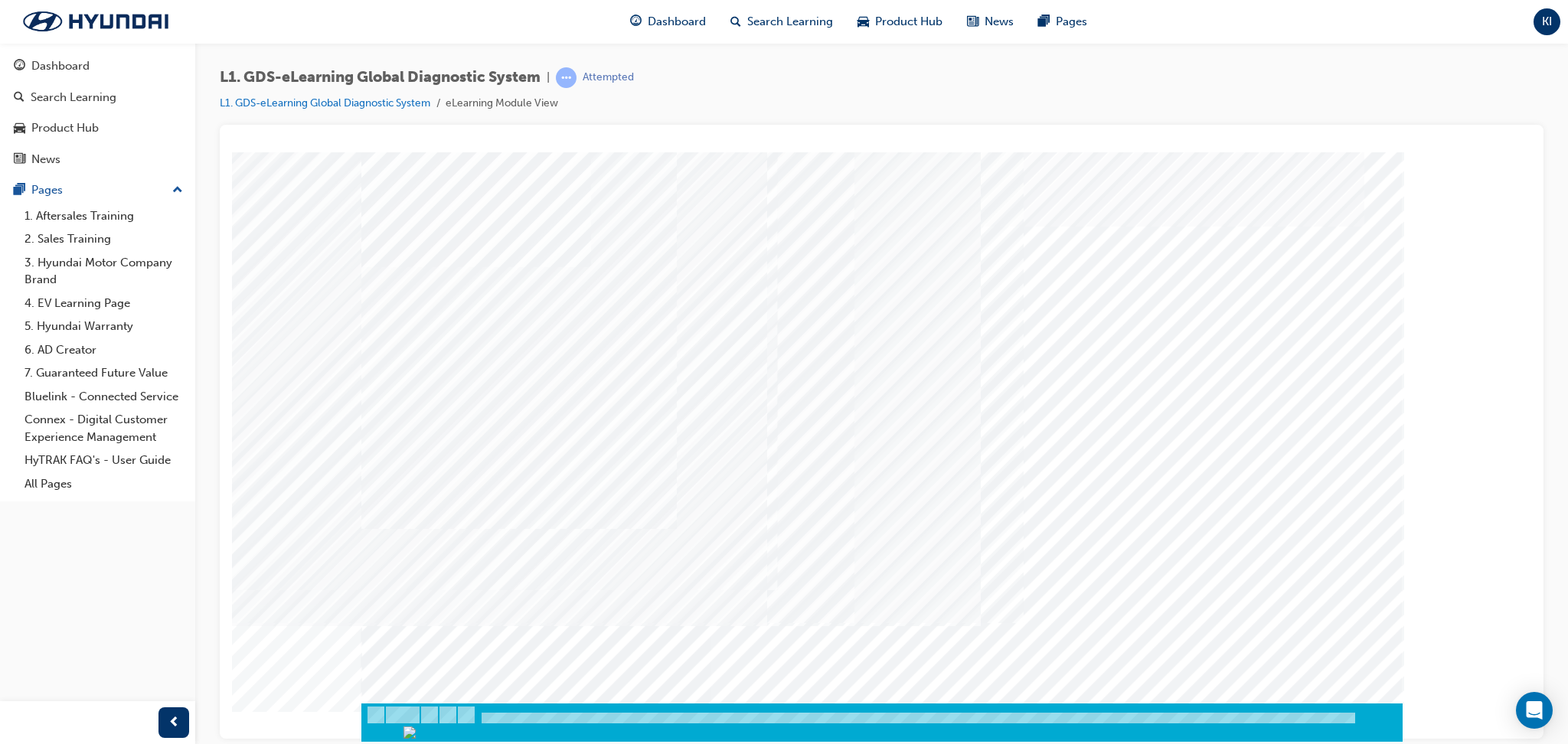 click at bounding box center (381, 5249) 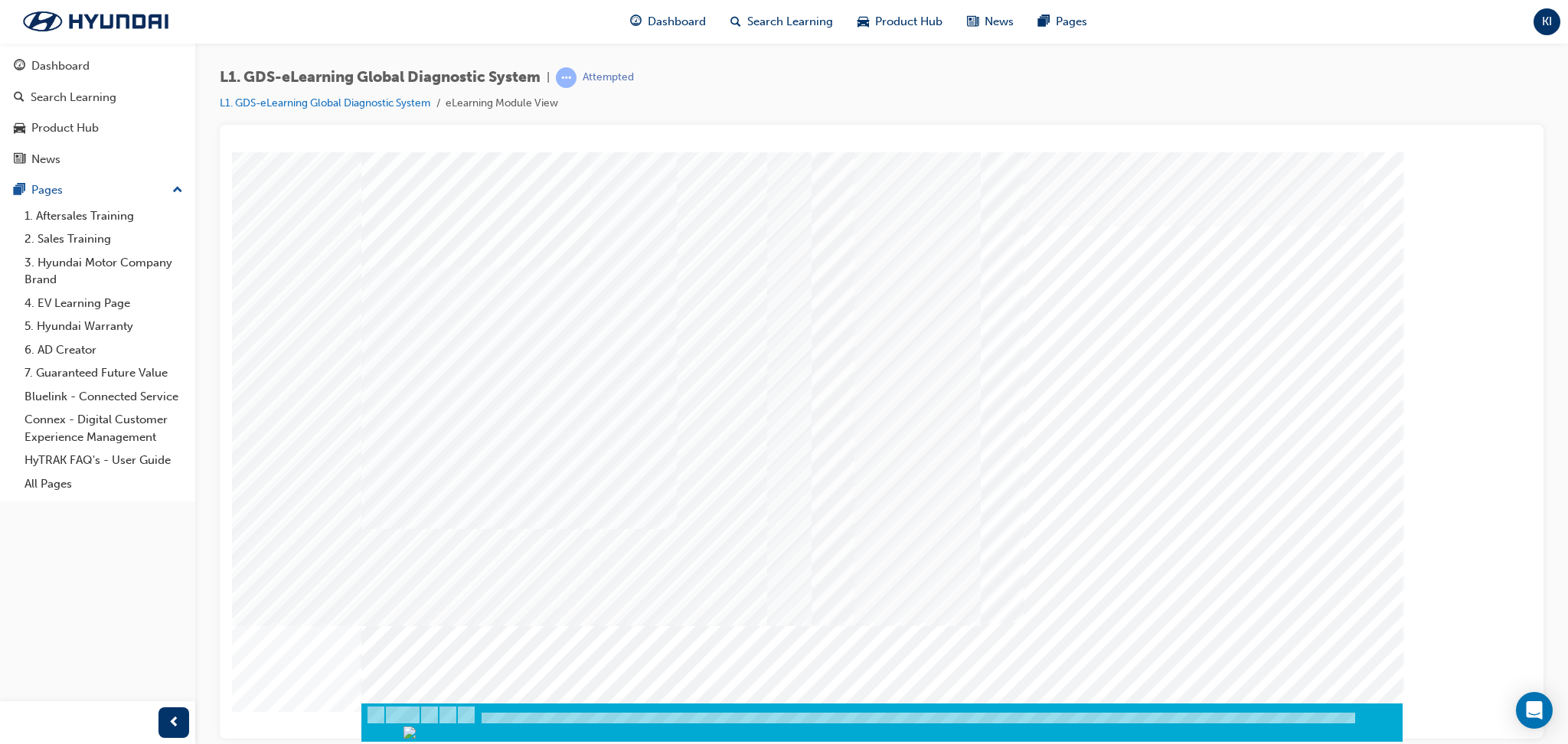 click at bounding box center (381, 5249) 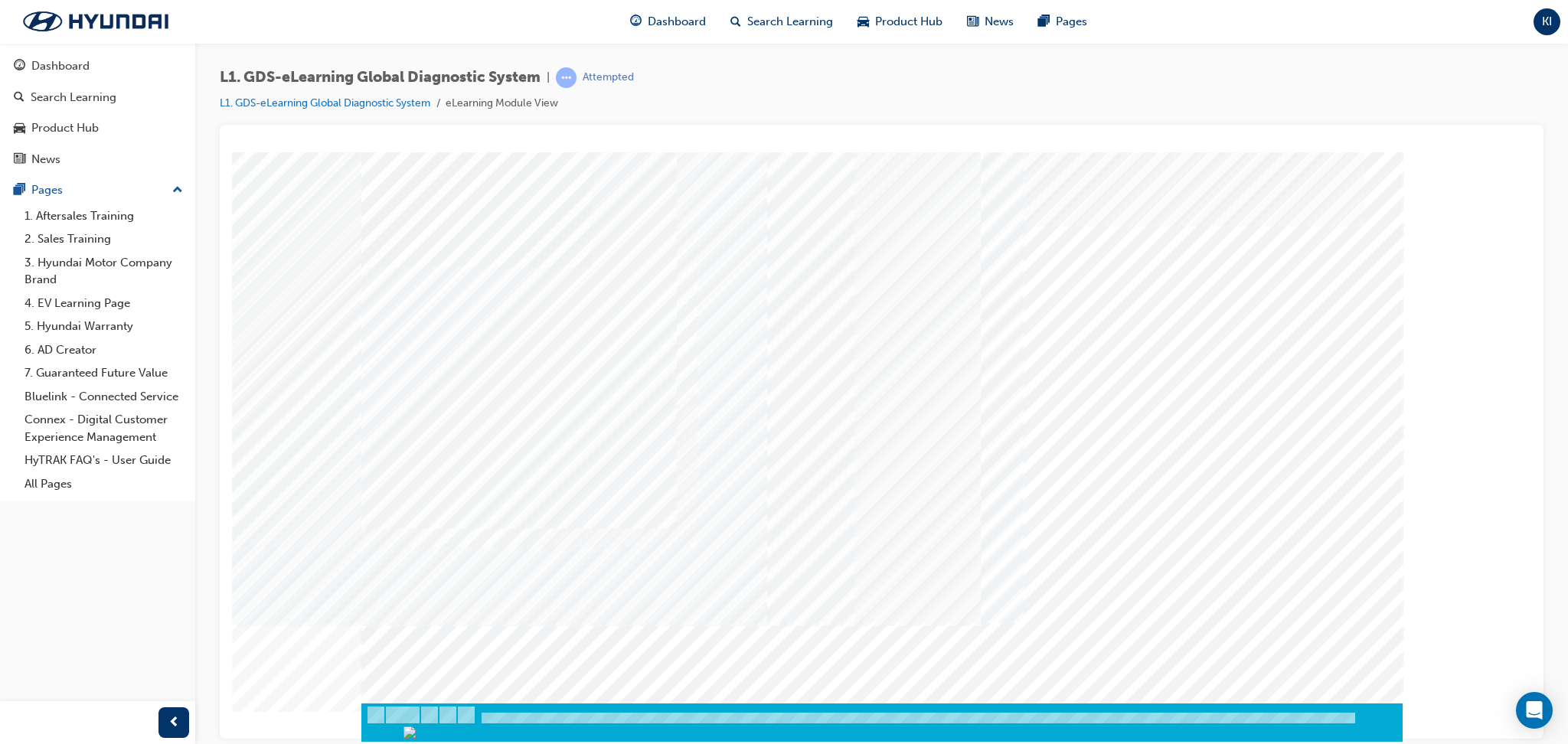 click at bounding box center (381, 5249) 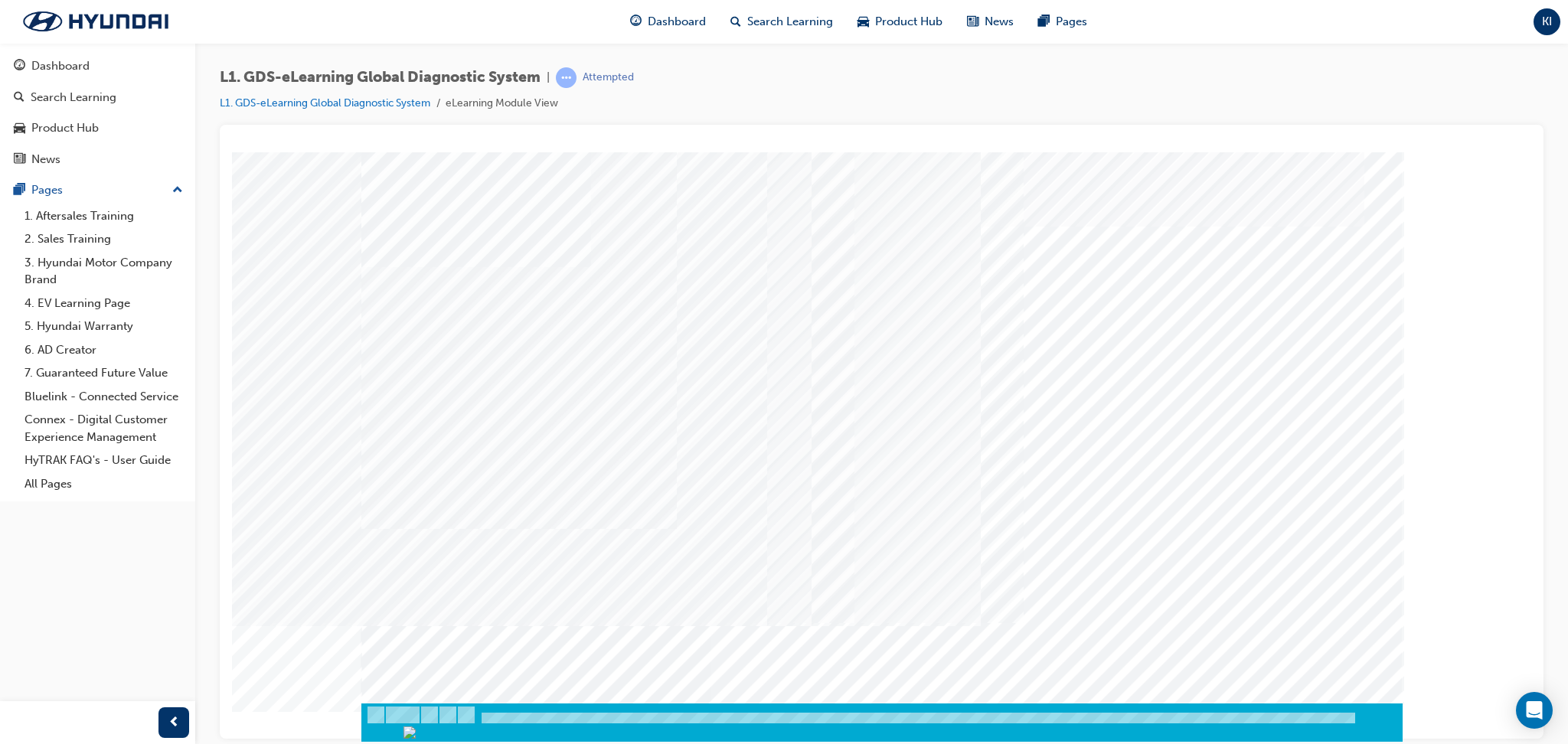 click at bounding box center [381, 5249] 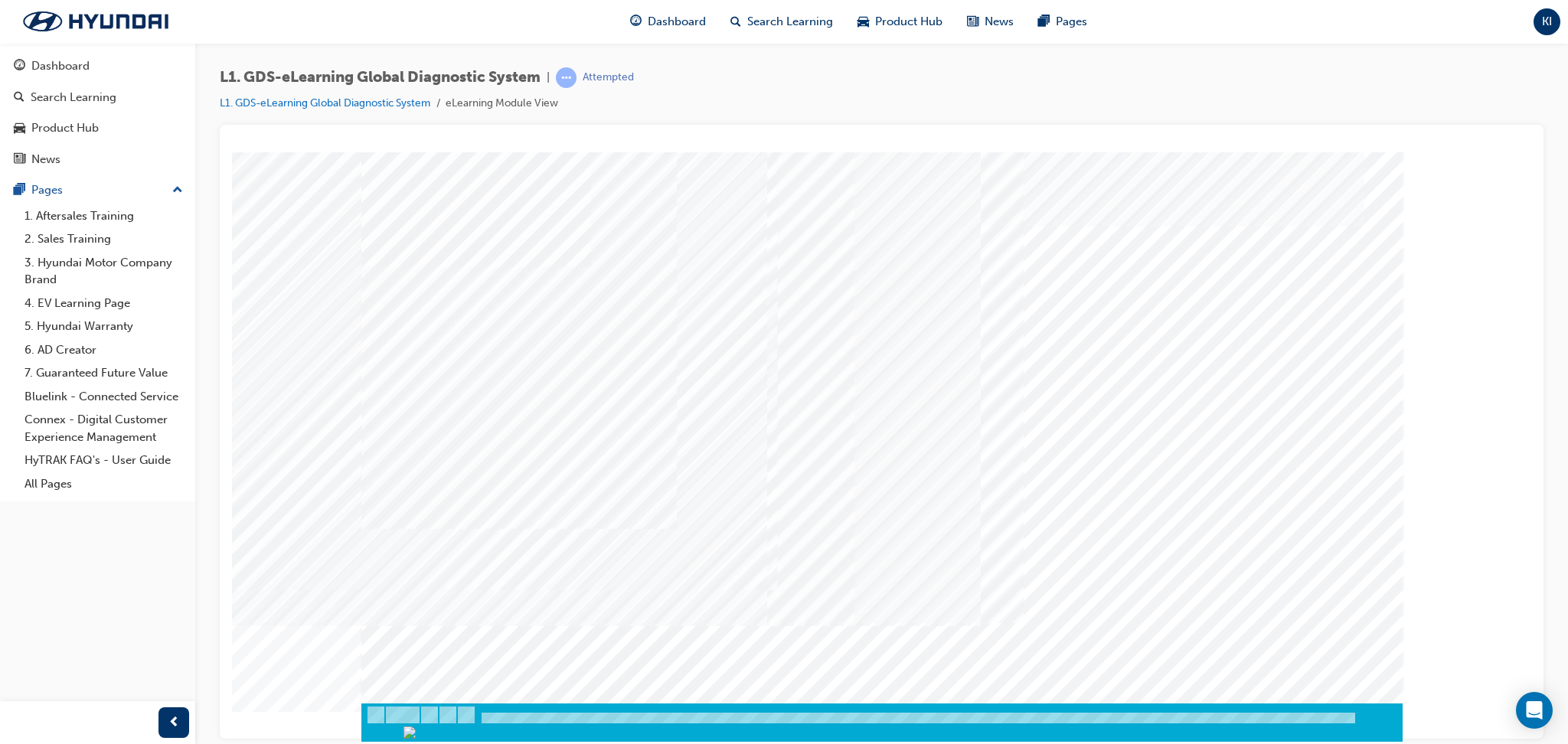 click at bounding box center (381, 5249) 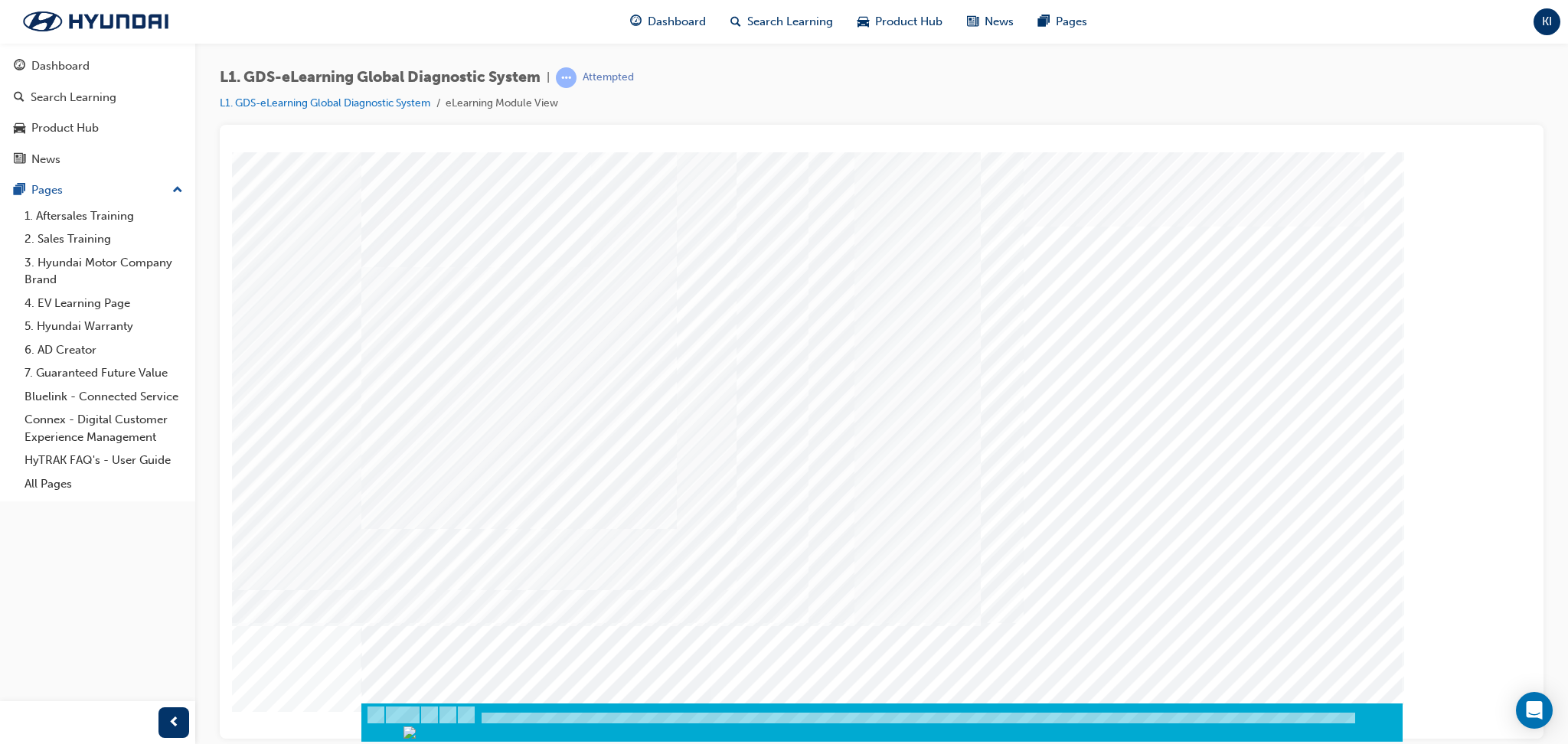 click at bounding box center [381, 5288] 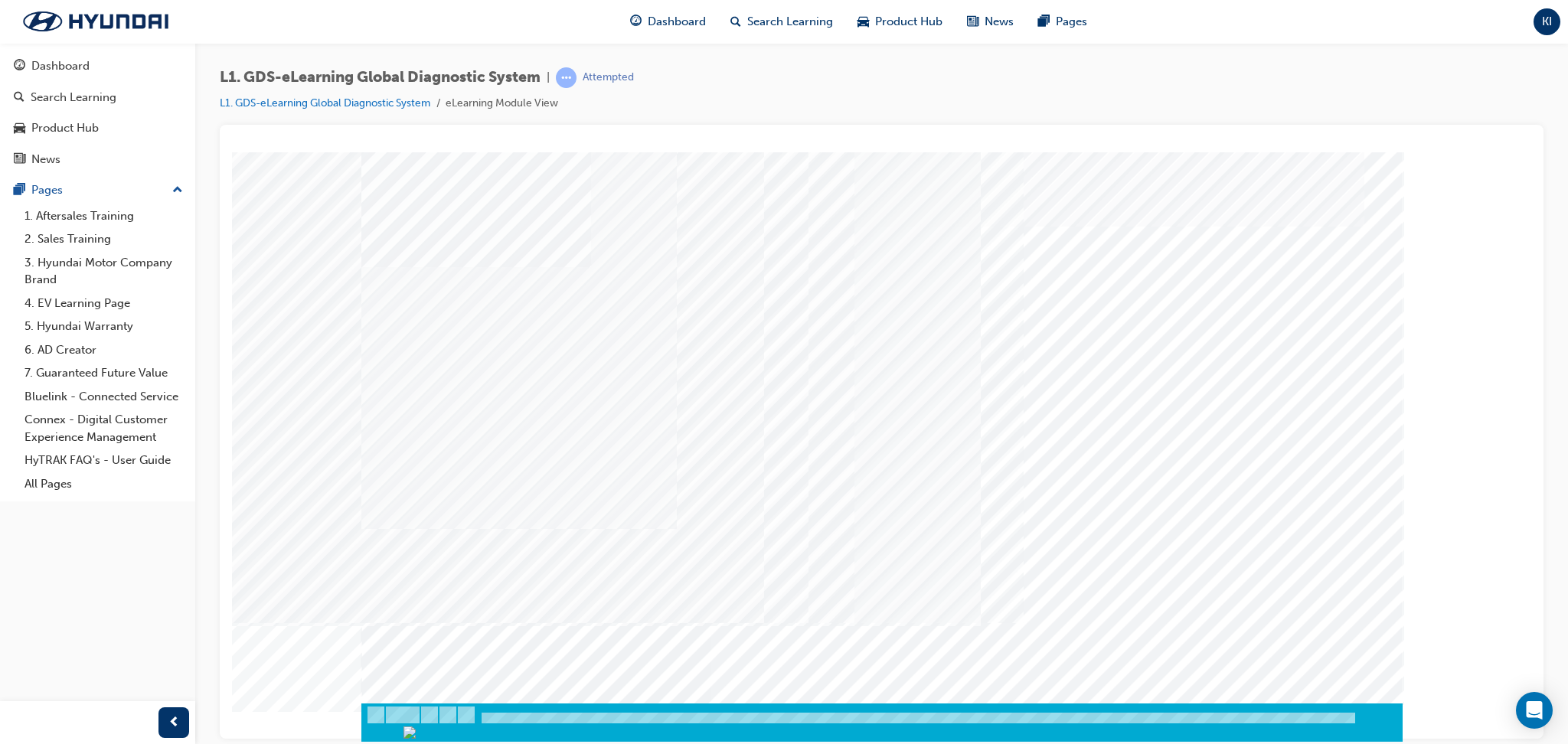 click at bounding box center [415, 3113] 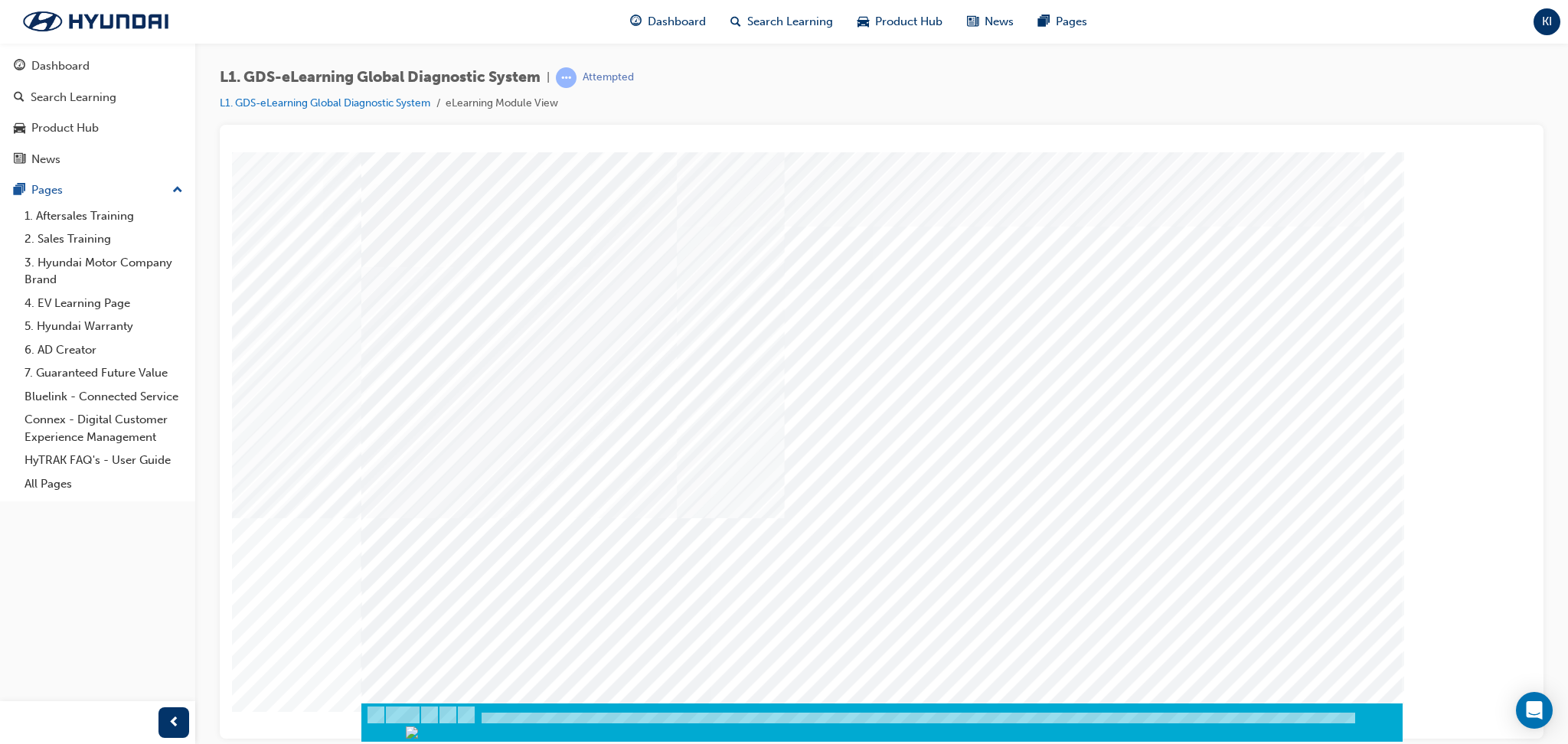 click at bounding box center [381, 3963] 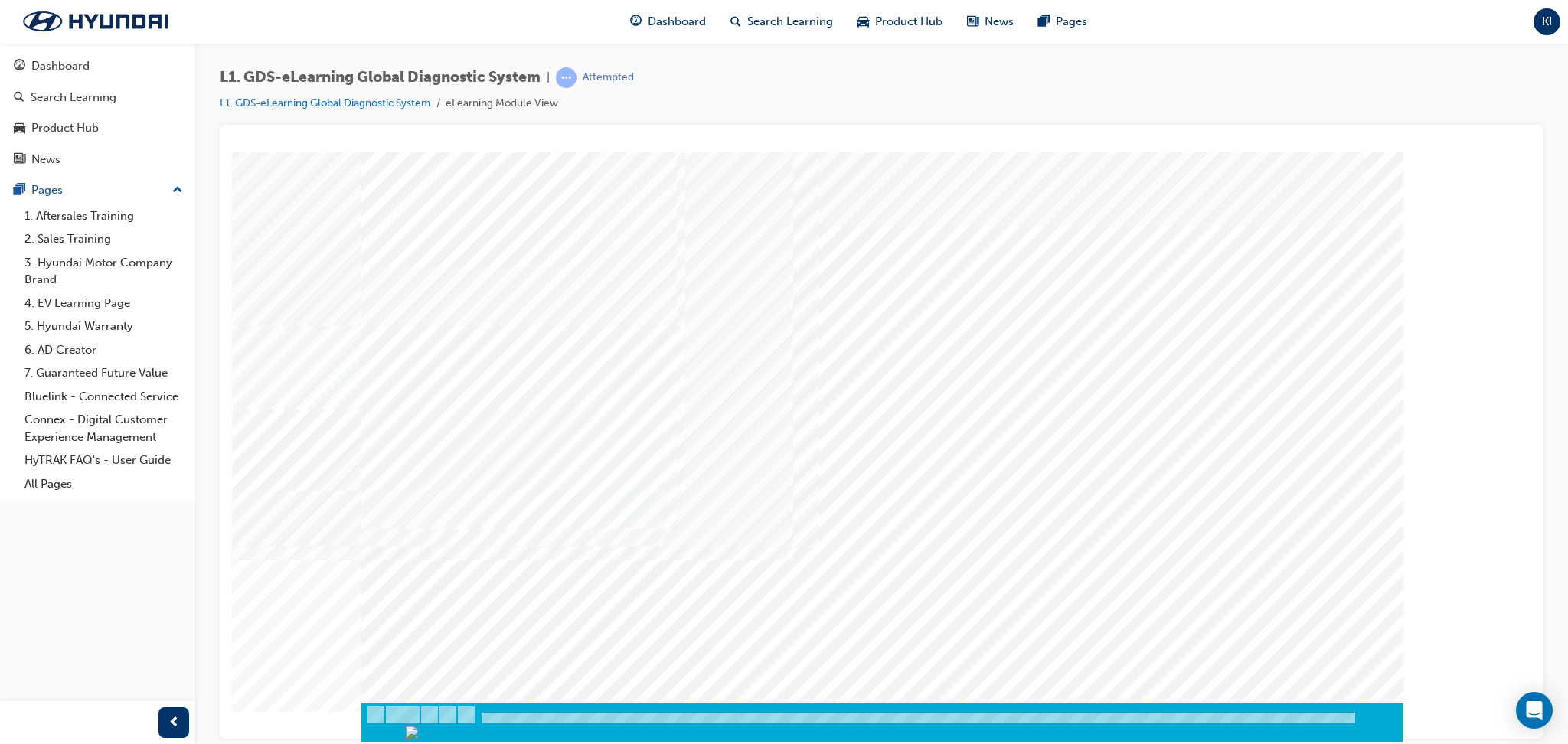click at bounding box center (381, 5696) 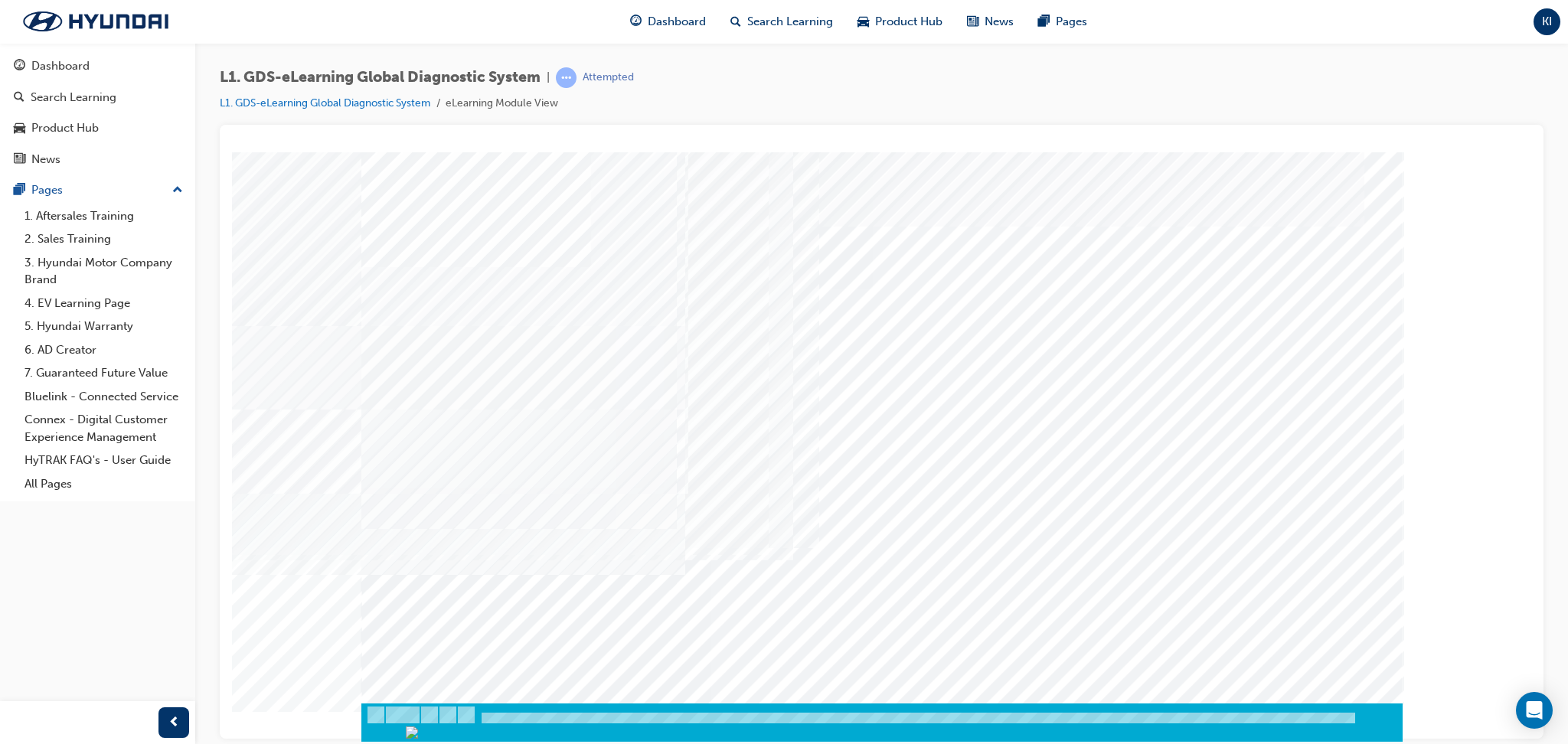 click at bounding box center [381, 5735] 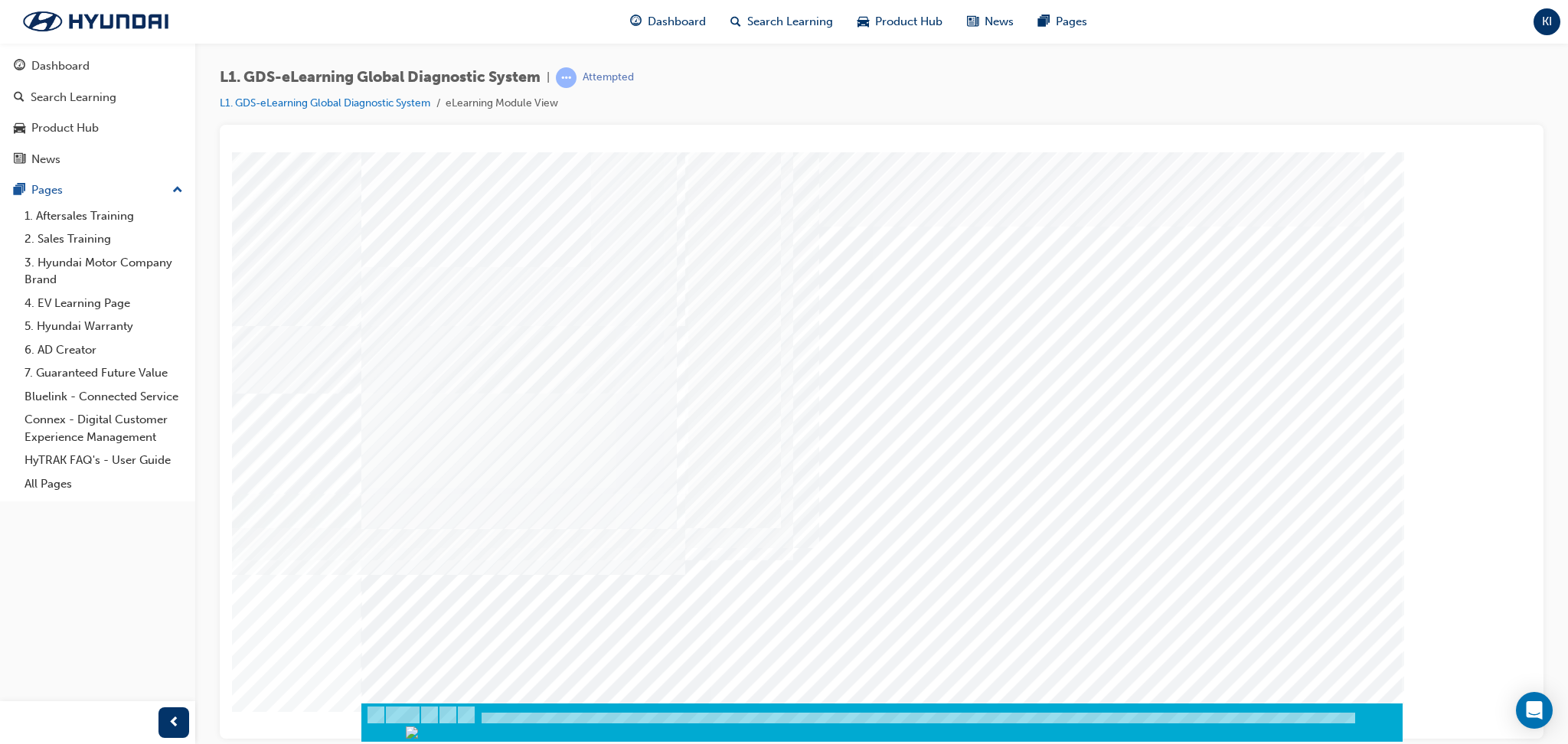 click at bounding box center [381, 5773] 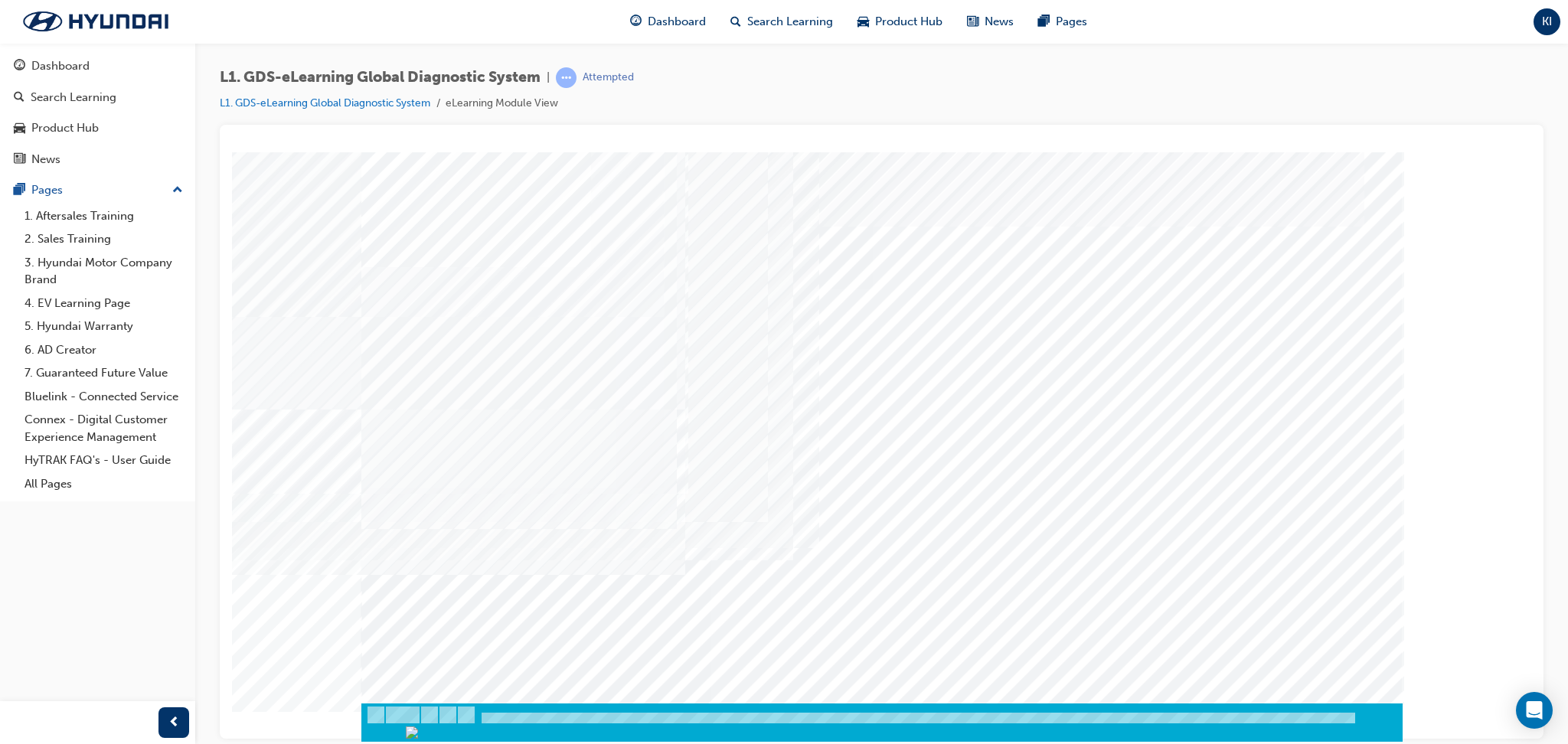 click at bounding box center (381, 5811) 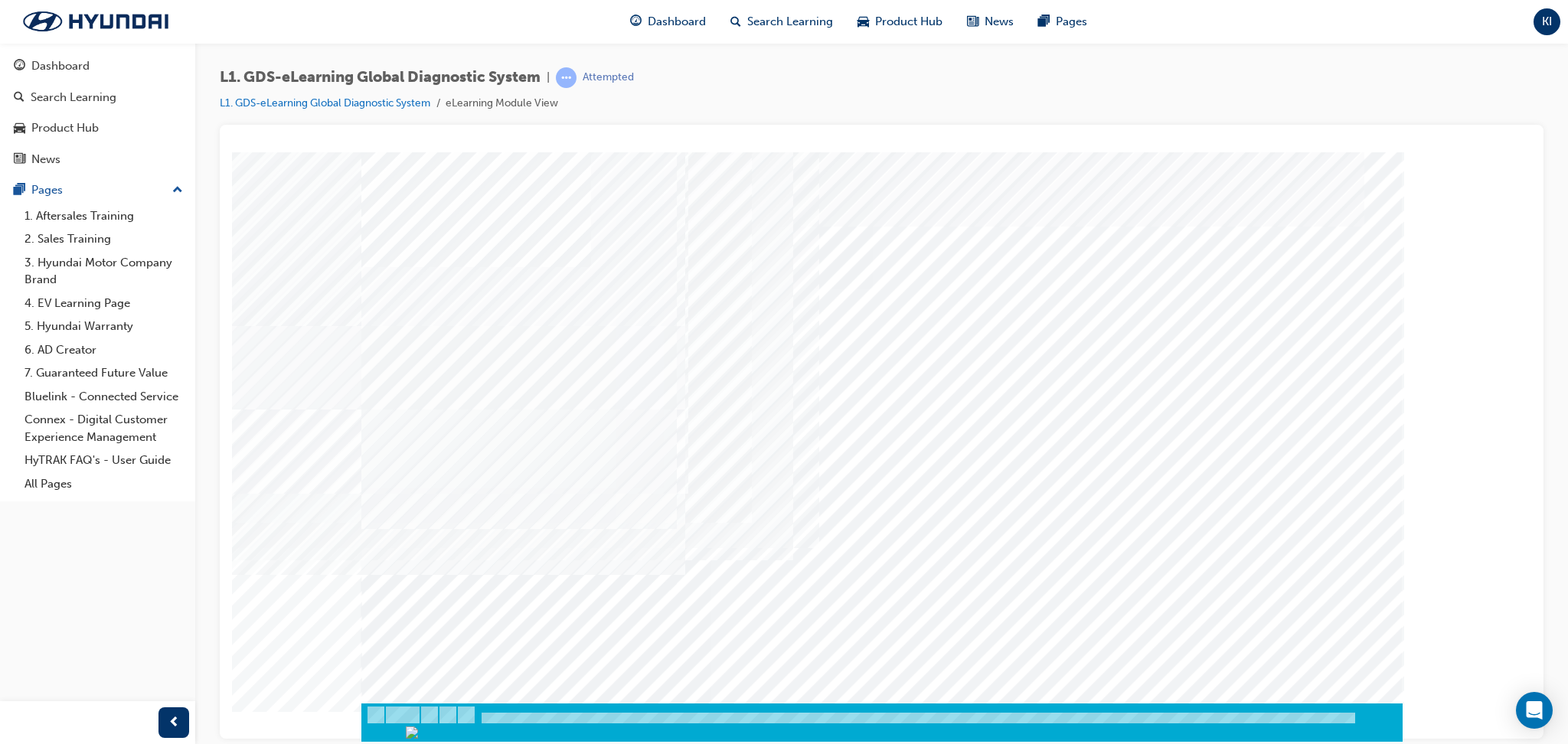 click at bounding box center [883, 979] 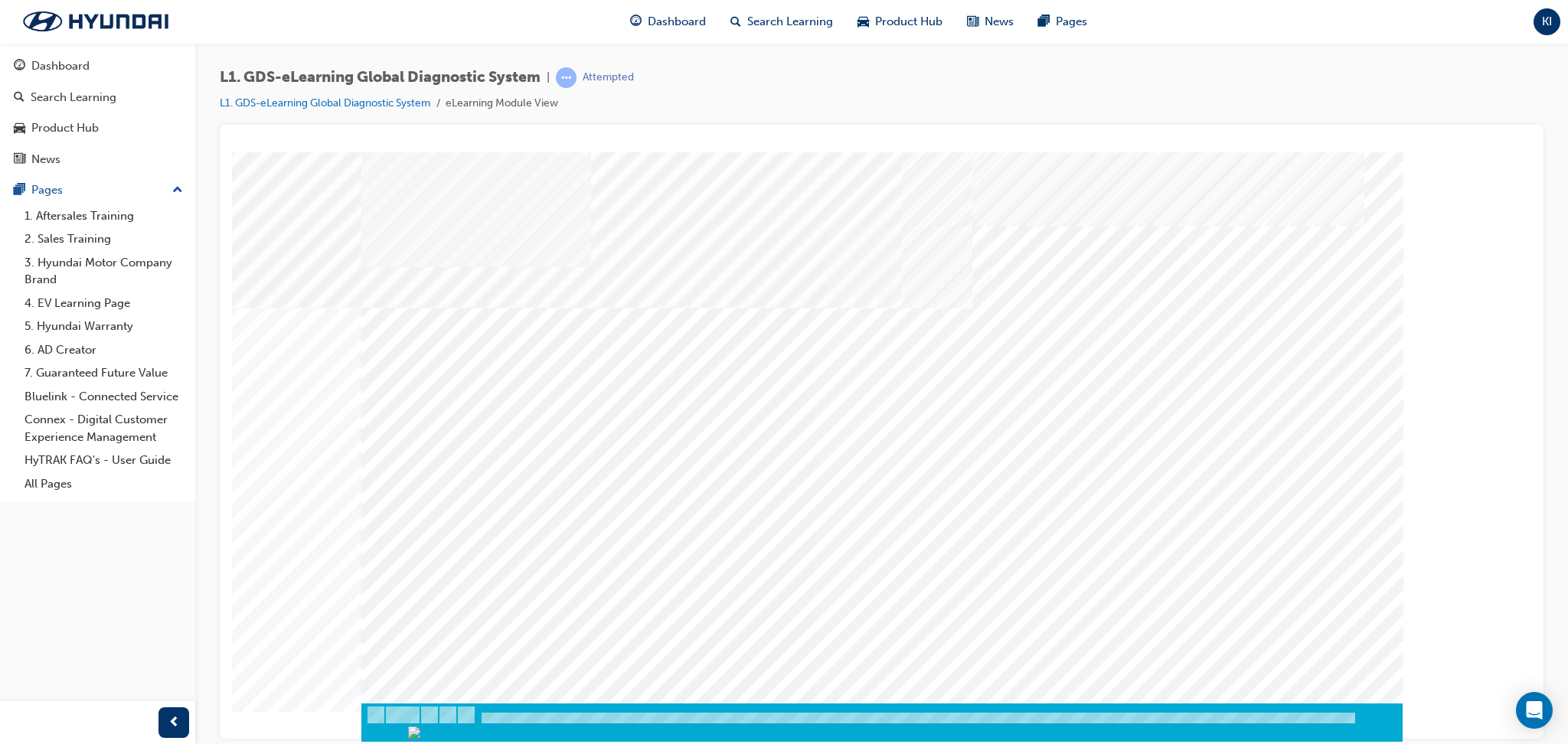 click at bounding box center (381, 4377) 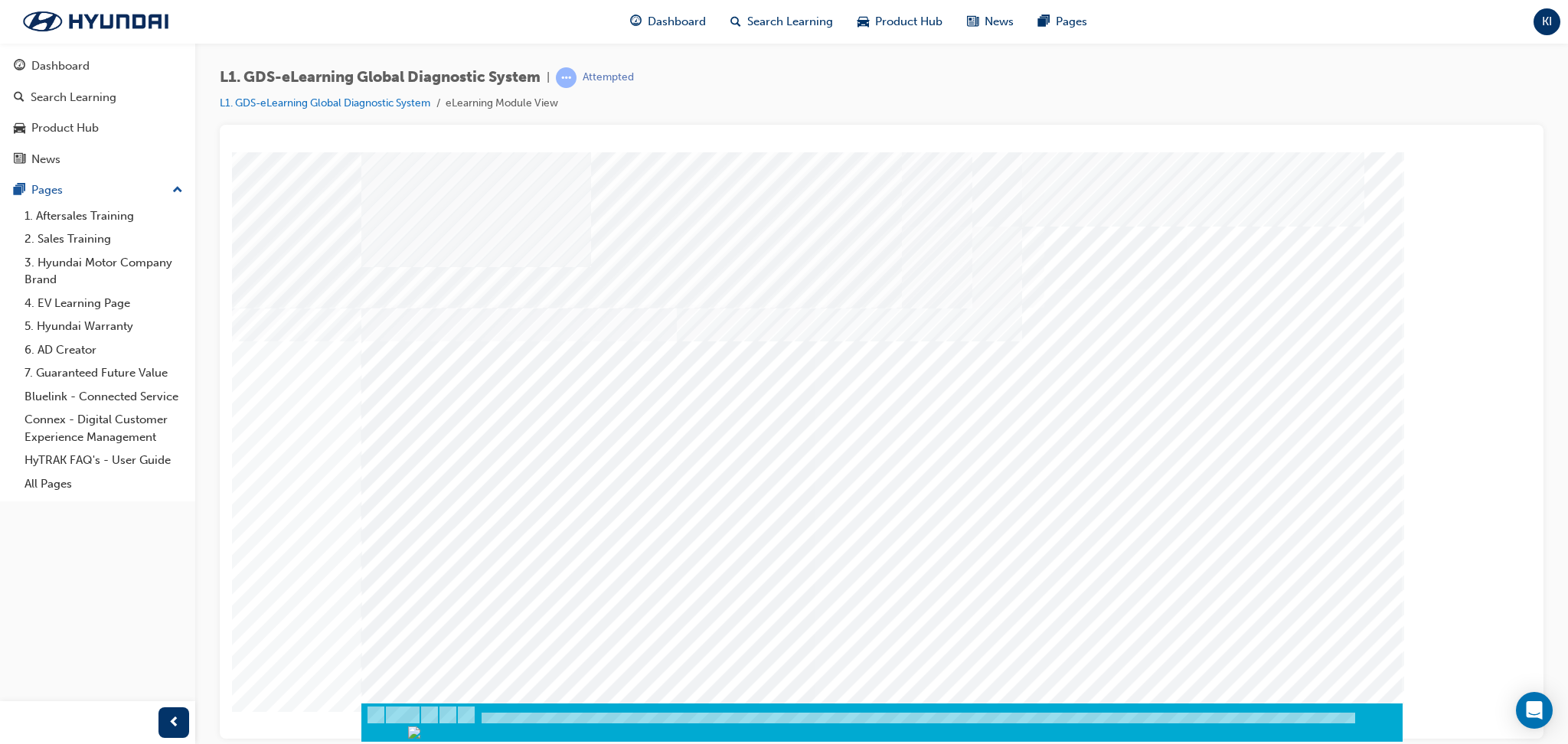 click at bounding box center [588, 2138] 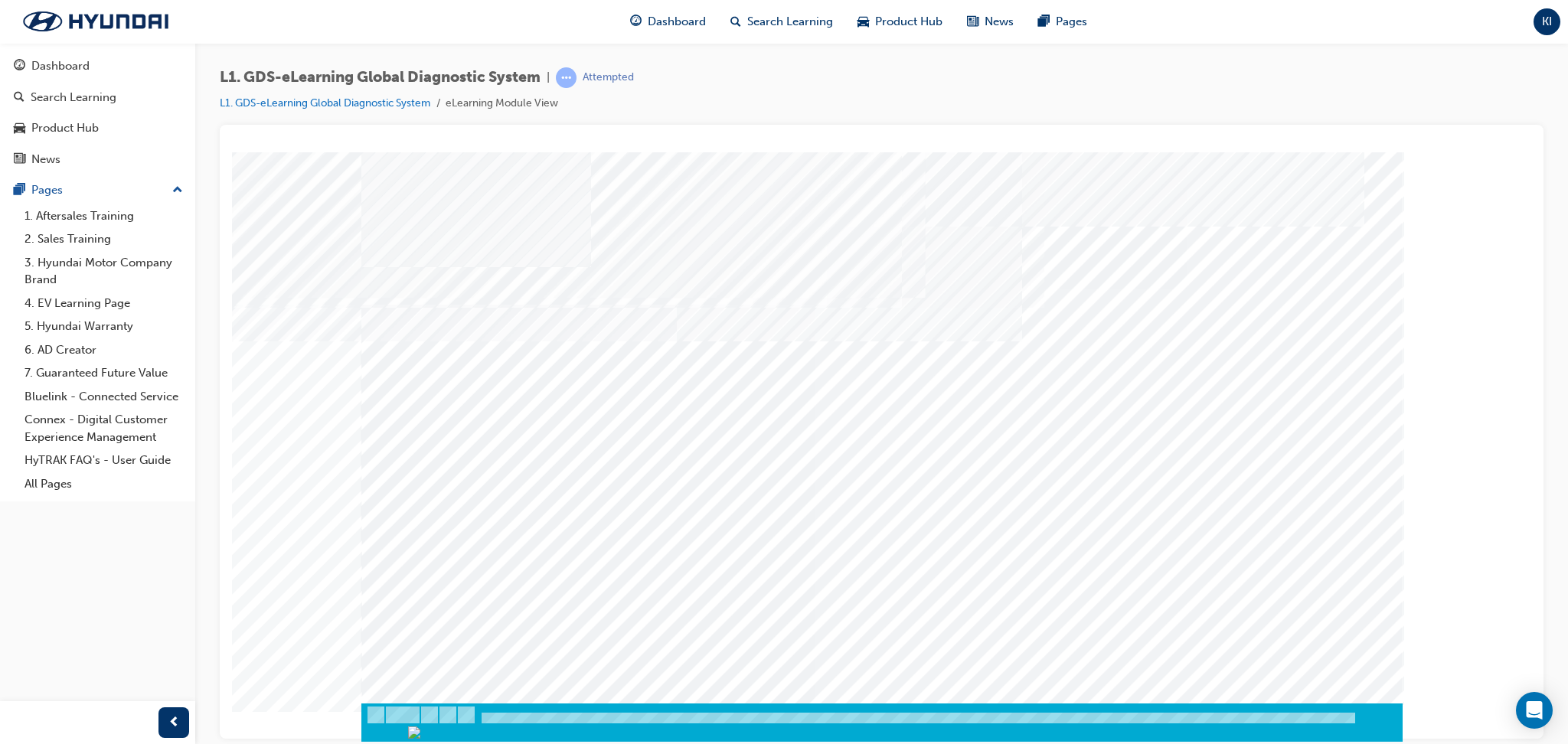 click at bounding box center [381, 7071] 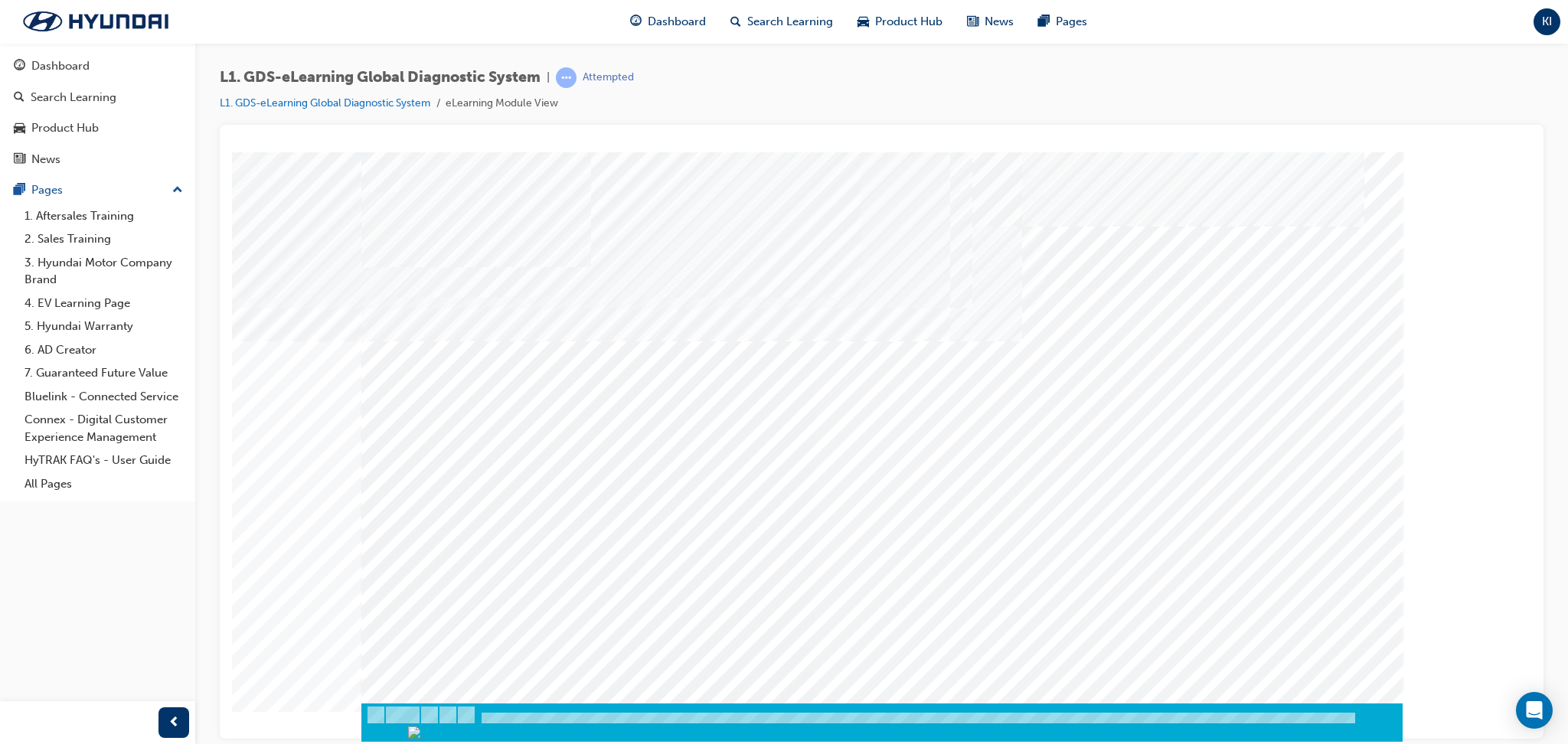 click at bounding box center (381, 7187) 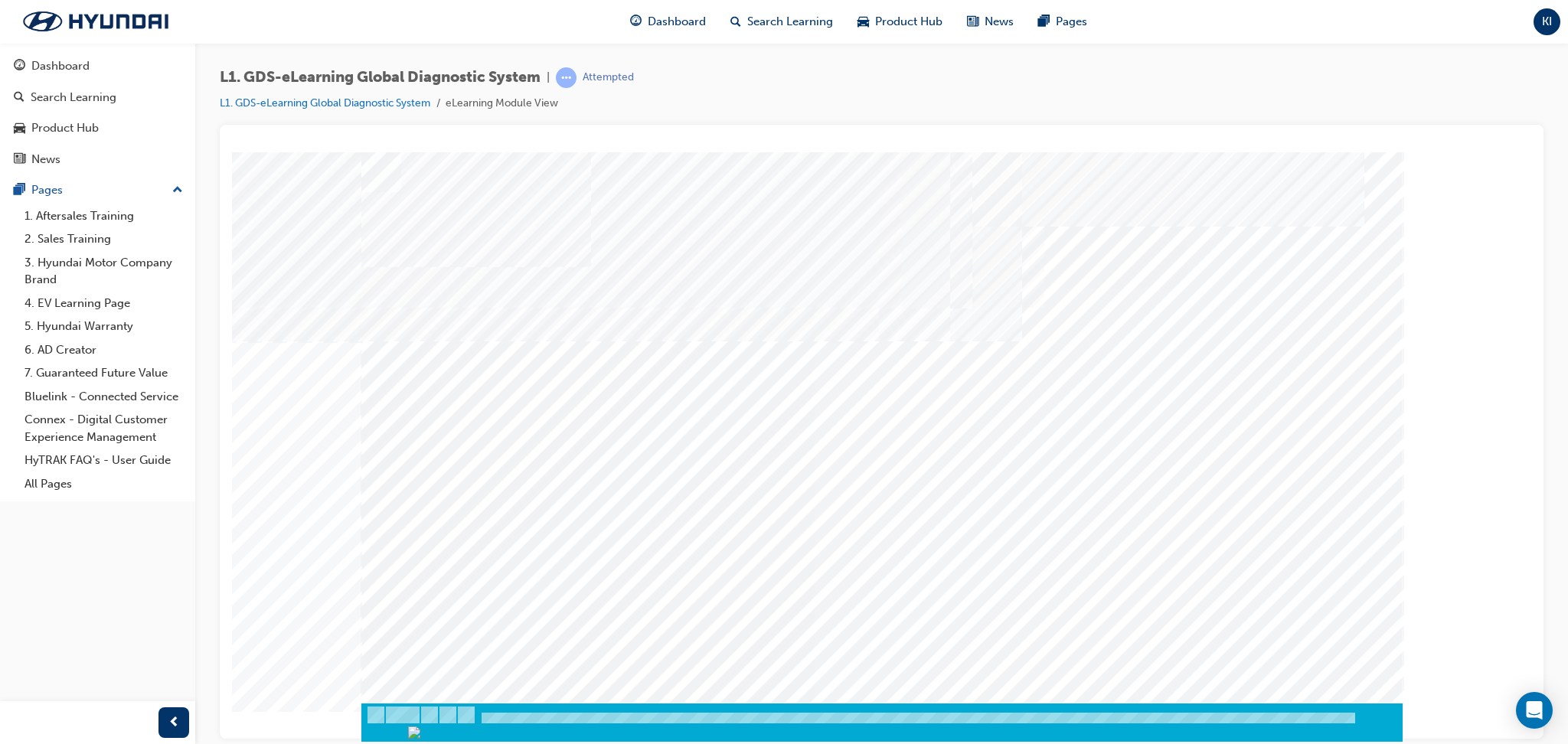 click at bounding box center (381, 6022) 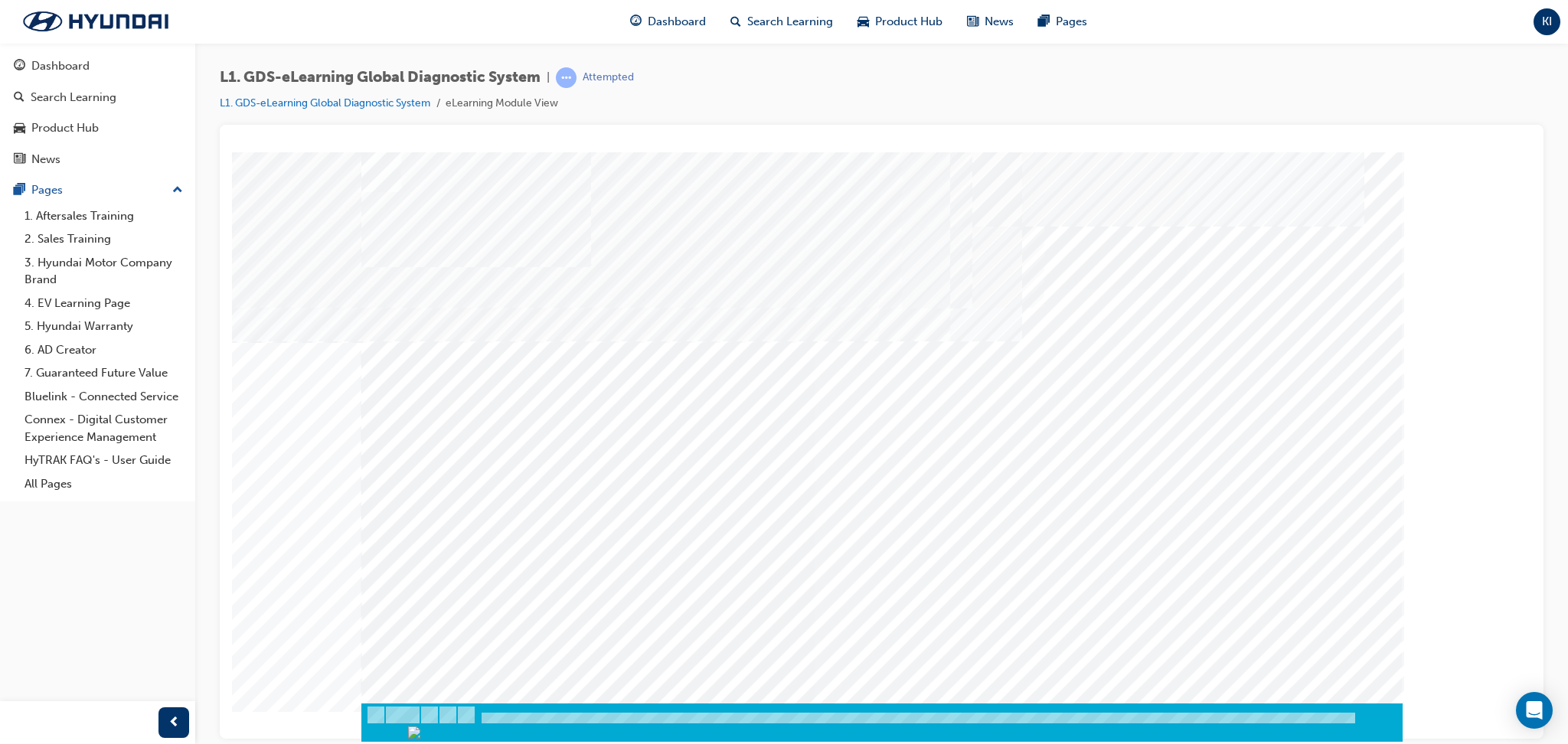click at bounding box center [381, 6061] 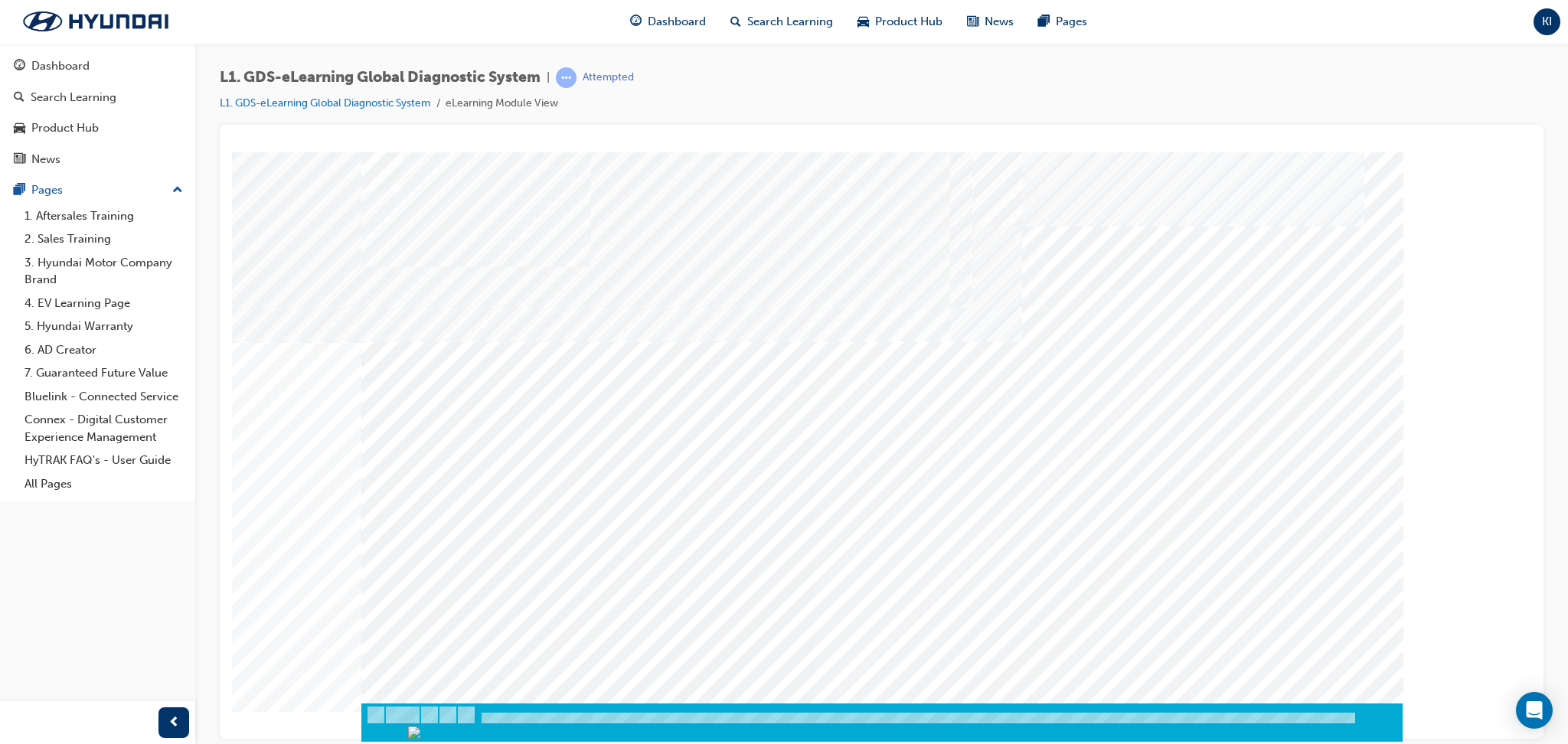 click at bounding box center [415, 5986] 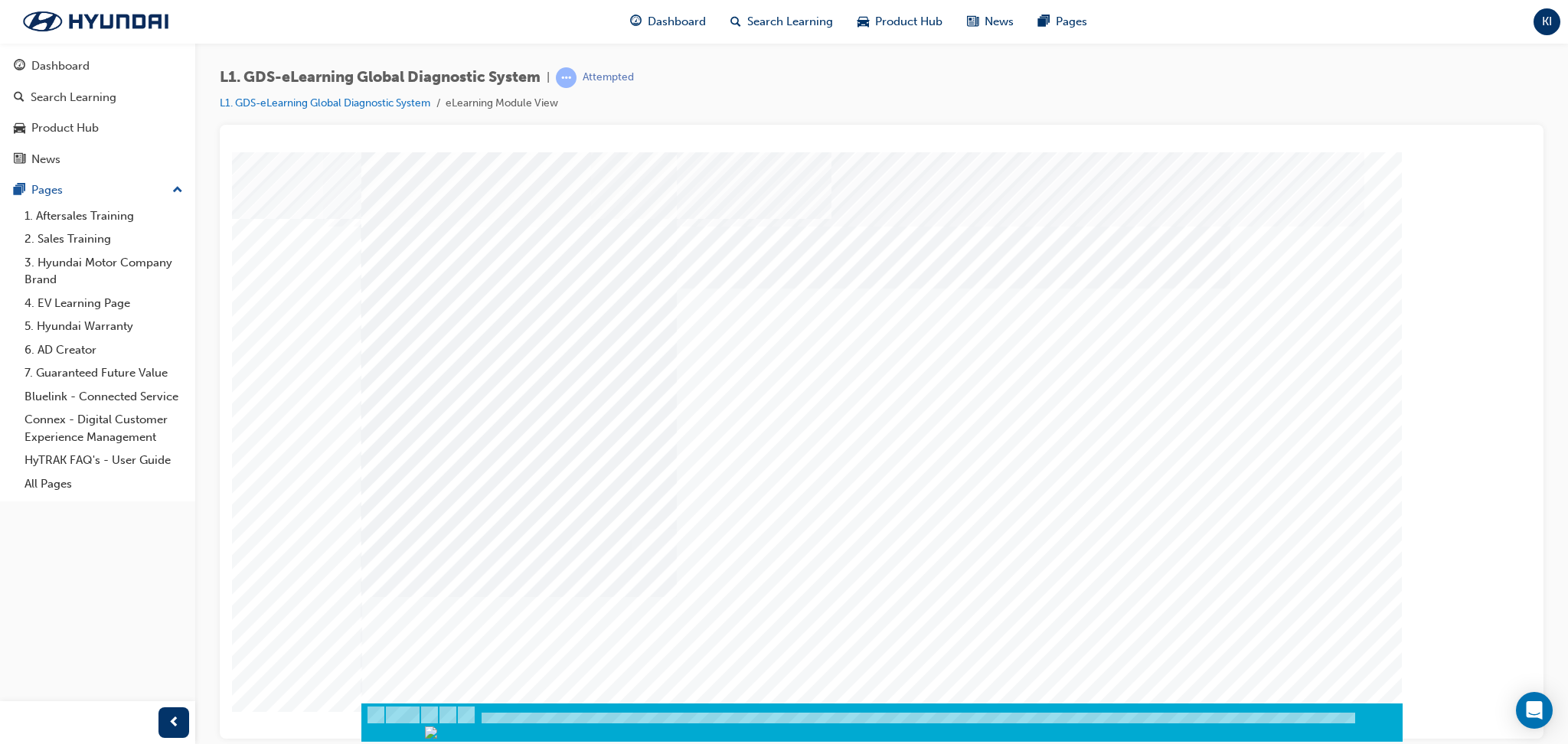 click at bounding box center [519, 3526] 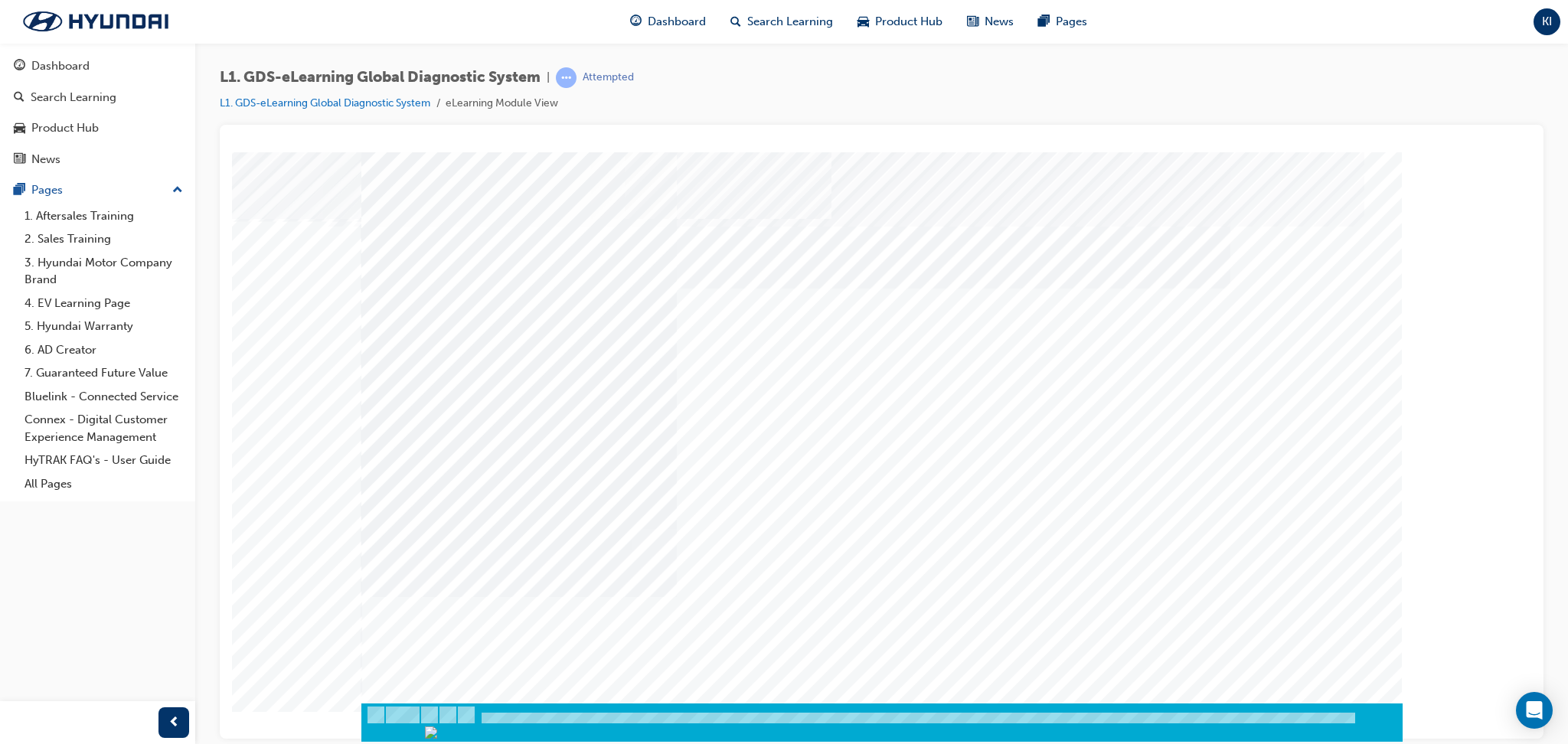 click at bounding box center (415, 2860) 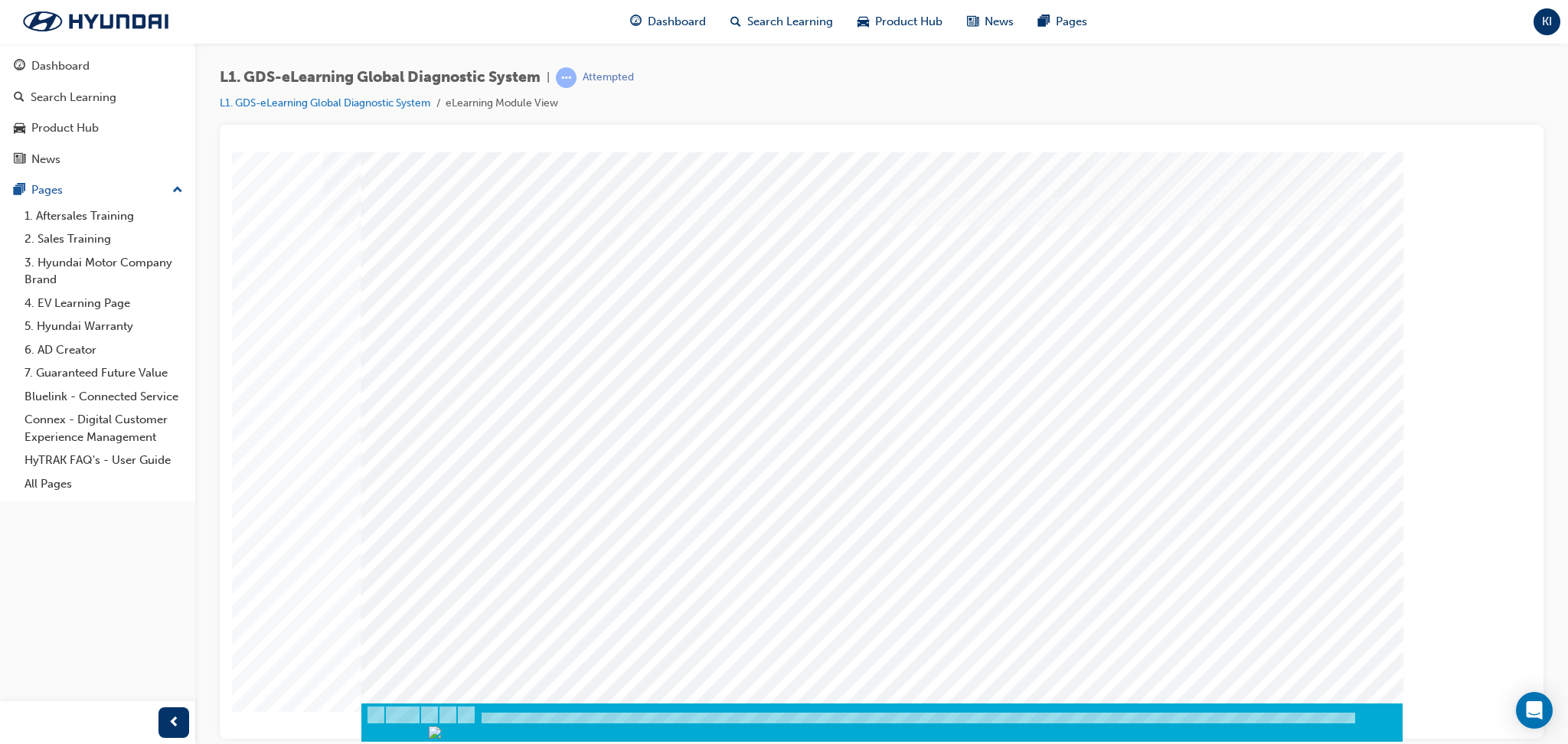 drag, startPoint x: 925, startPoint y: 242, endPoint x: 937, endPoint y: 453, distance: 211.34096 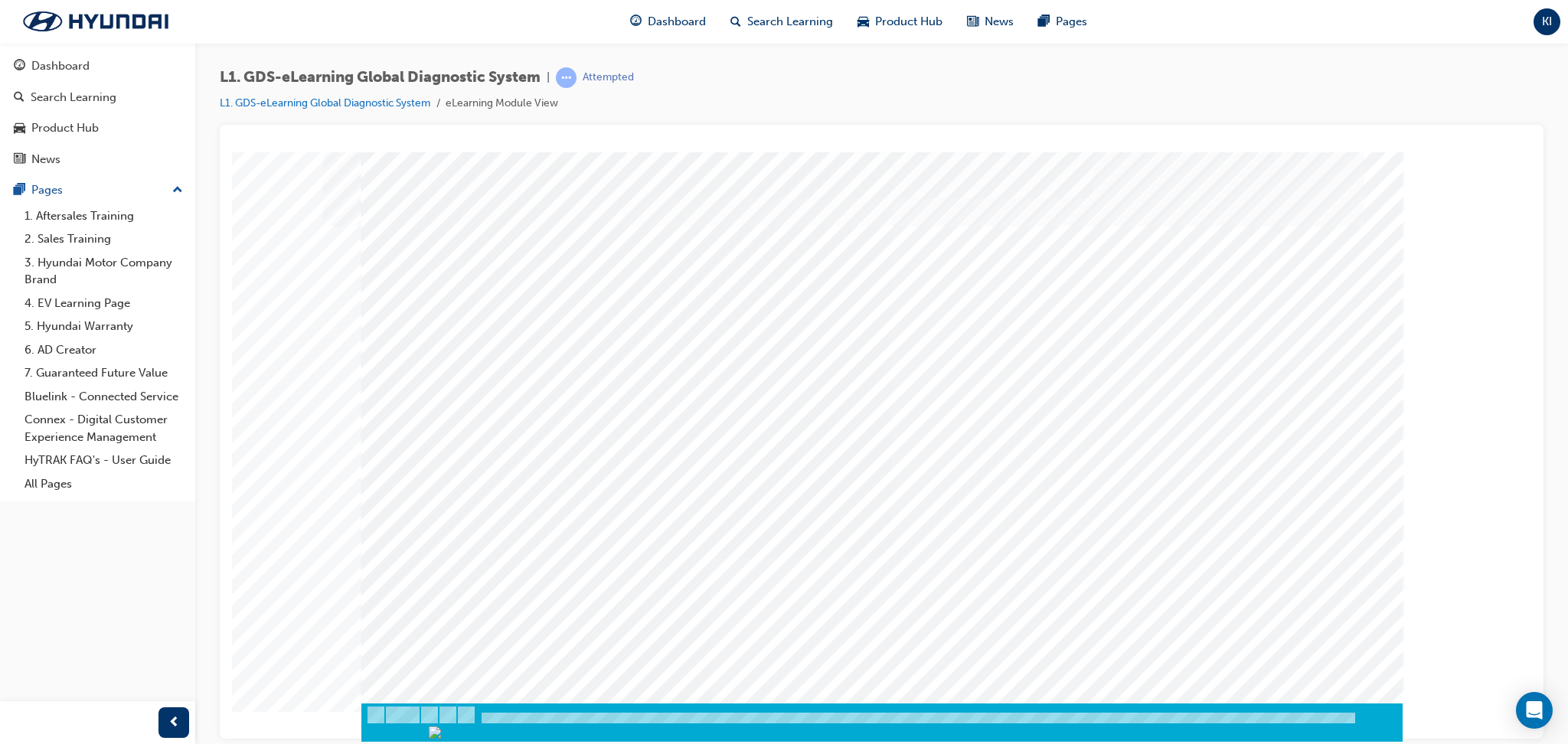 click at bounding box center (409, 2824) 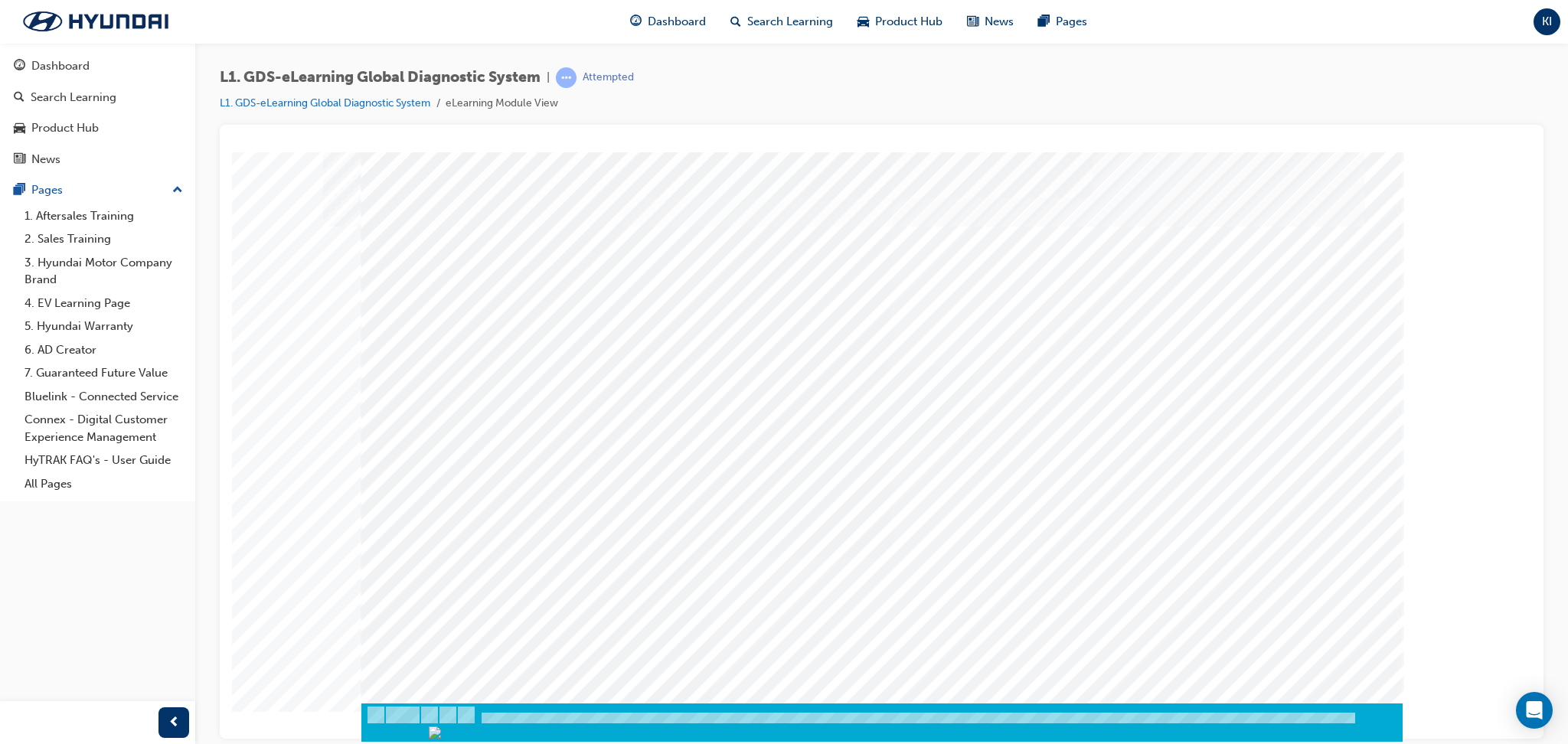 drag, startPoint x: 922, startPoint y: 393, endPoint x: 890, endPoint y: 511, distance: 122.262 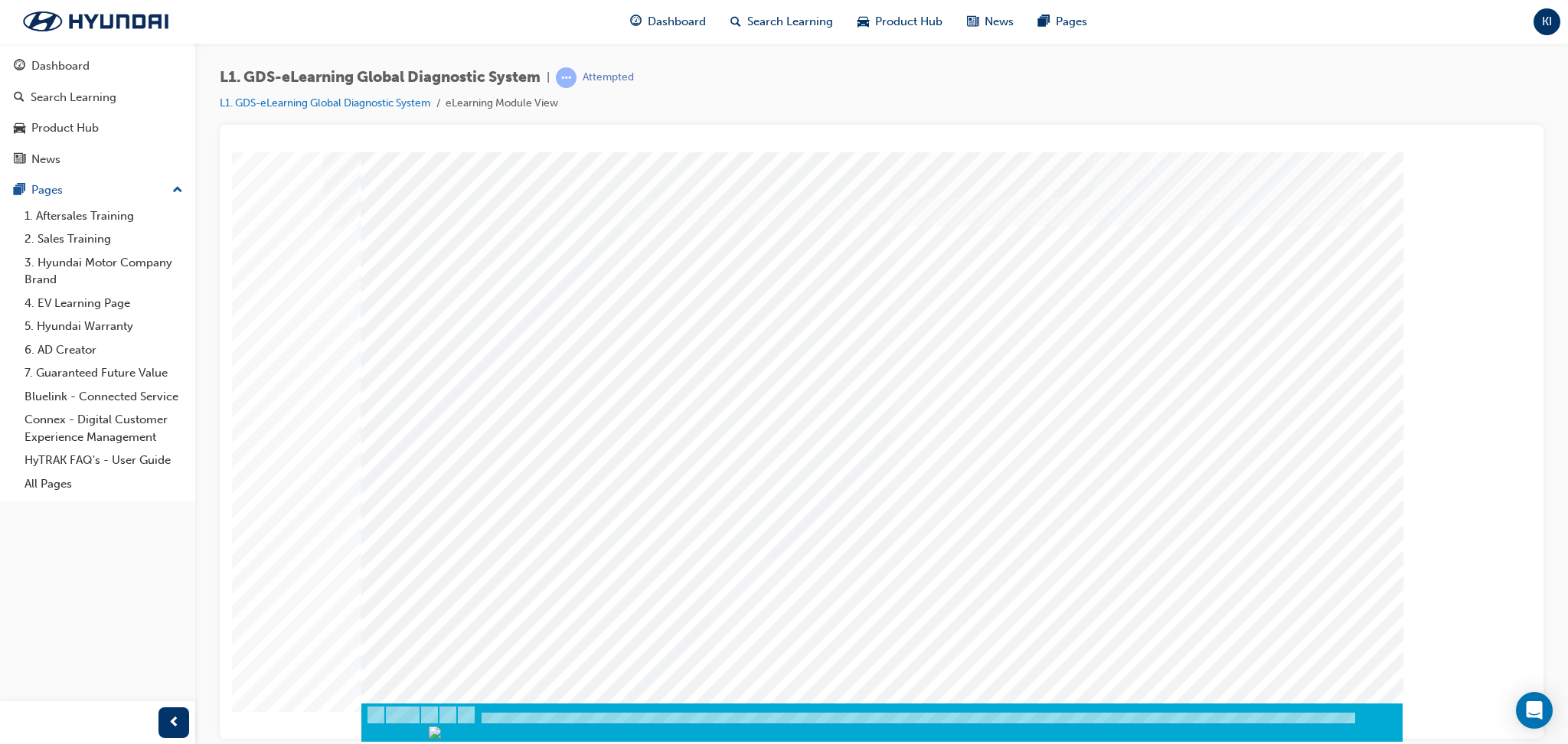 click at bounding box center (409, 2954) 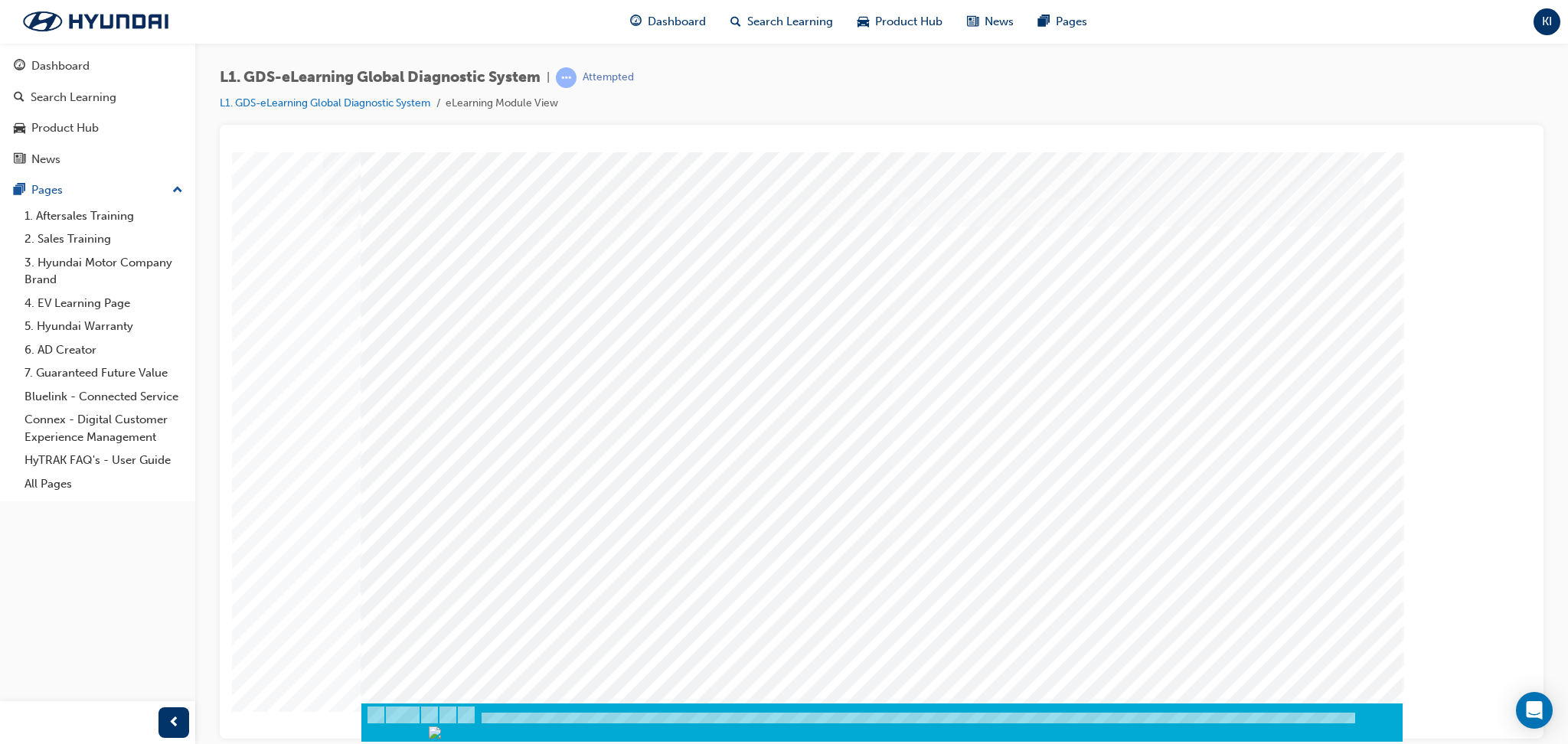 drag, startPoint x: 936, startPoint y: 259, endPoint x: 865, endPoint y: 434, distance: 188.85444 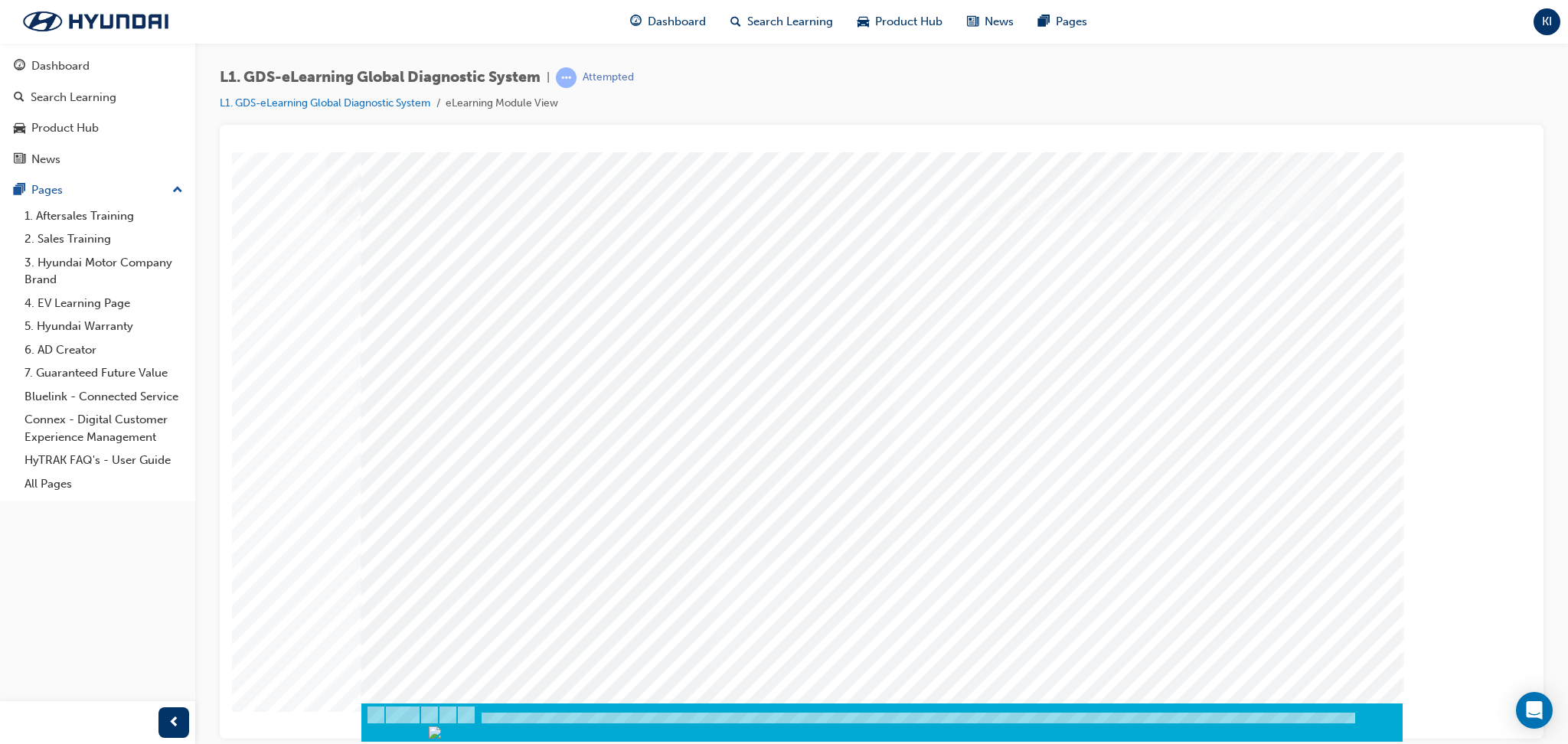 click at bounding box center (415, 1823) 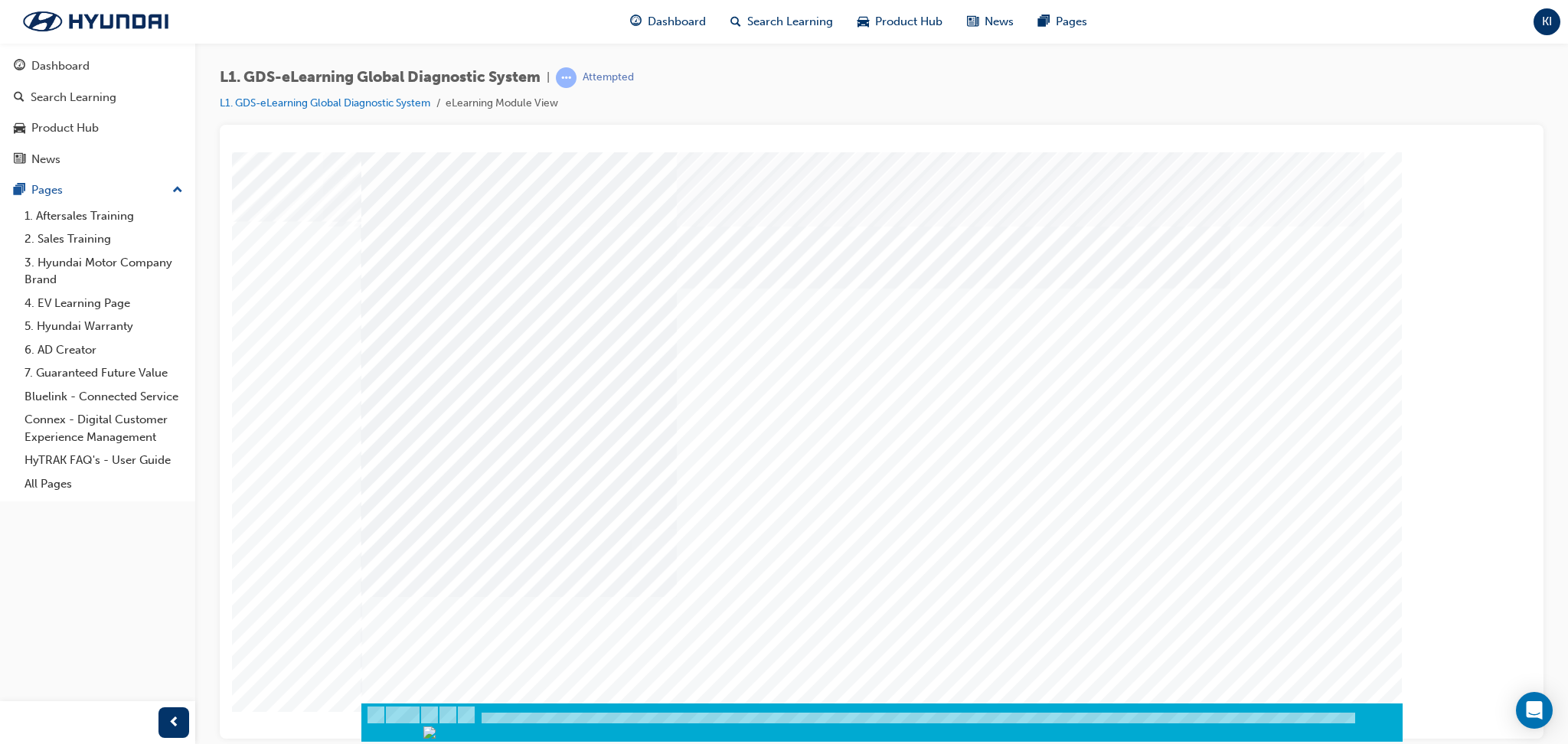 click at bounding box center (415, 2784) 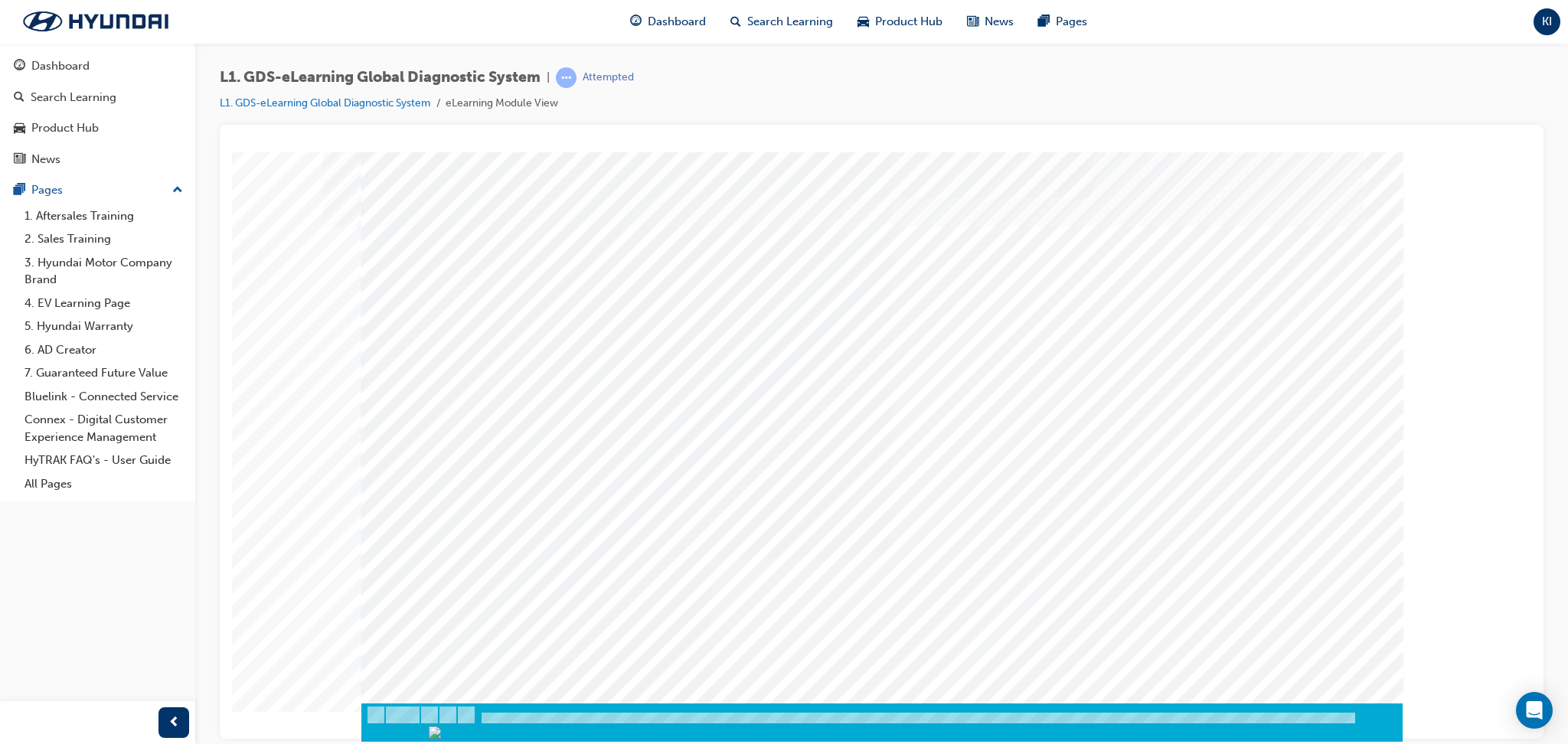 click at bounding box center (413, 3007) 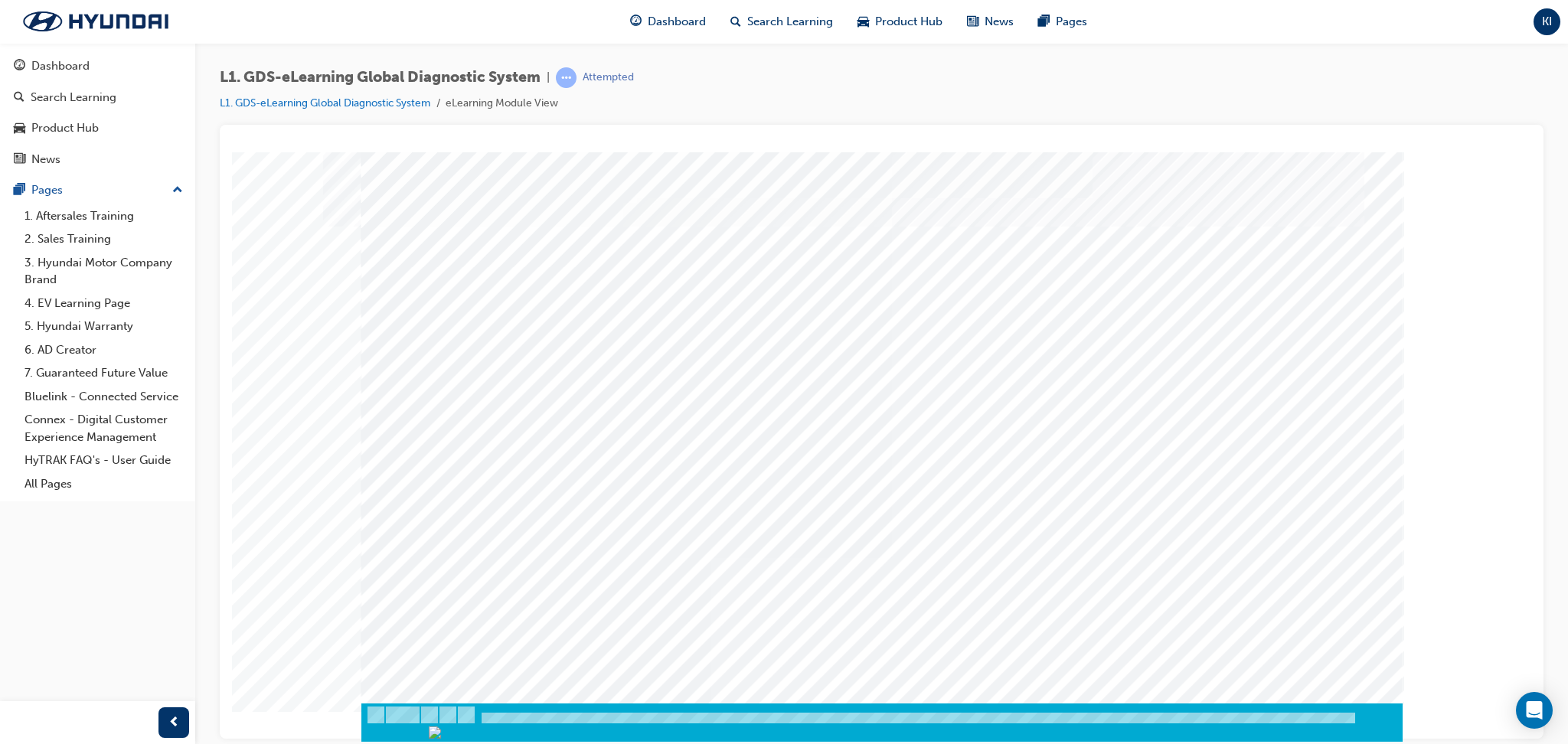 drag, startPoint x: 933, startPoint y: 249, endPoint x: 949, endPoint y: 330, distance: 82.56513 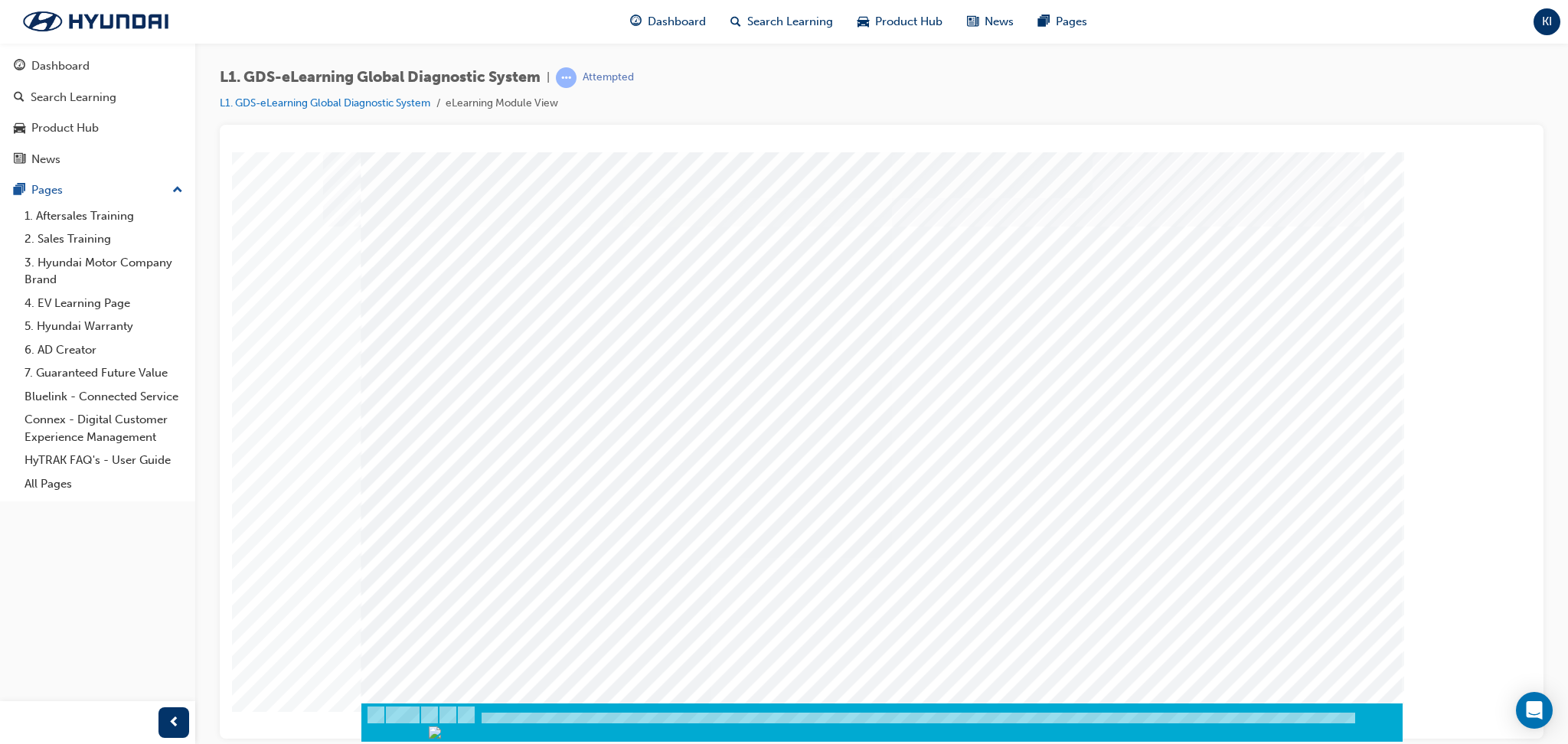 click at bounding box center [428, 4536] 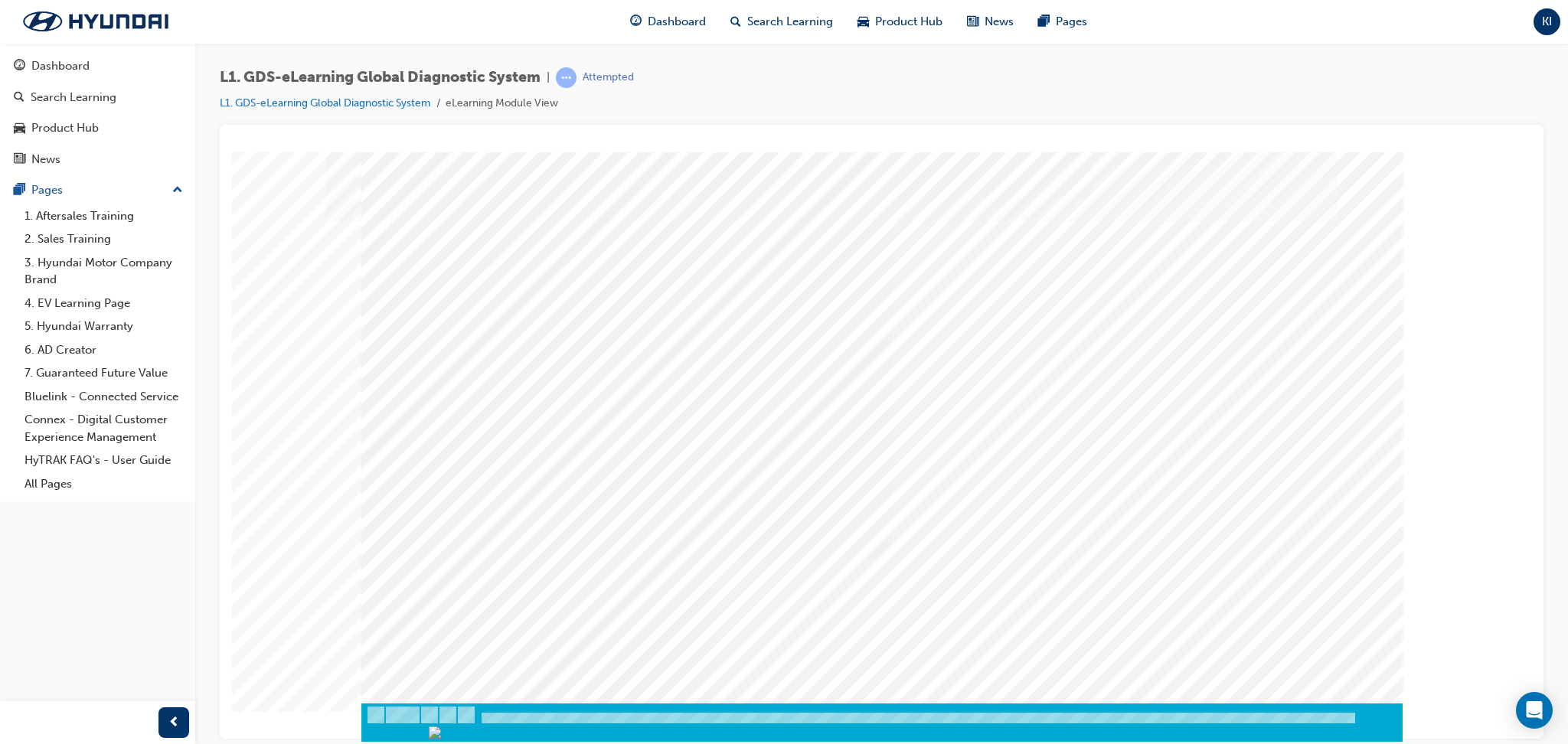 click at bounding box center [415, 1823] 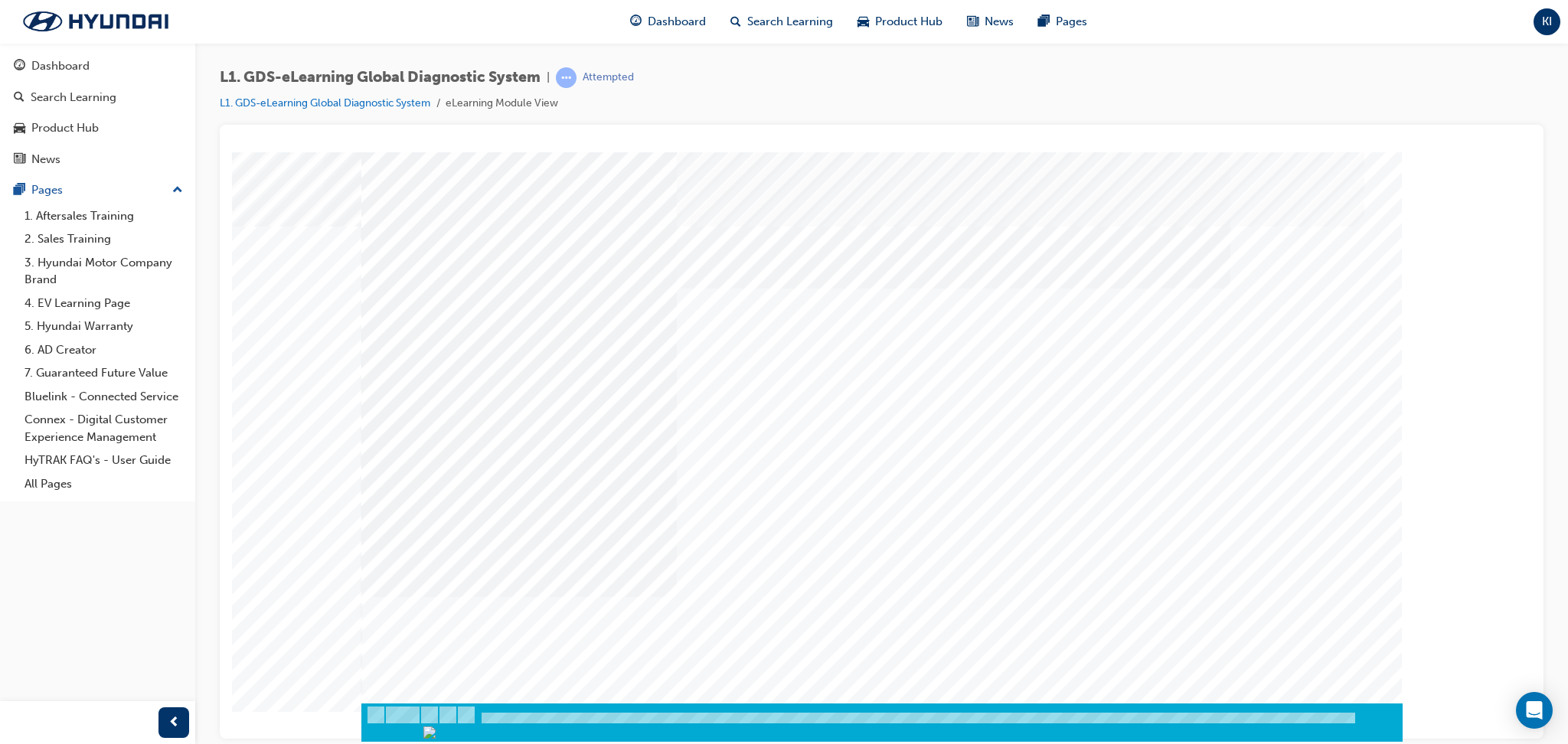 click at bounding box center (415, 856) 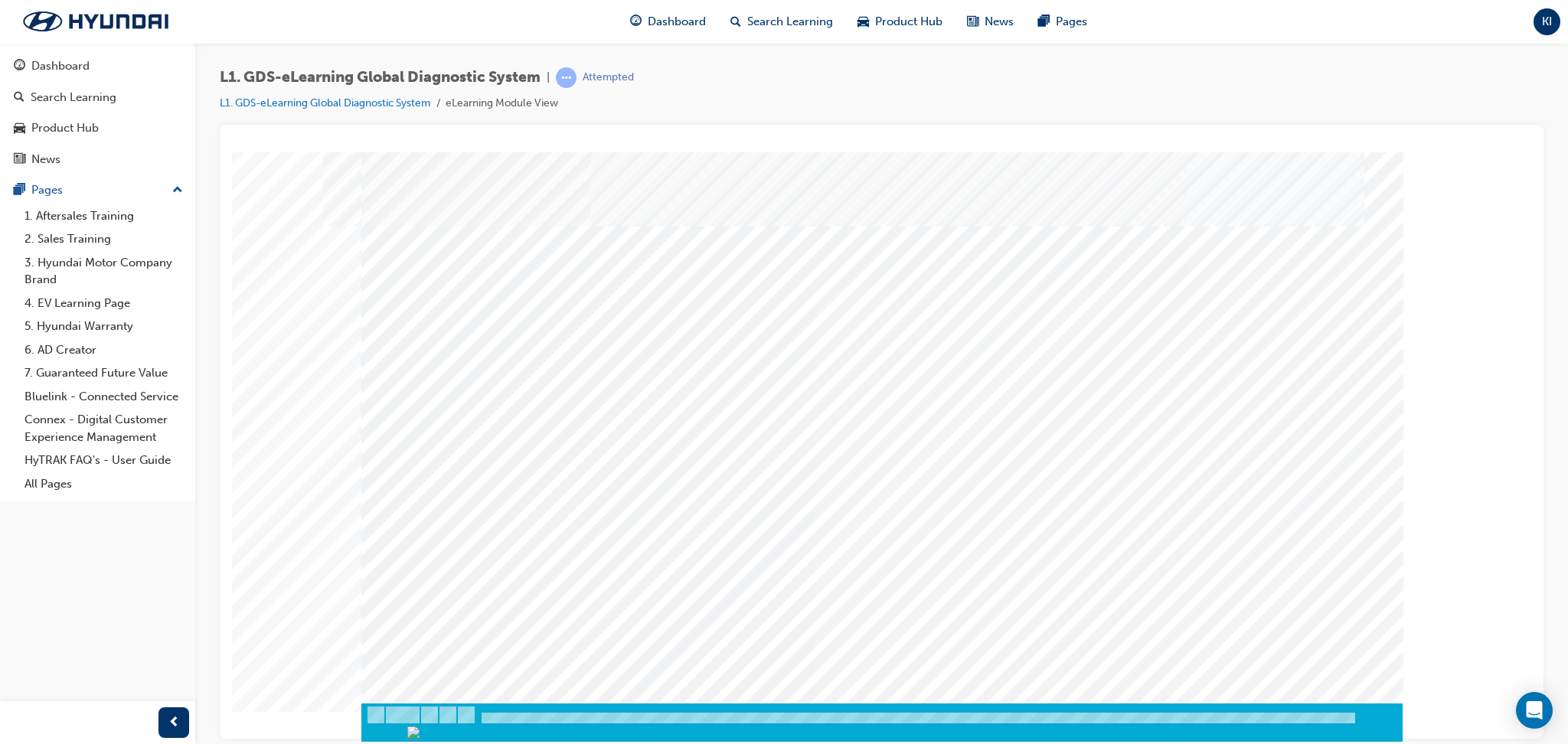 click at bounding box center [415, 6739] 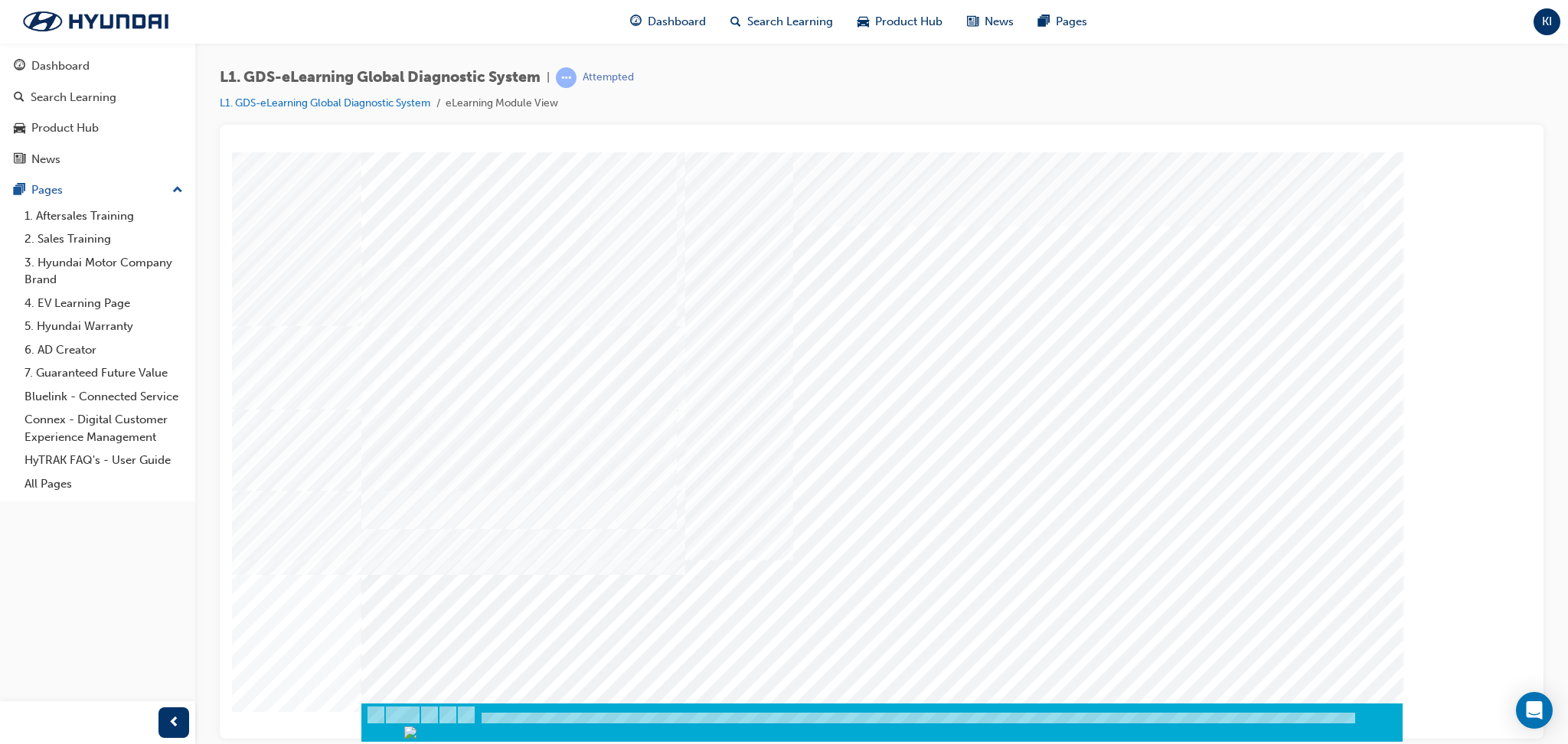 click at bounding box center [415, 1960] 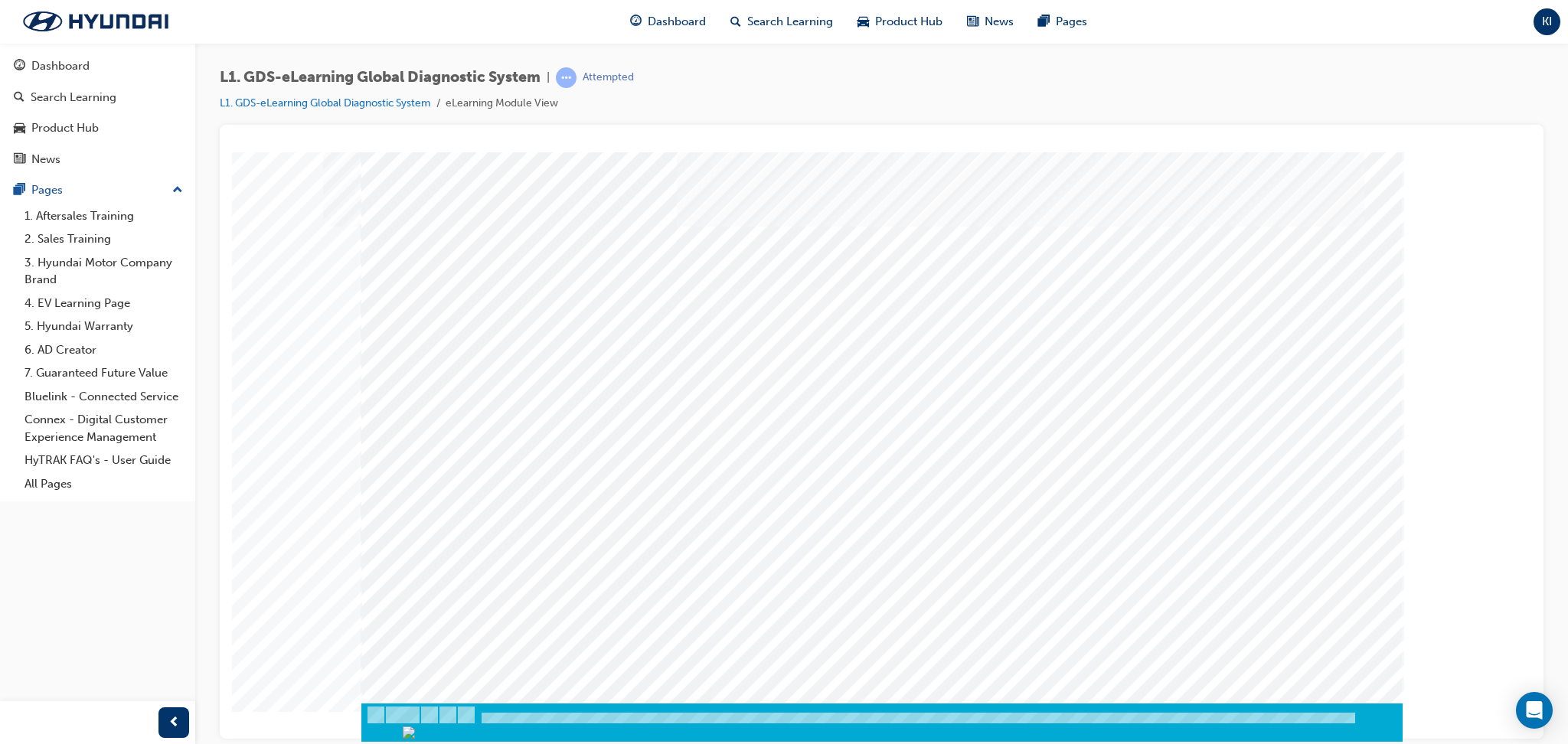 click at bounding box center (415, 1960) 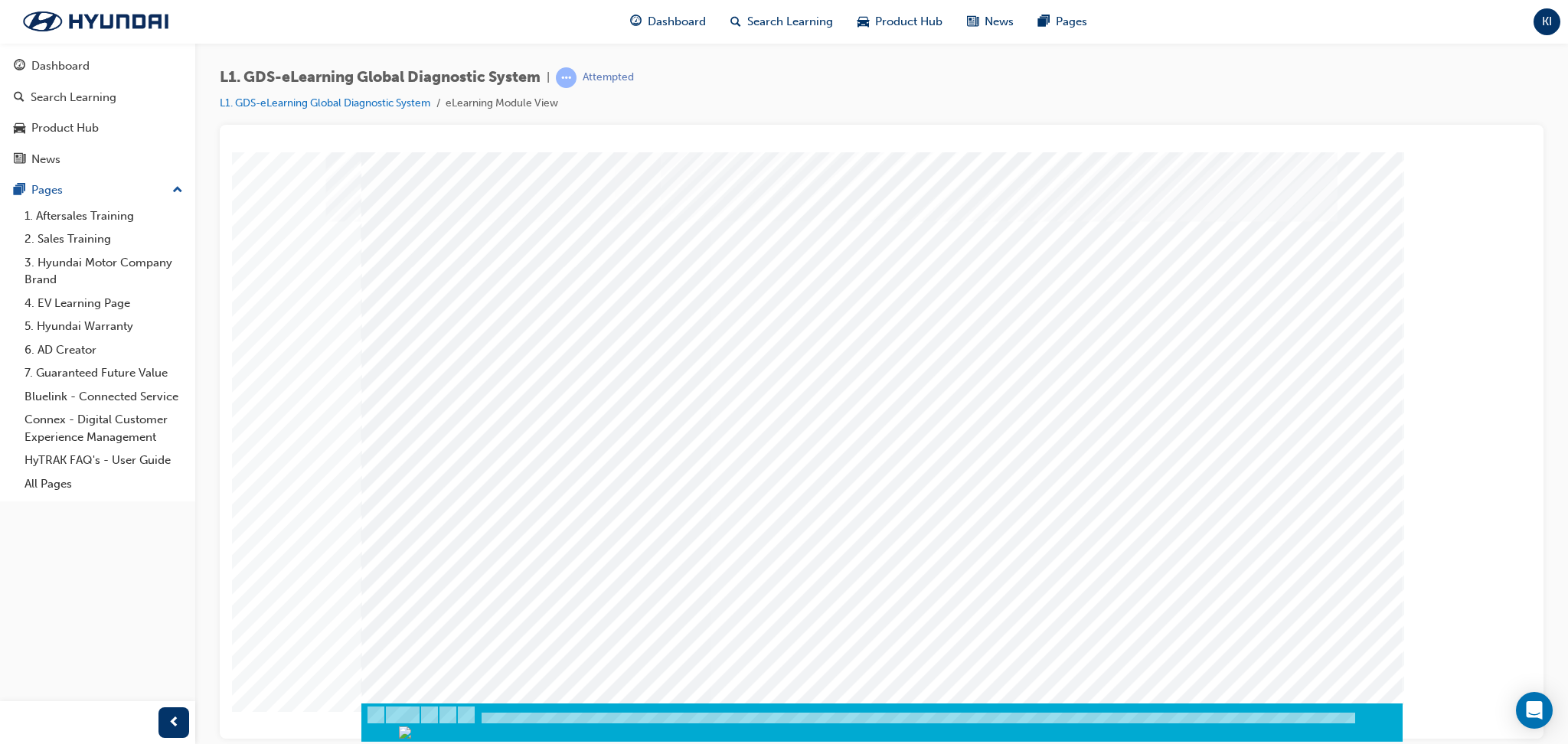 click at bounding box center [415, 1958] 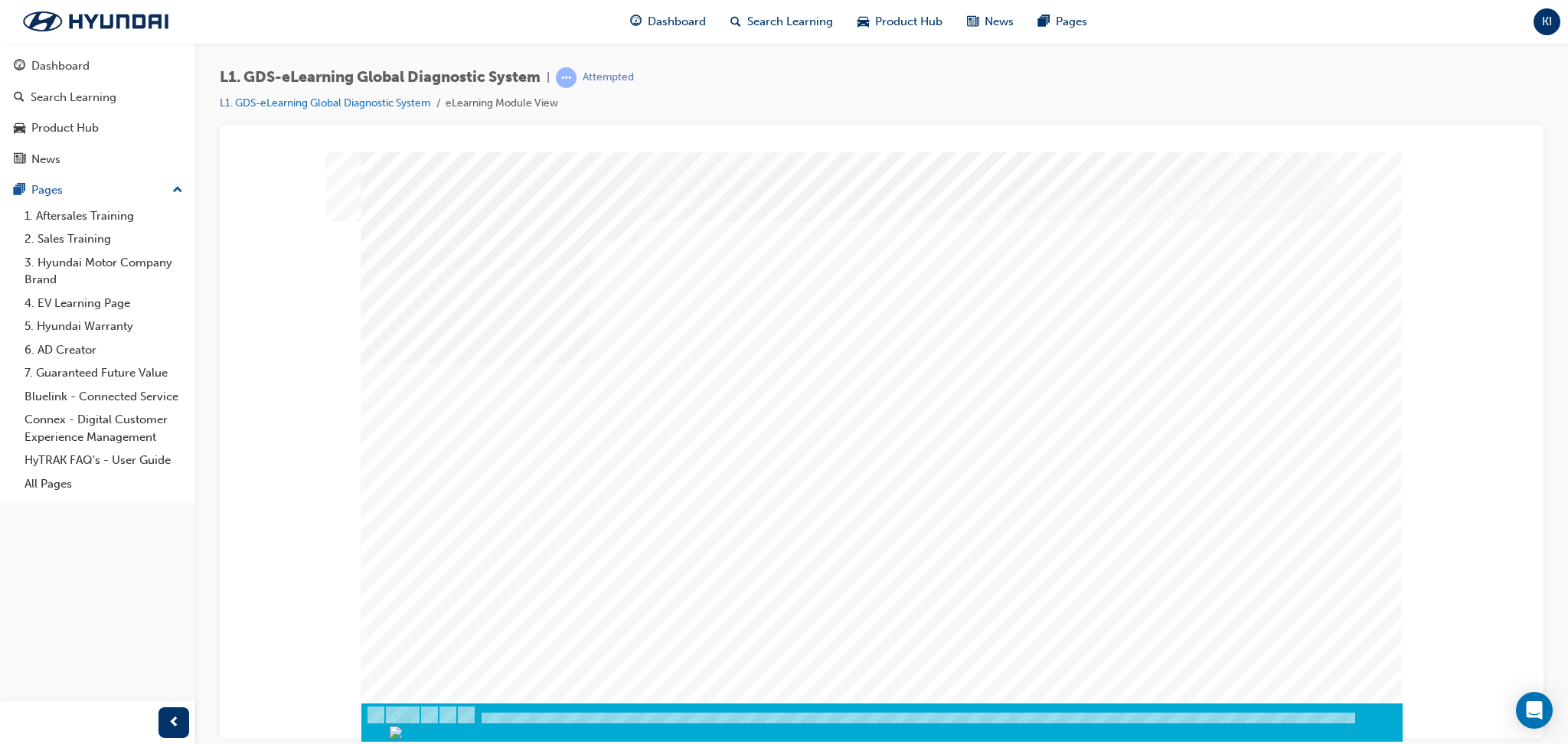 click at bounding box center [415, 765] 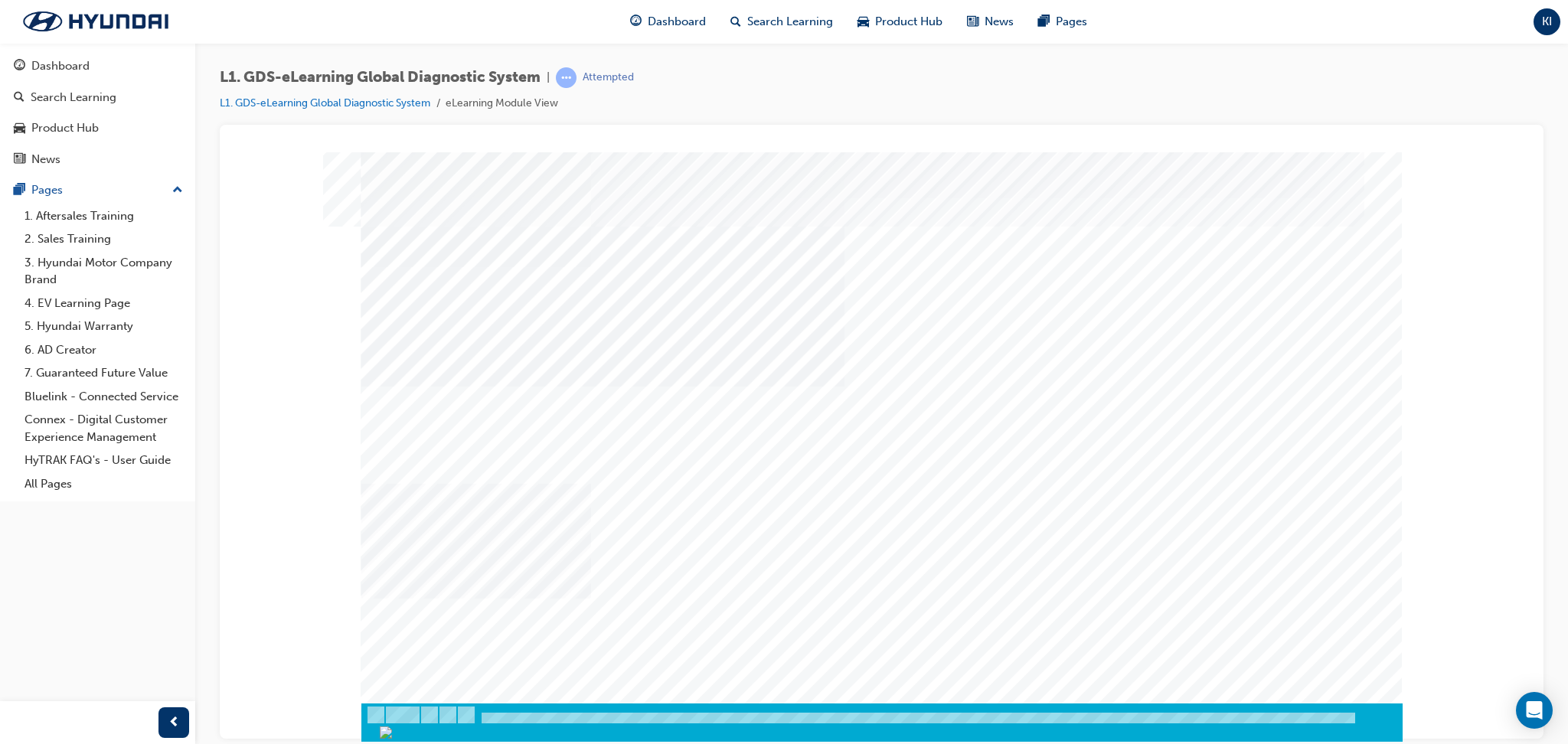 click at bounding box center [415, 1000] 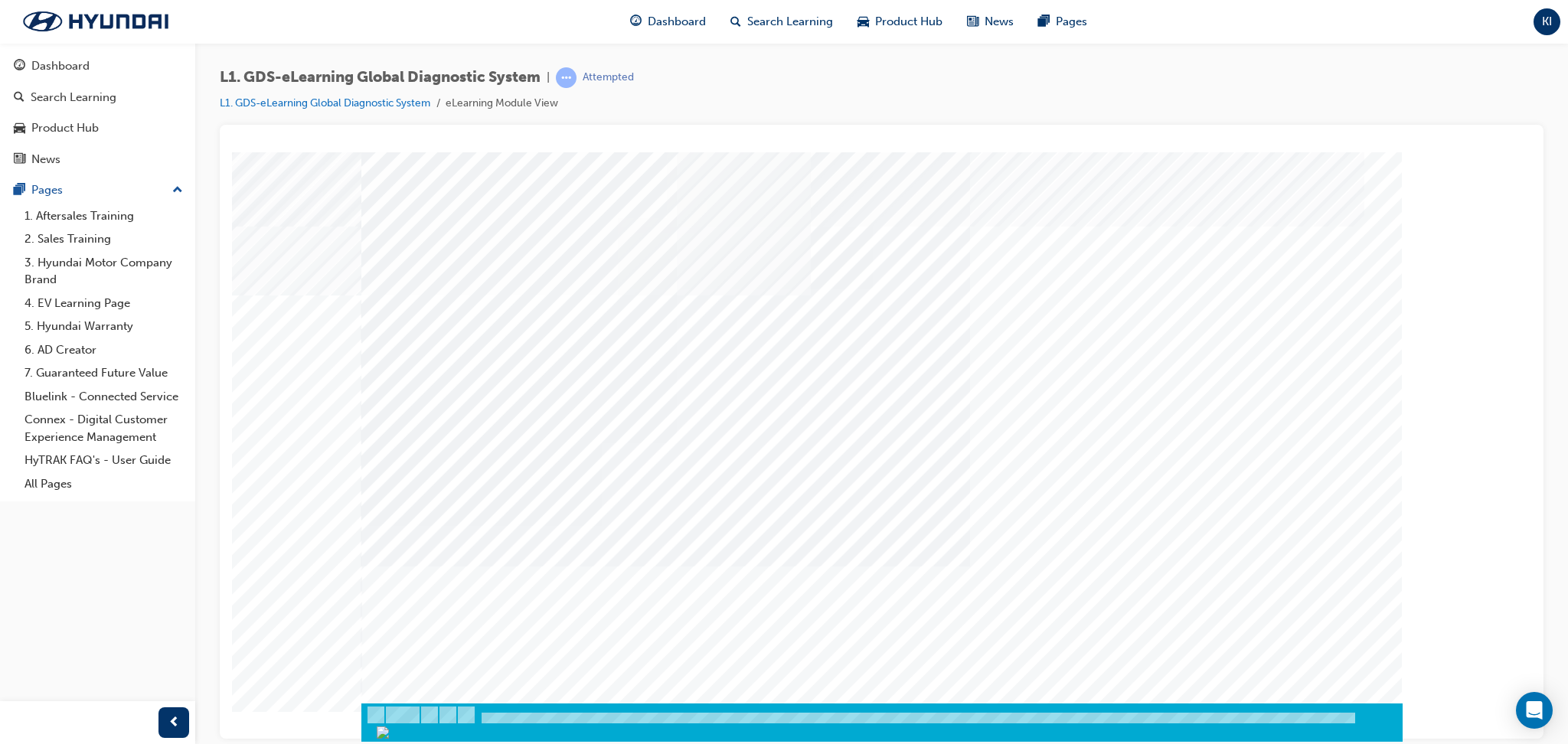 click at bounding box center (415, 2547) 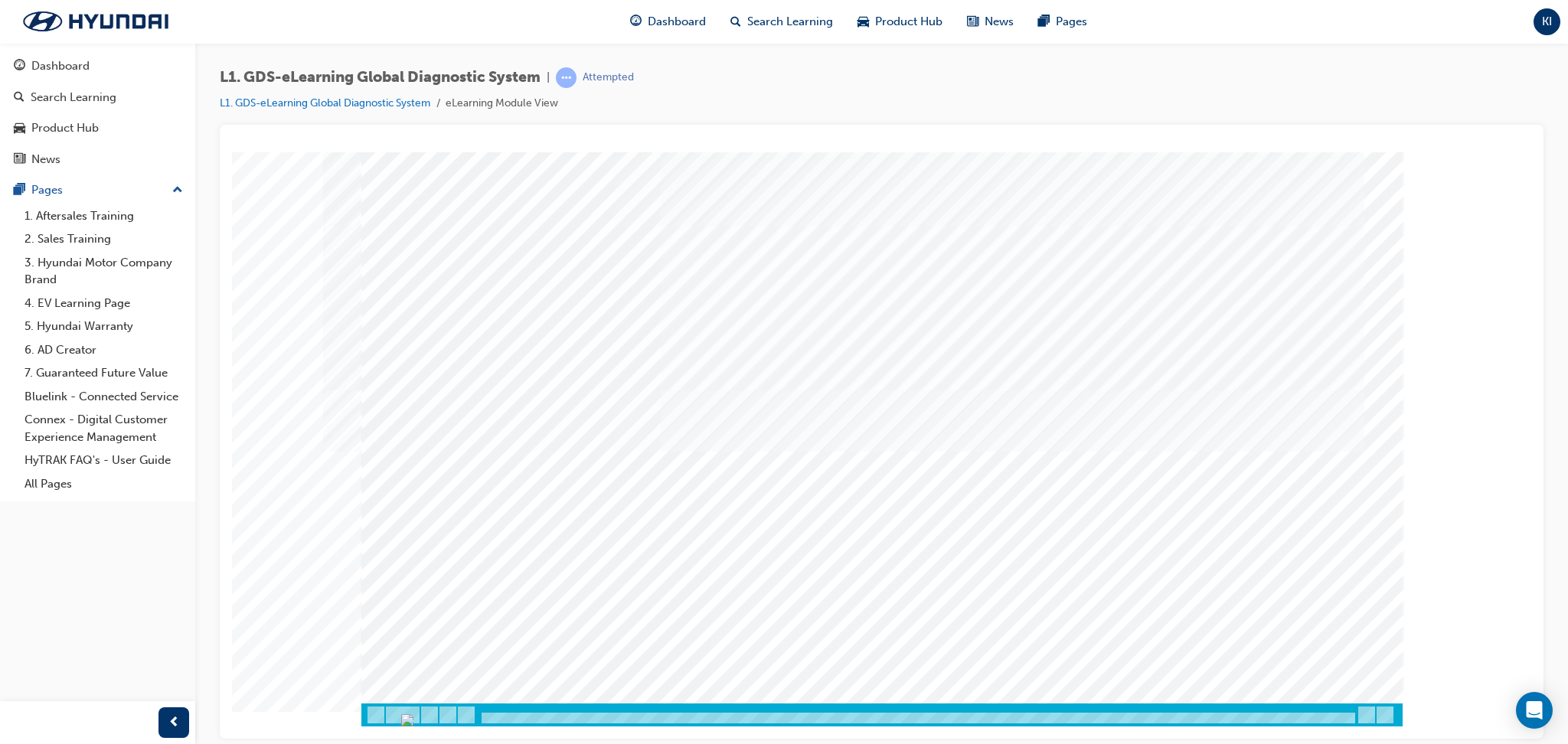 drag, startPoint x: 505, startPoint y: 713, endPoint x: 521, endPoint y: 717, distance: 16.49242 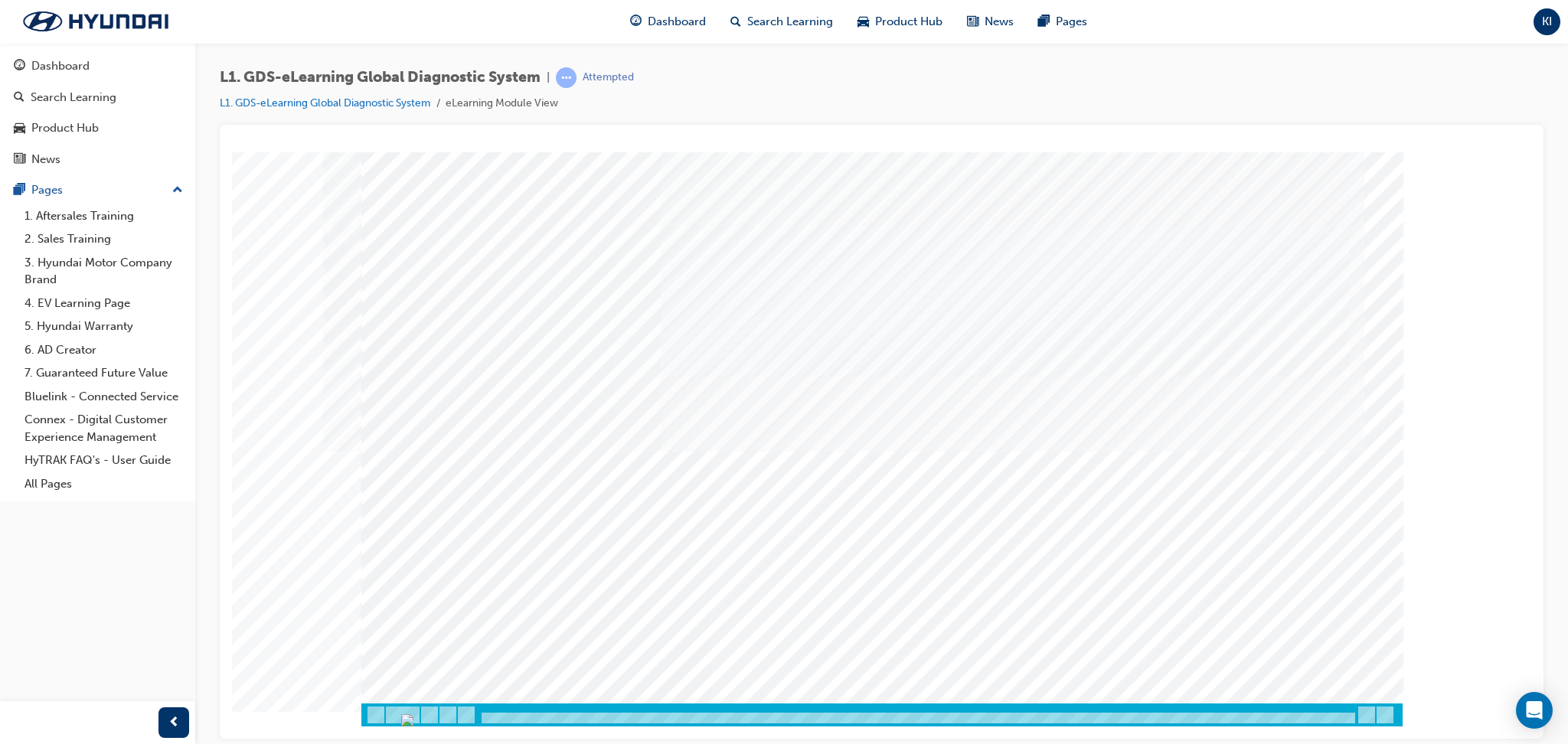 click at bounding box center (457, 2010) 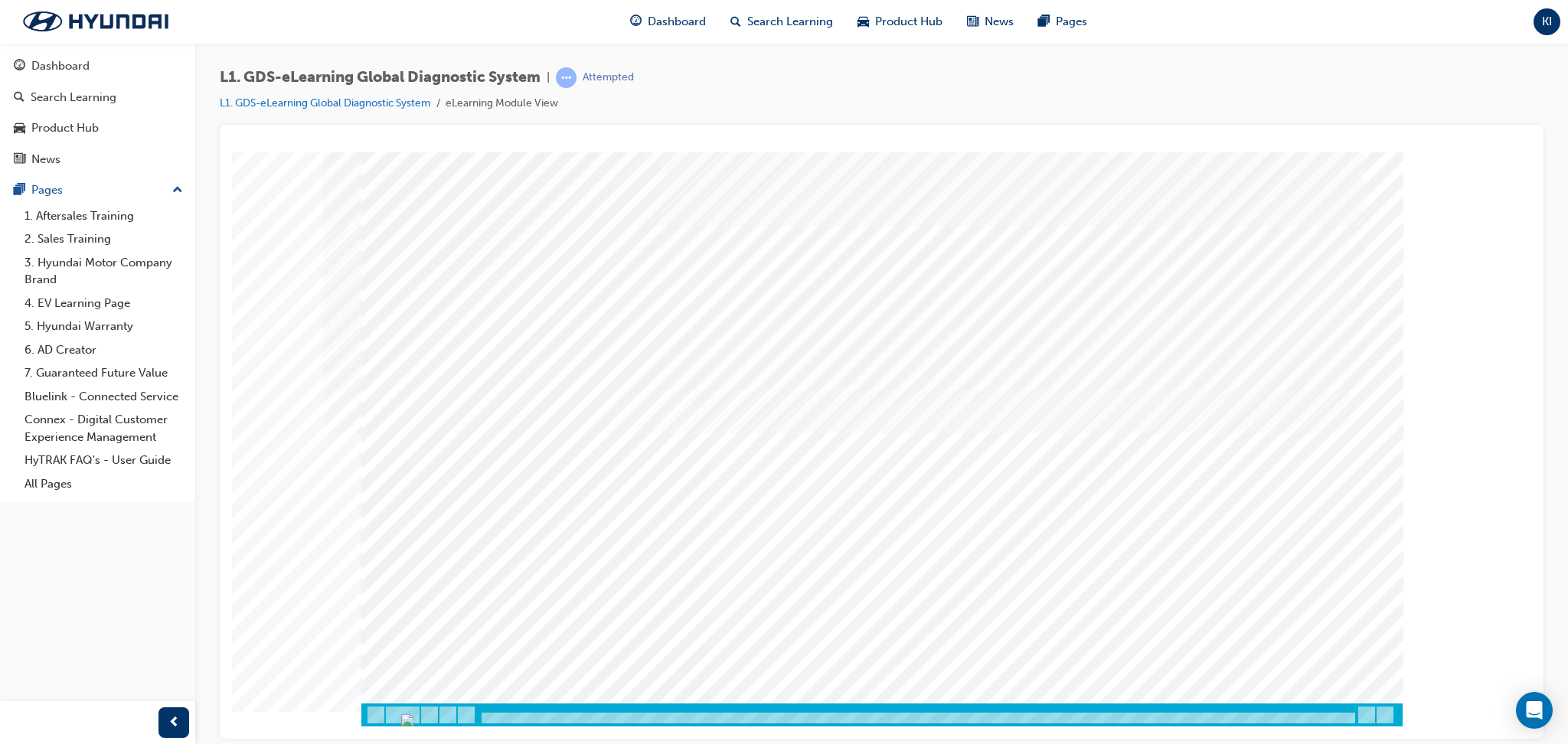 click at bounding box center (457, 1964) 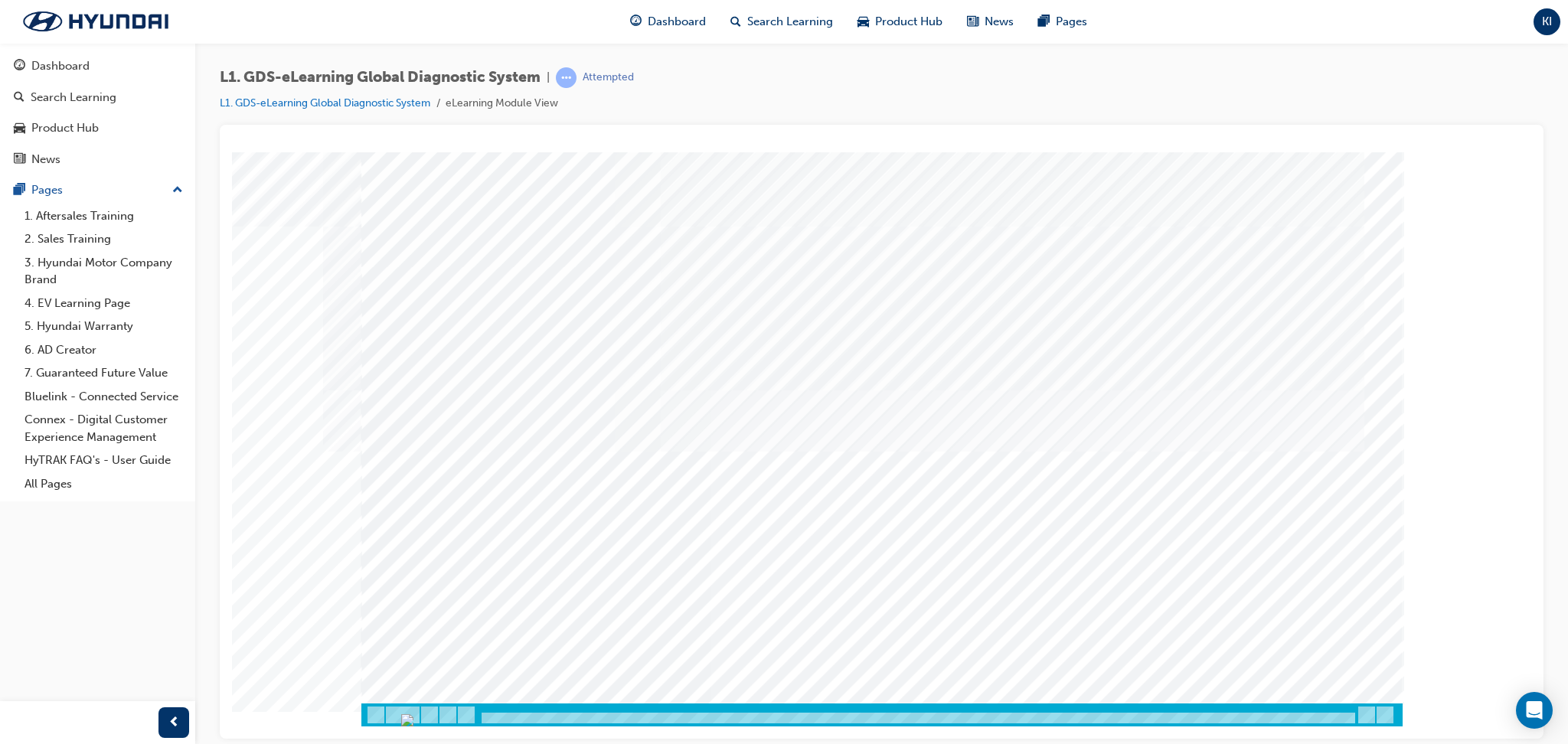 click at bounding box center [415, 2084] 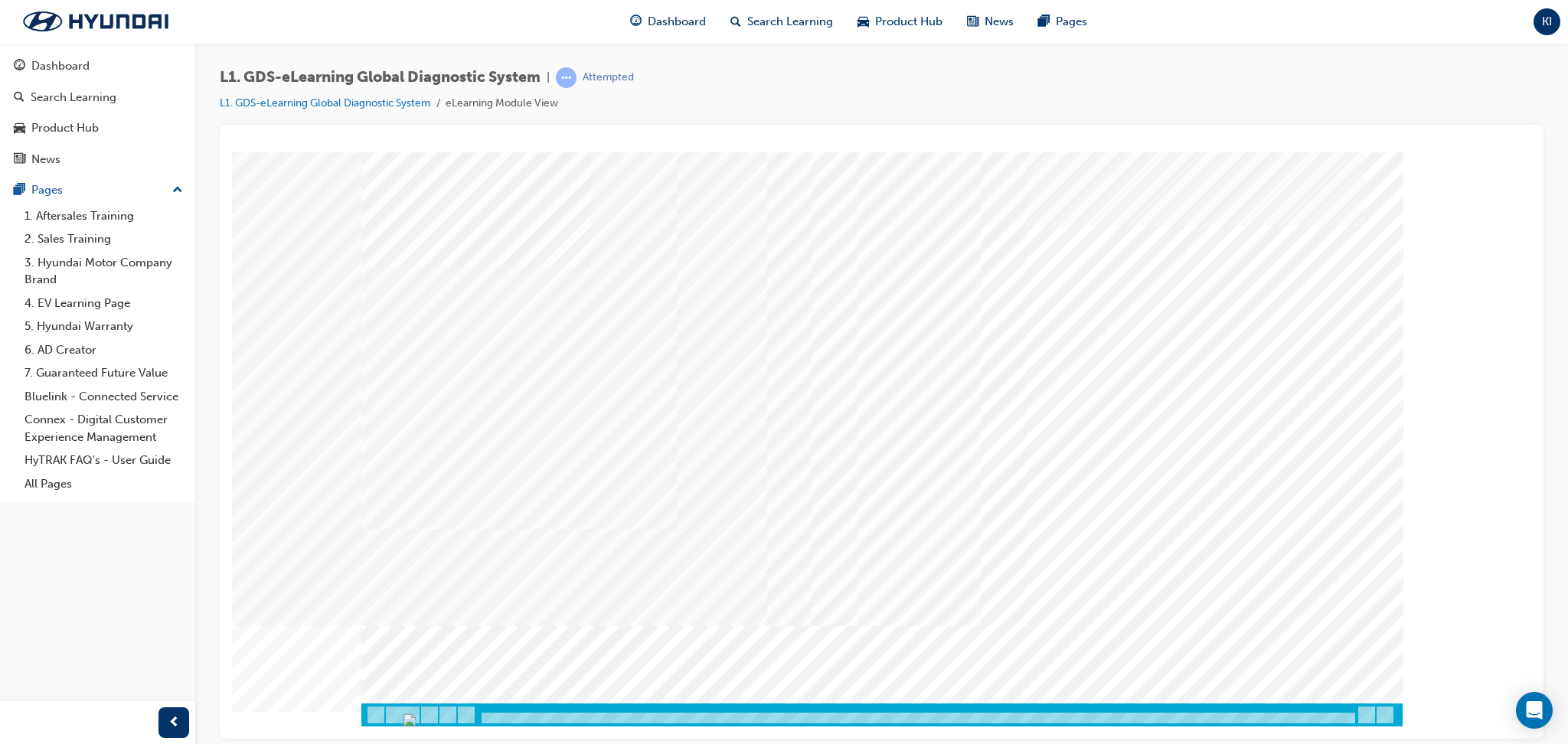 click at bounding box center (381, 5288) 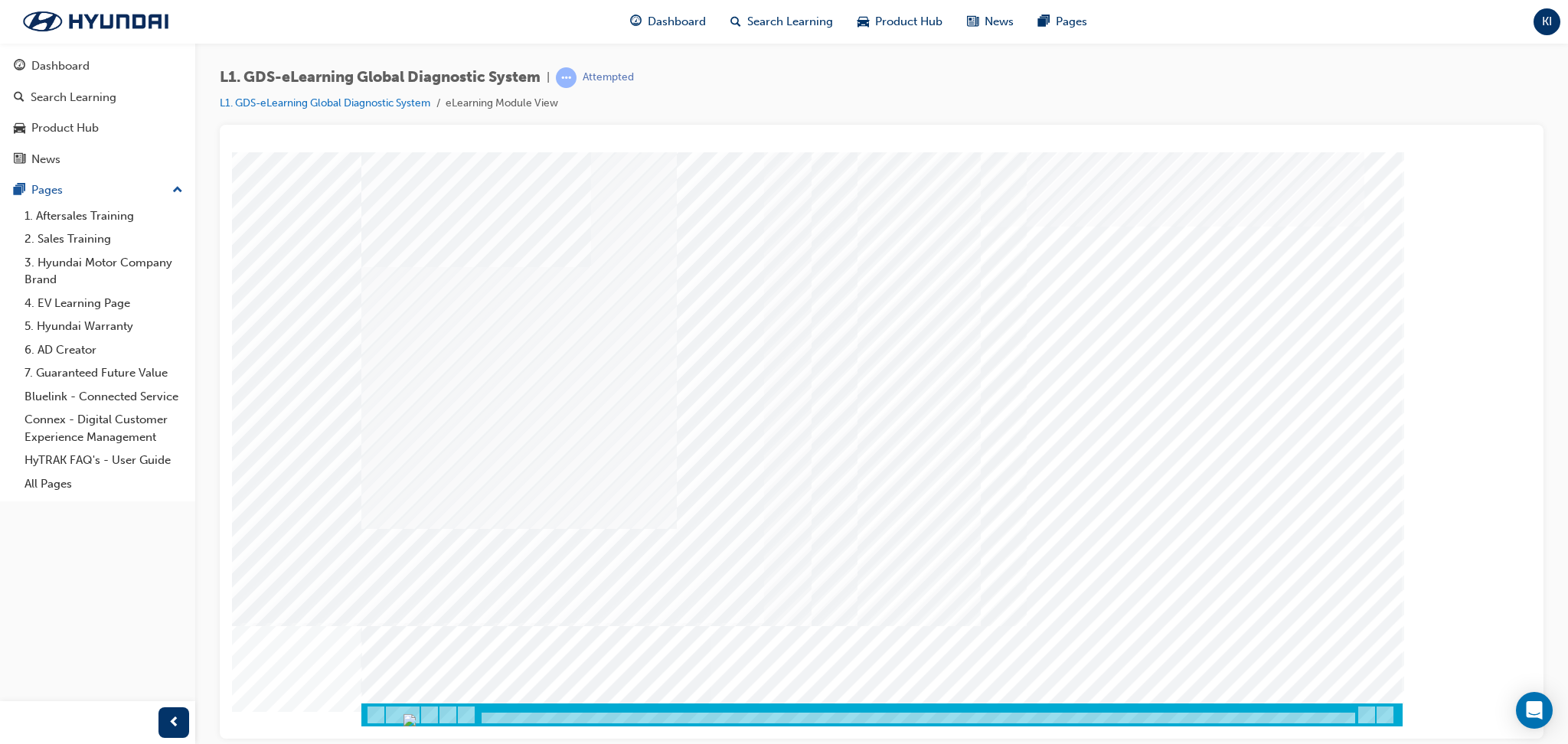 drag, startPoint x: 986, startPoint y: 256, endPoint x: 978, endPoint y: 256, distance: 8 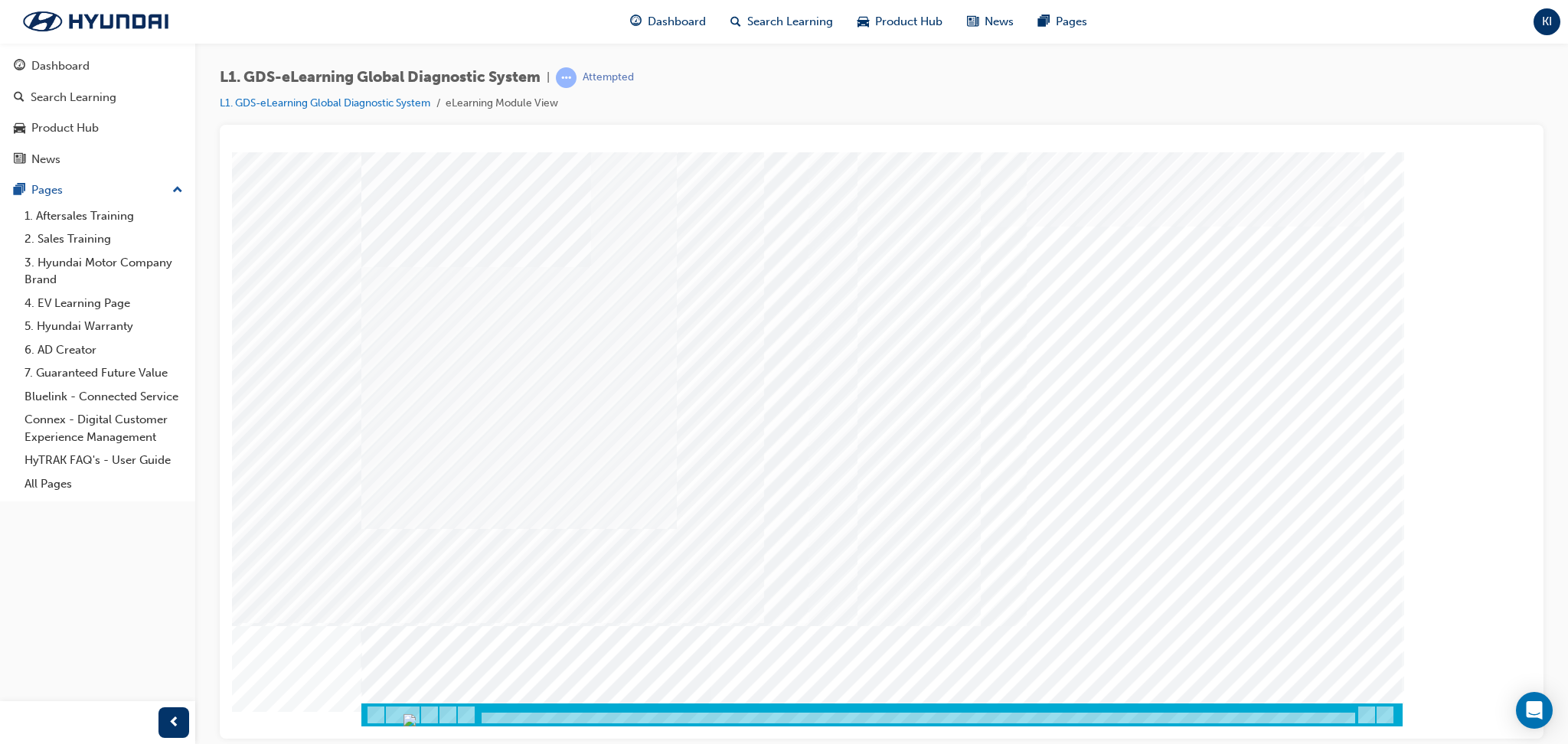 click at bounding box center (381, 5211) 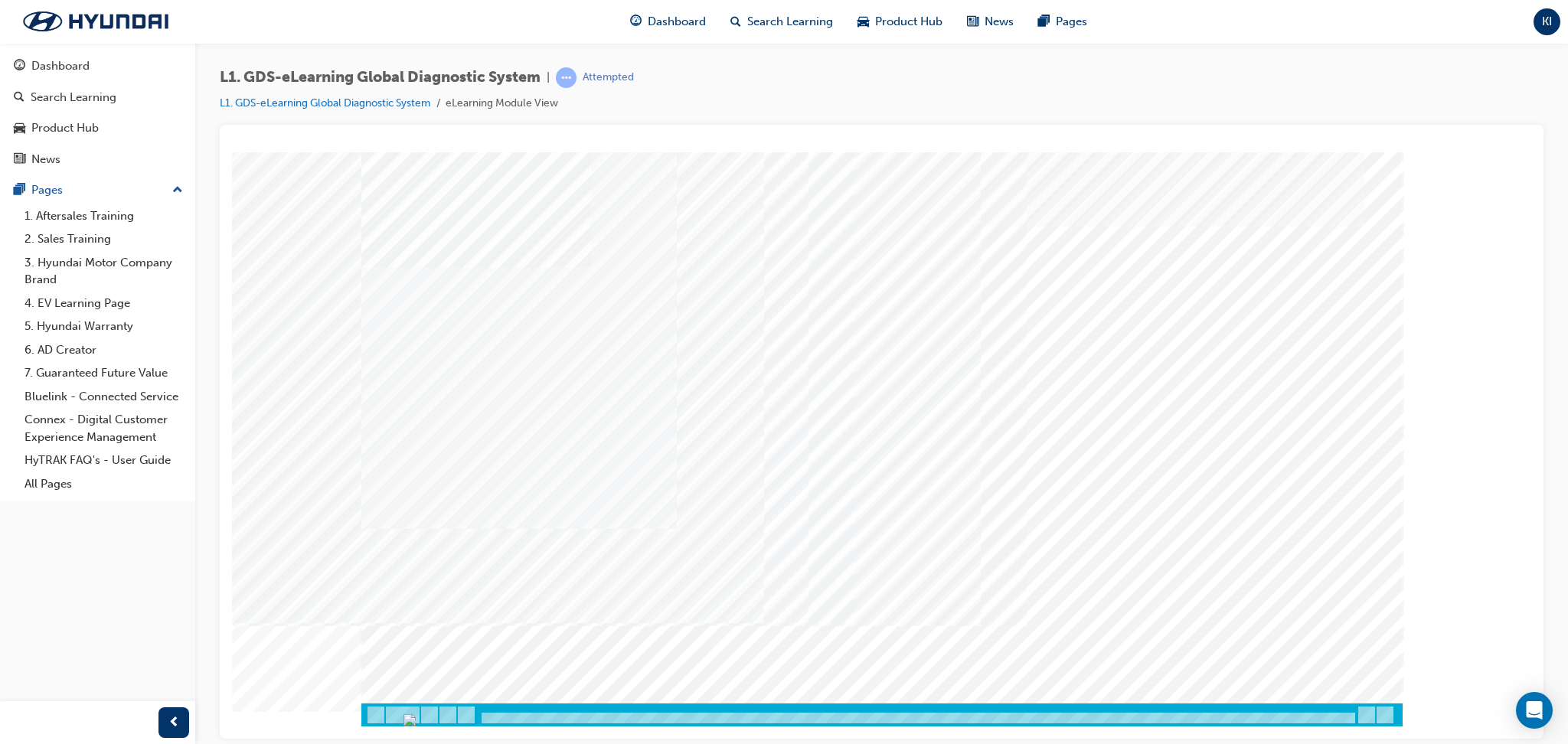 click at bounding box center [381, 5173] 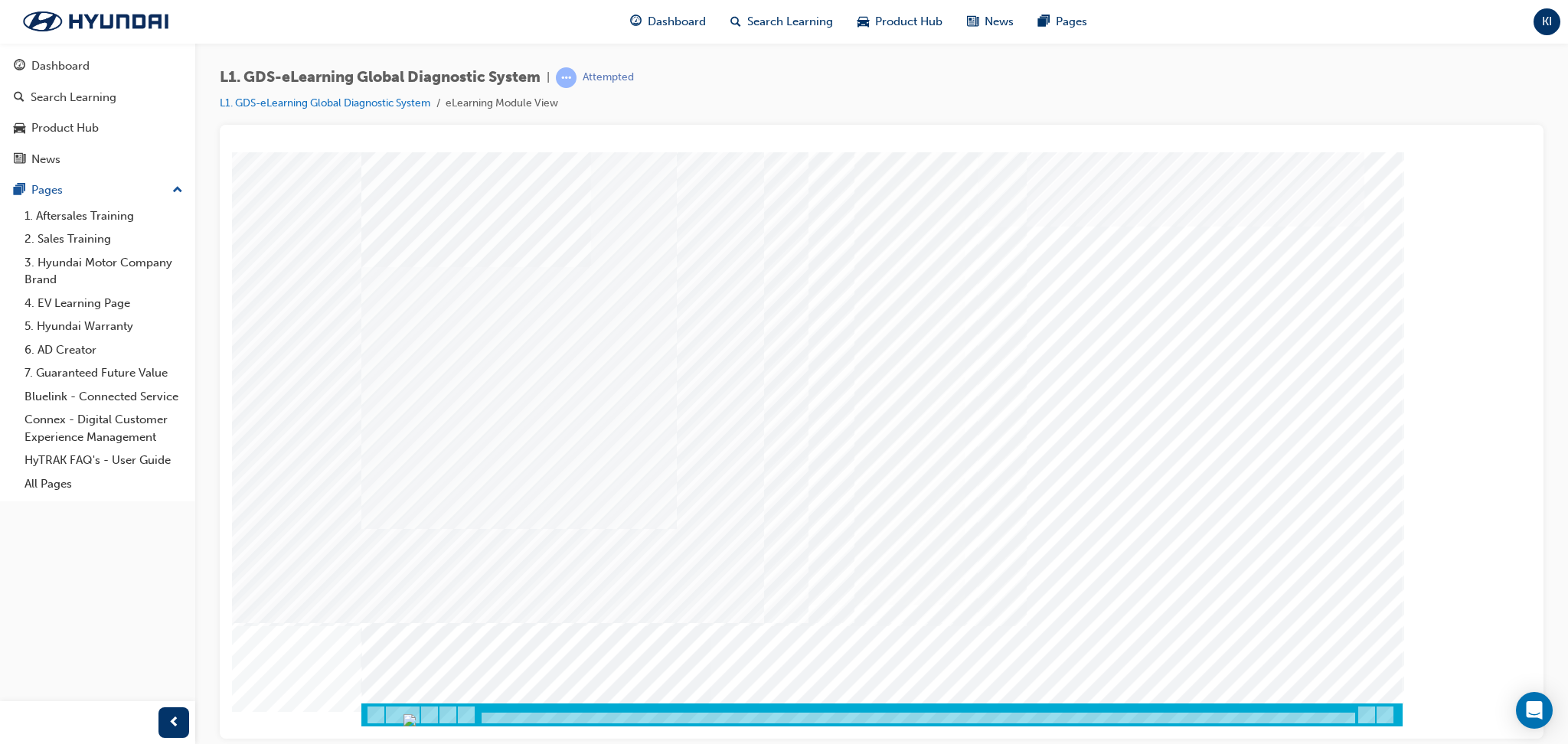 click at bounding box center (381, 5135) 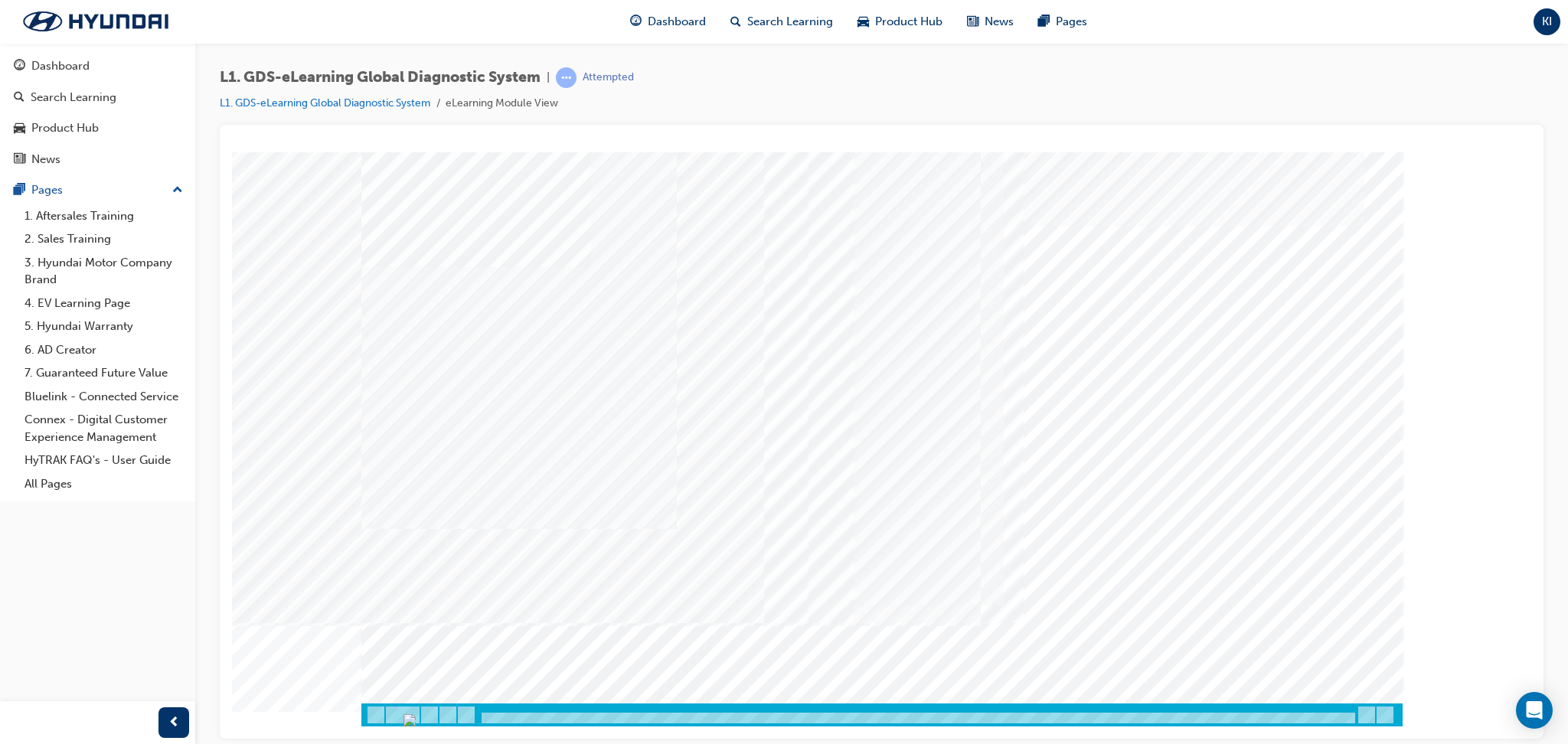 click at bounding box center [415, 3113] 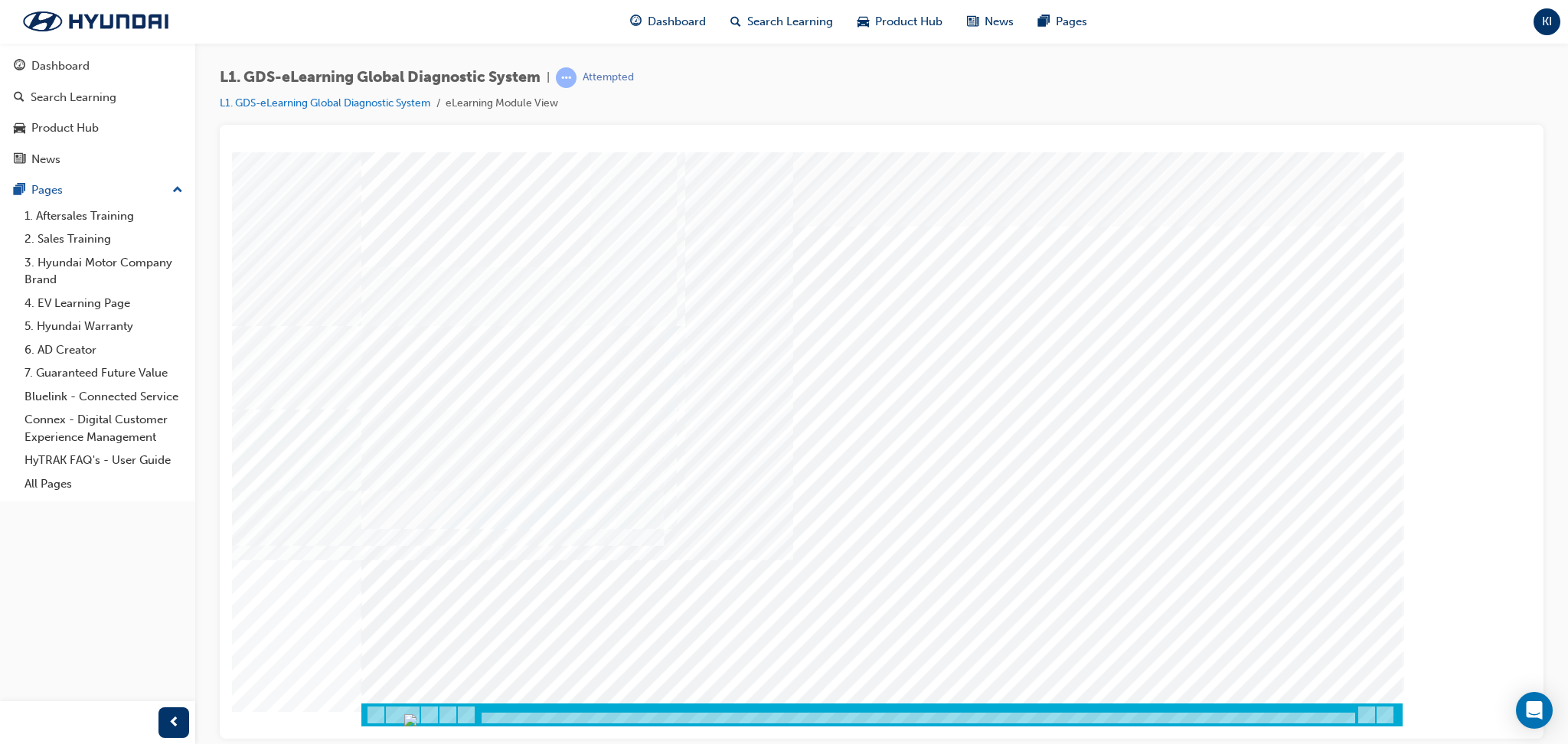 click at bounding box center (381, 5658) 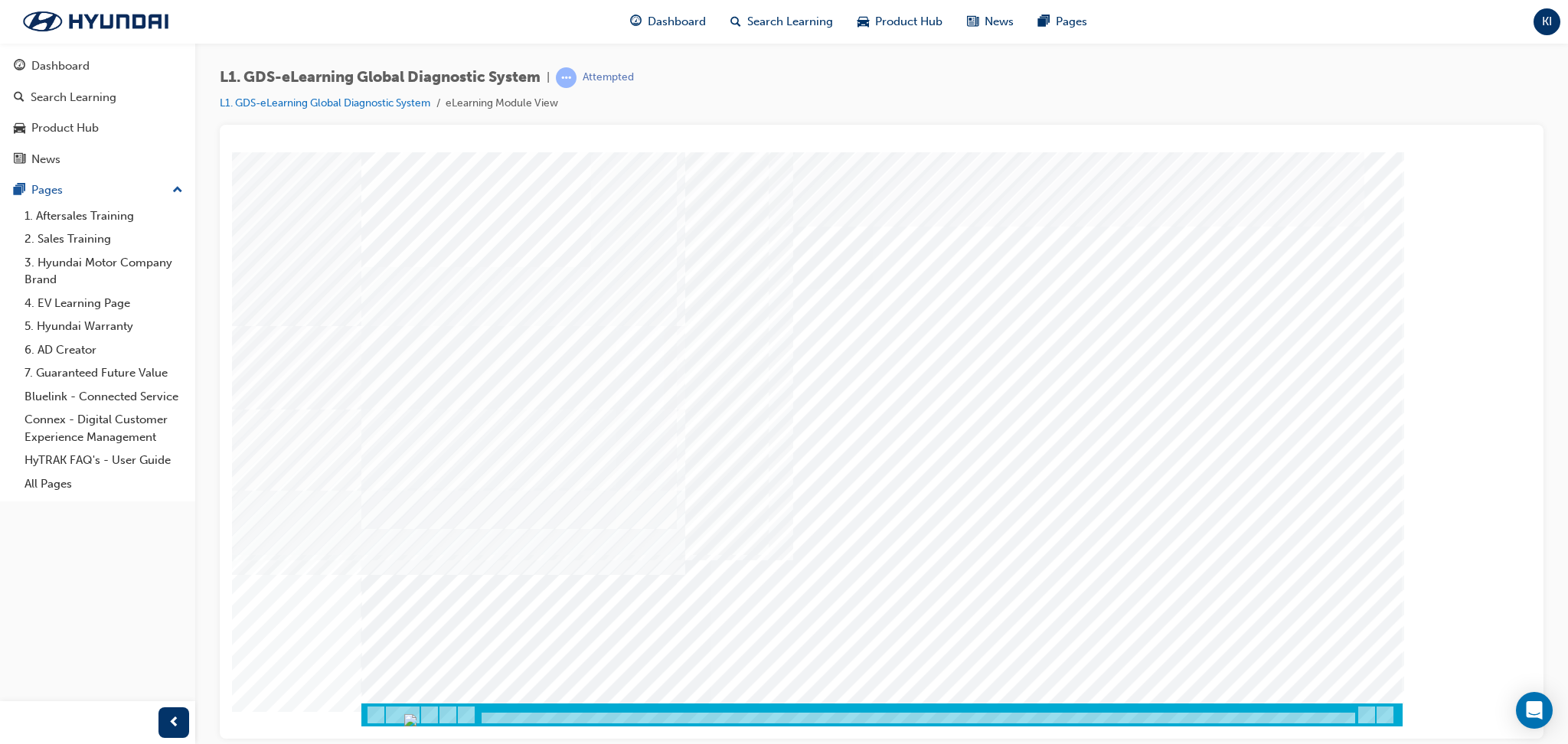 click at bounding box center (381, 5696) 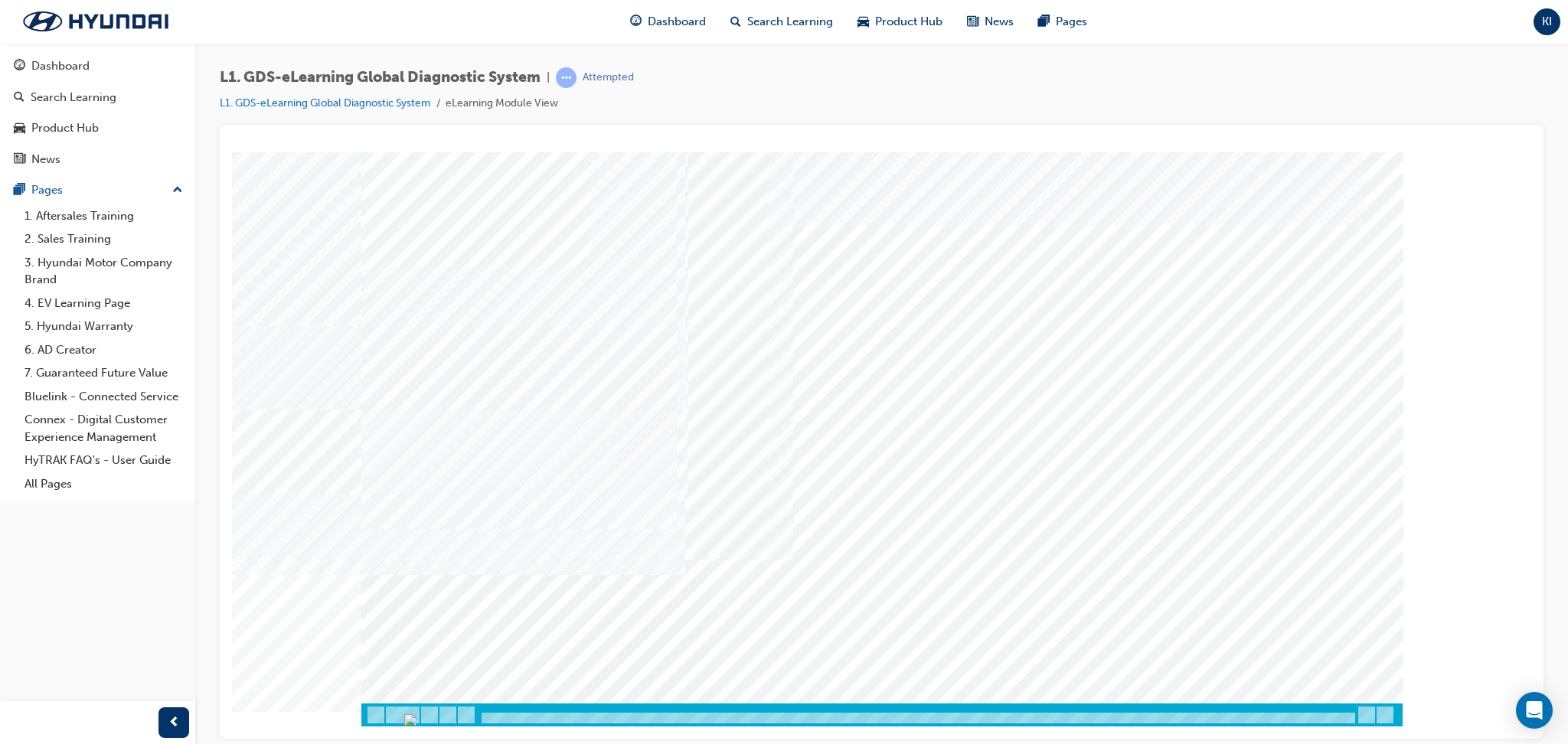 click at bounding box center [381, 5696] 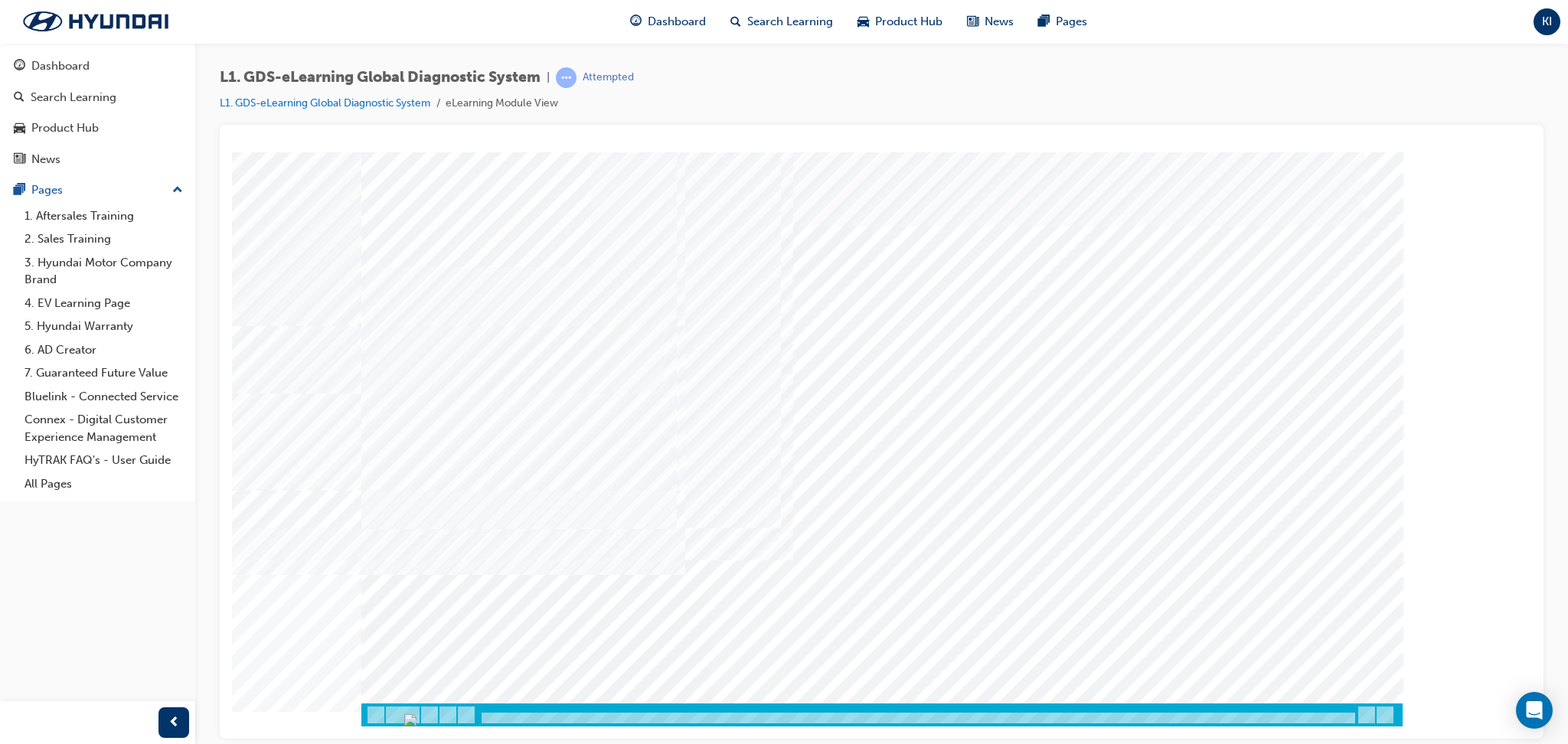 click at bounding box center (381, 5735) 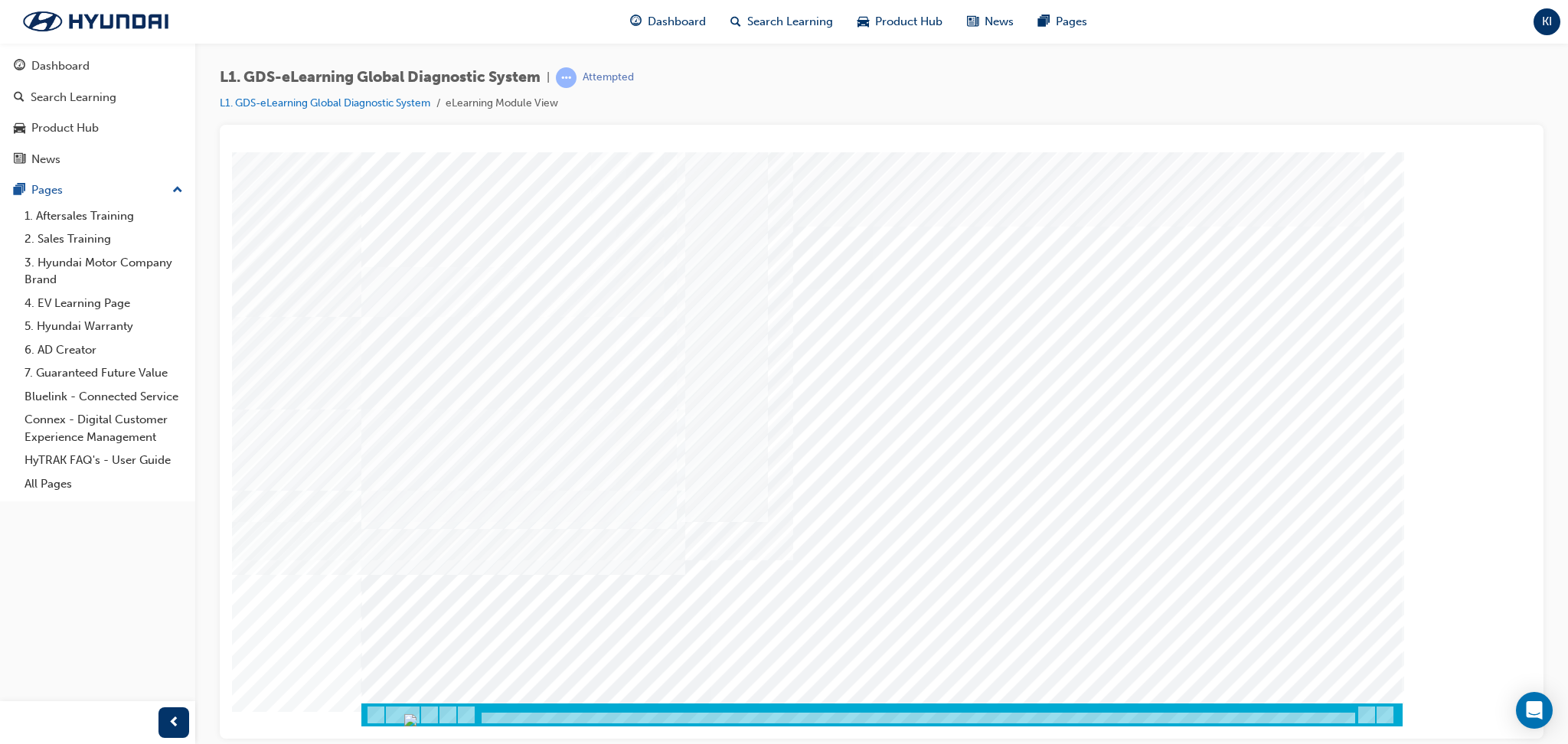 click at bounding box center [381, 5773] 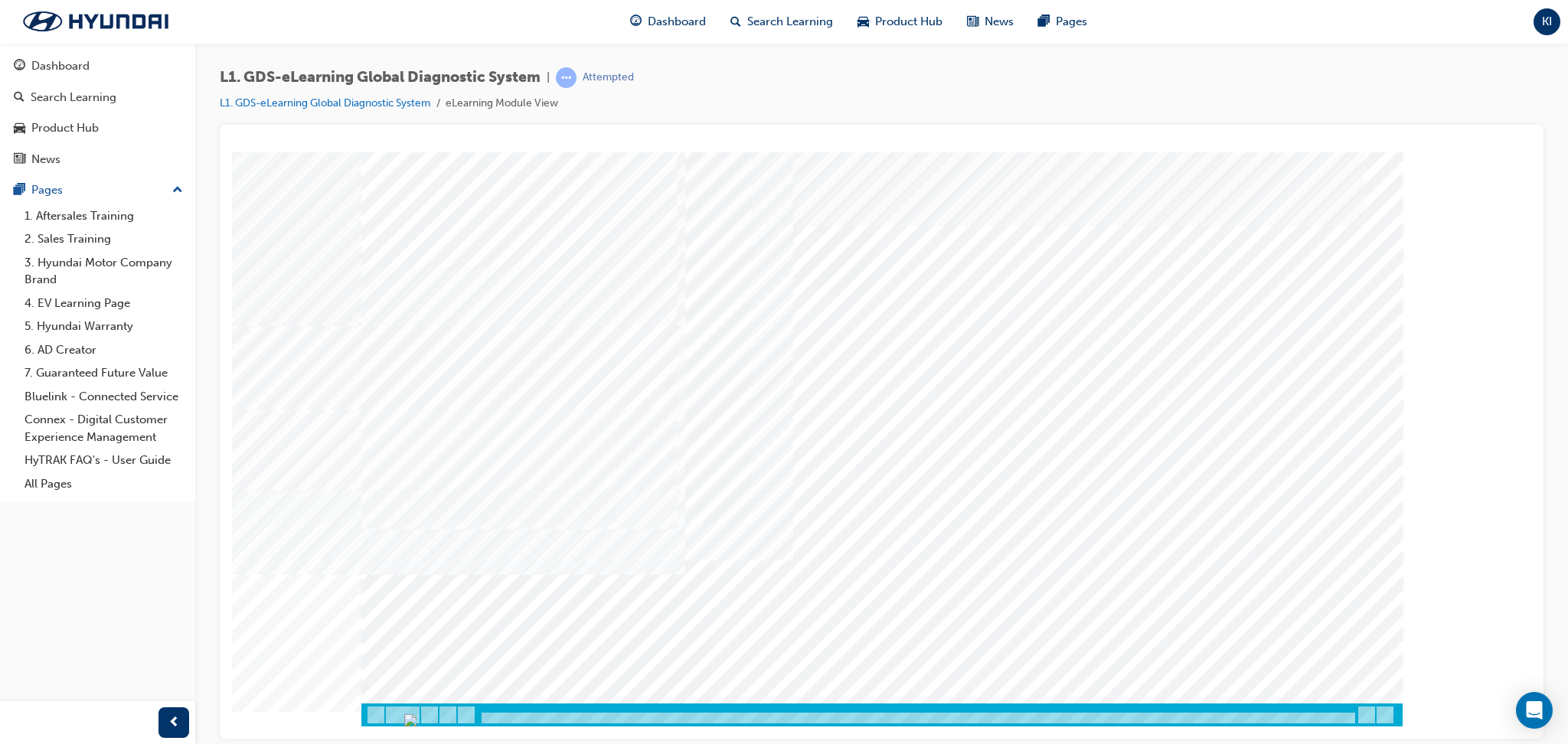 click at bounding box center (415, 3113) 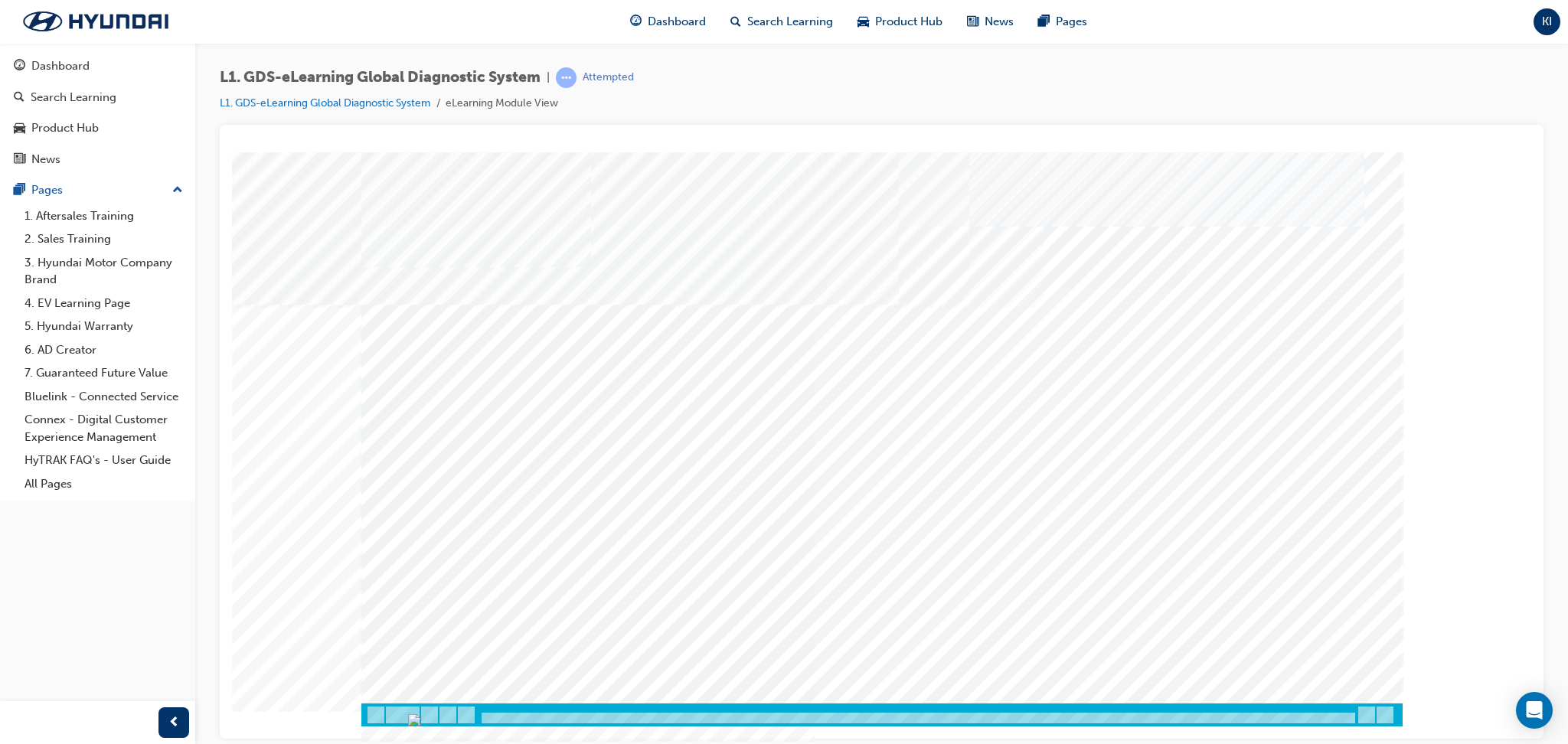 click at bounding box center (381, 4377) 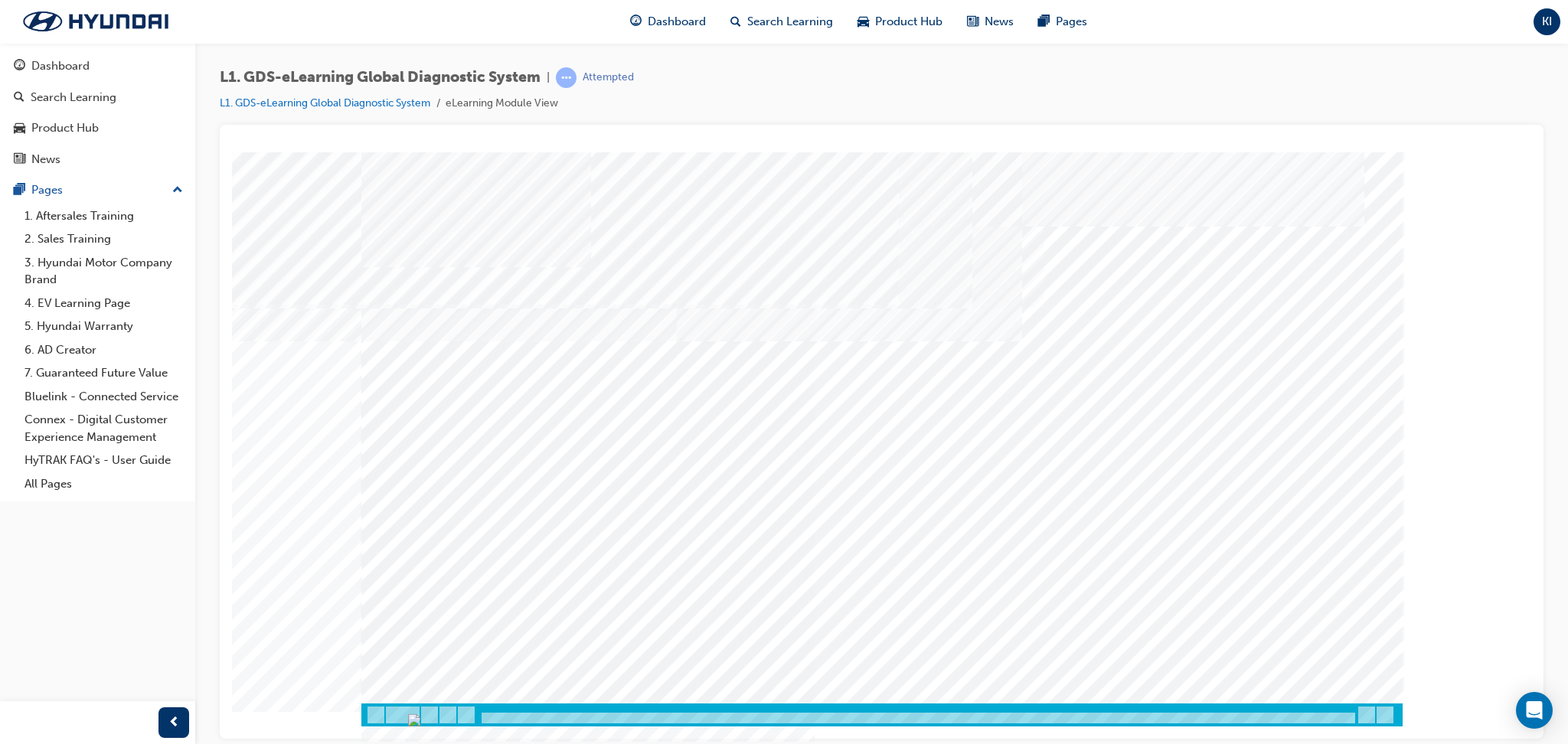 click at bounding box center (381, 7071) 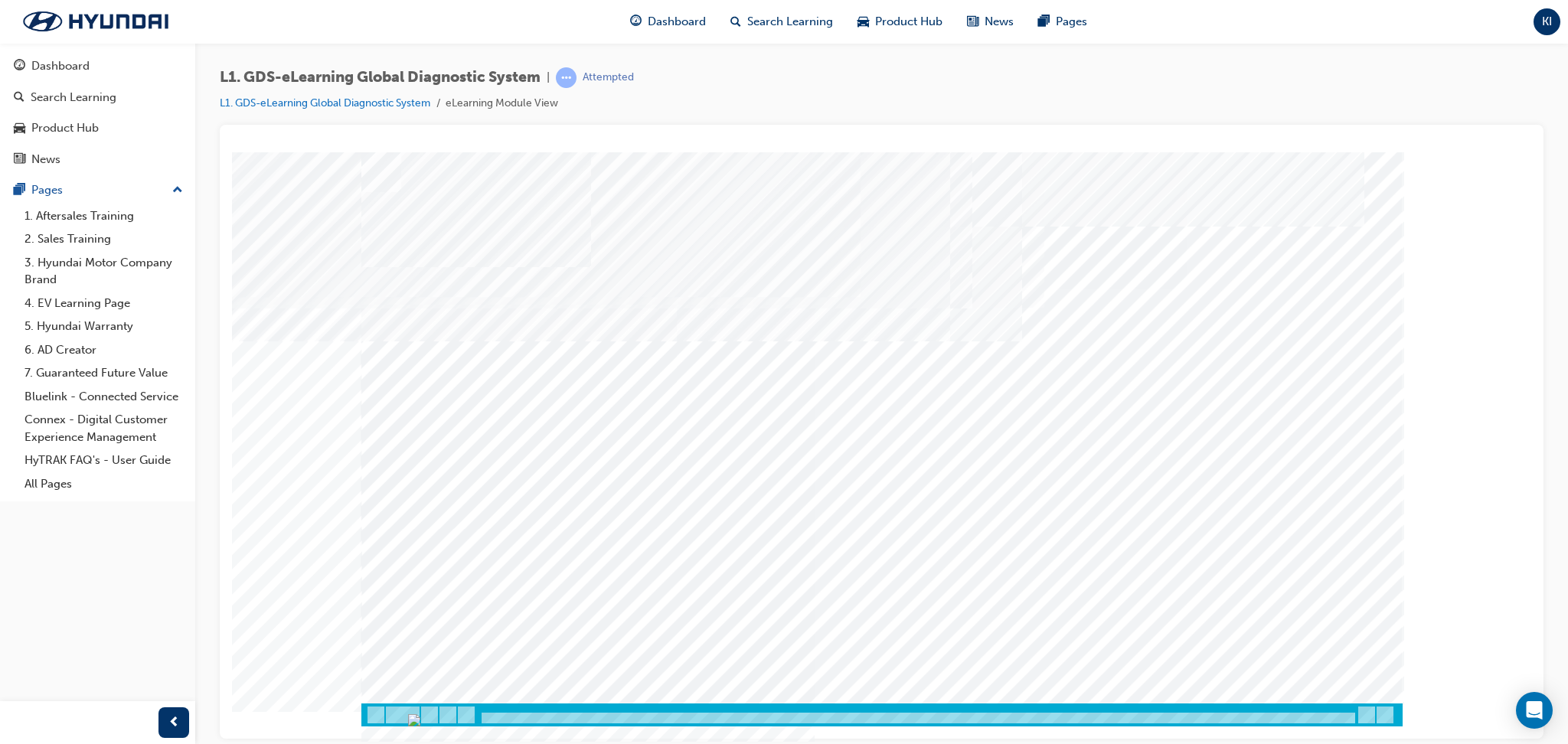 click at bounding box center [381, 7187] 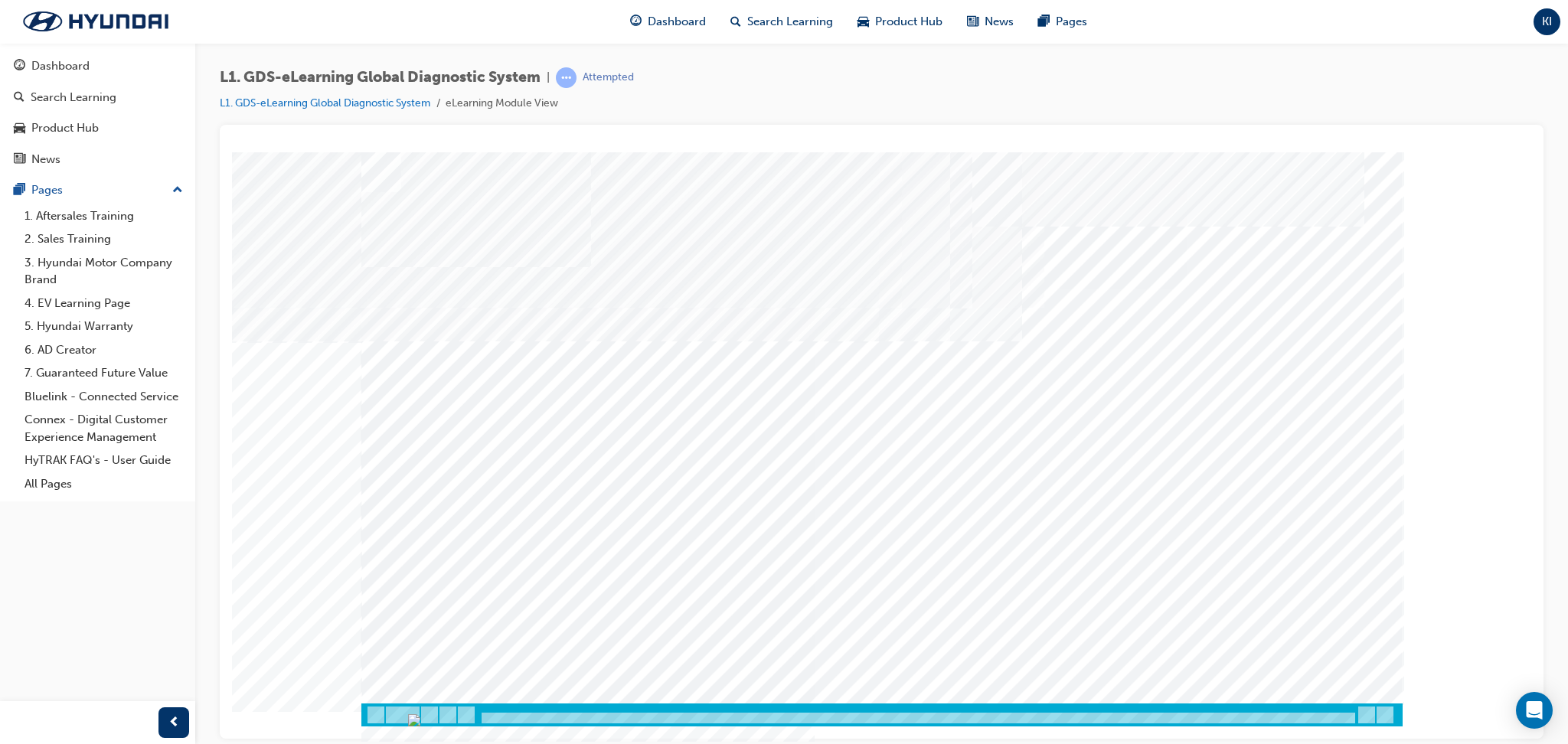 click at bounding box center (381, 6022) 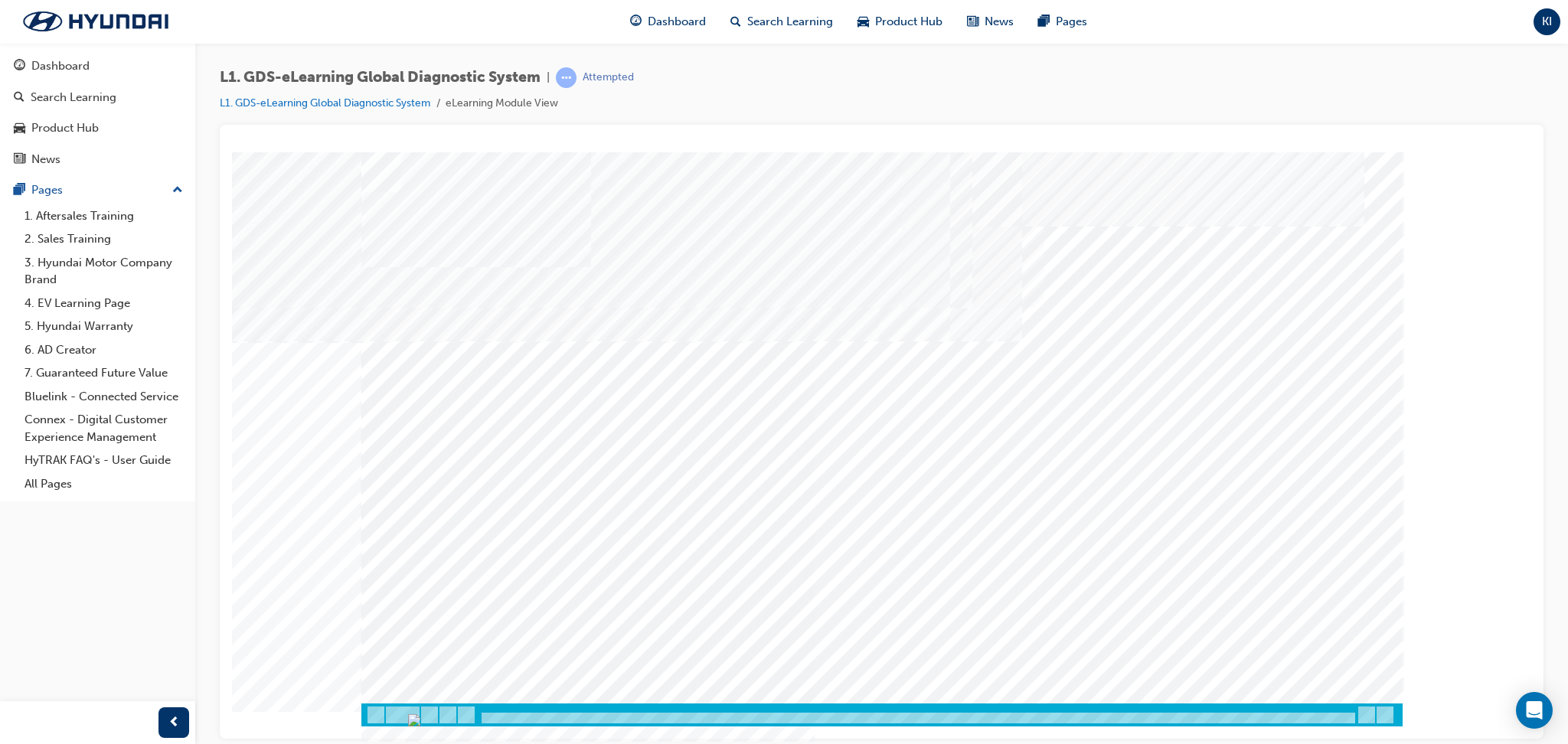 click at bounding box center [381, 6061] 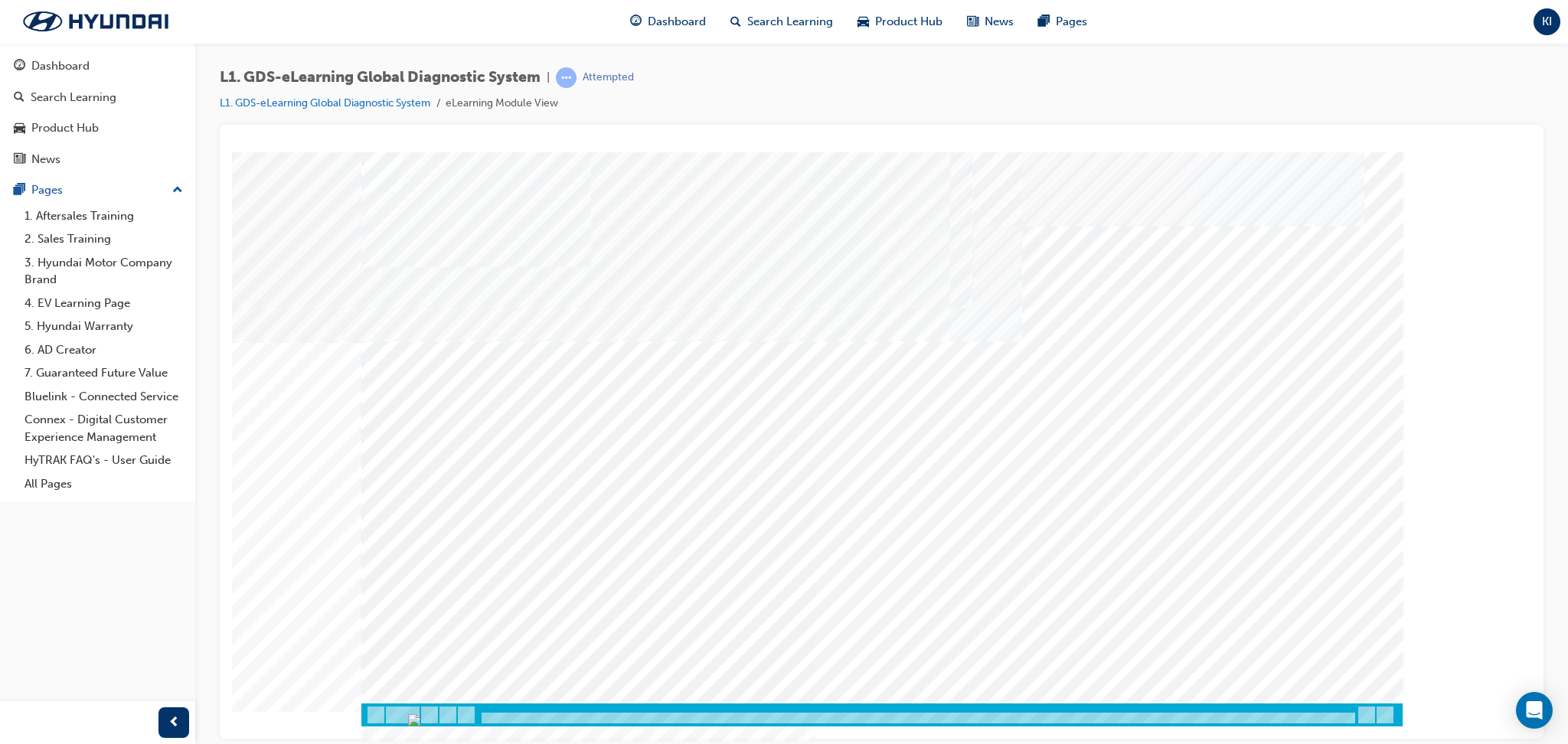 click at bounding box center (415, 5986) 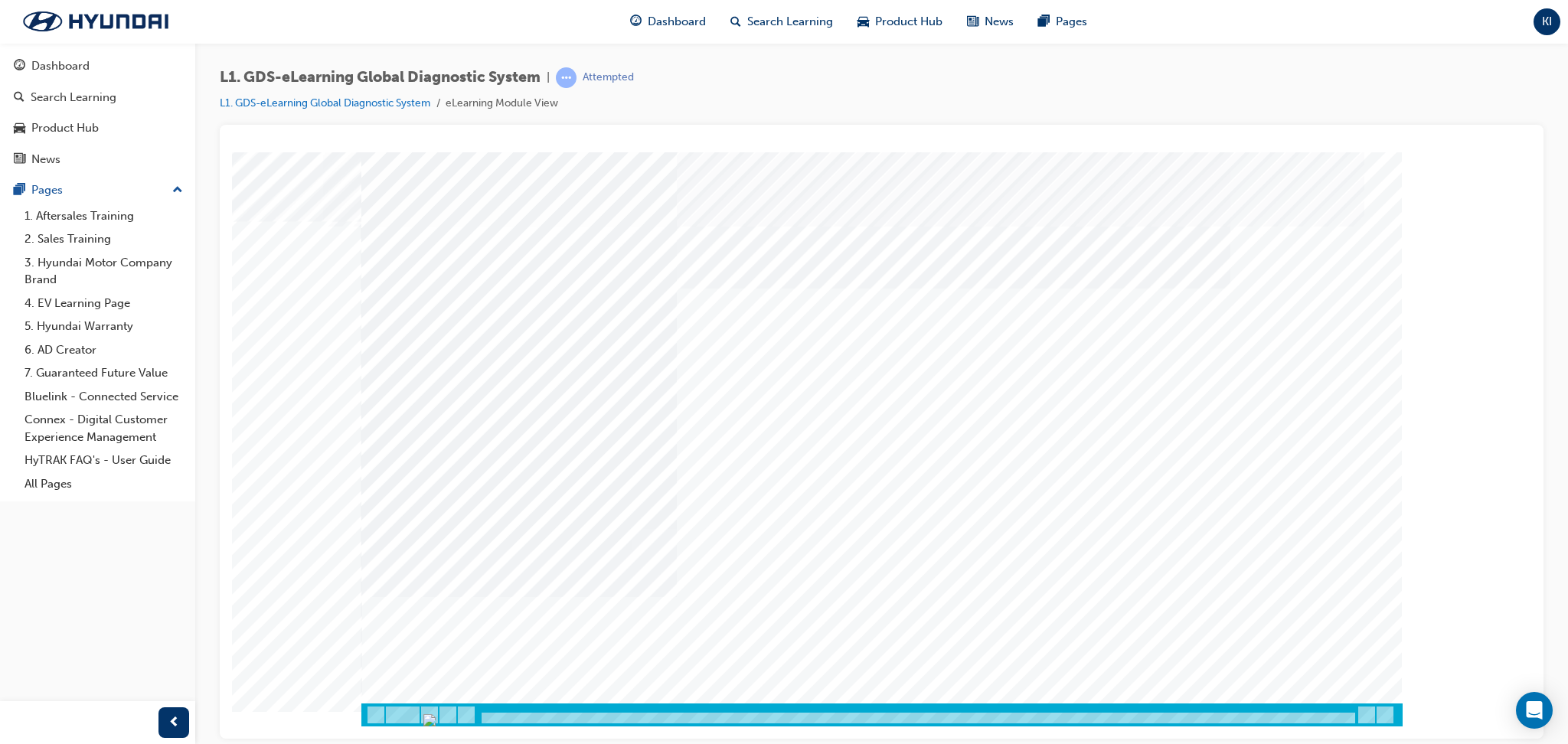 click at bounding box center (415, 2784) 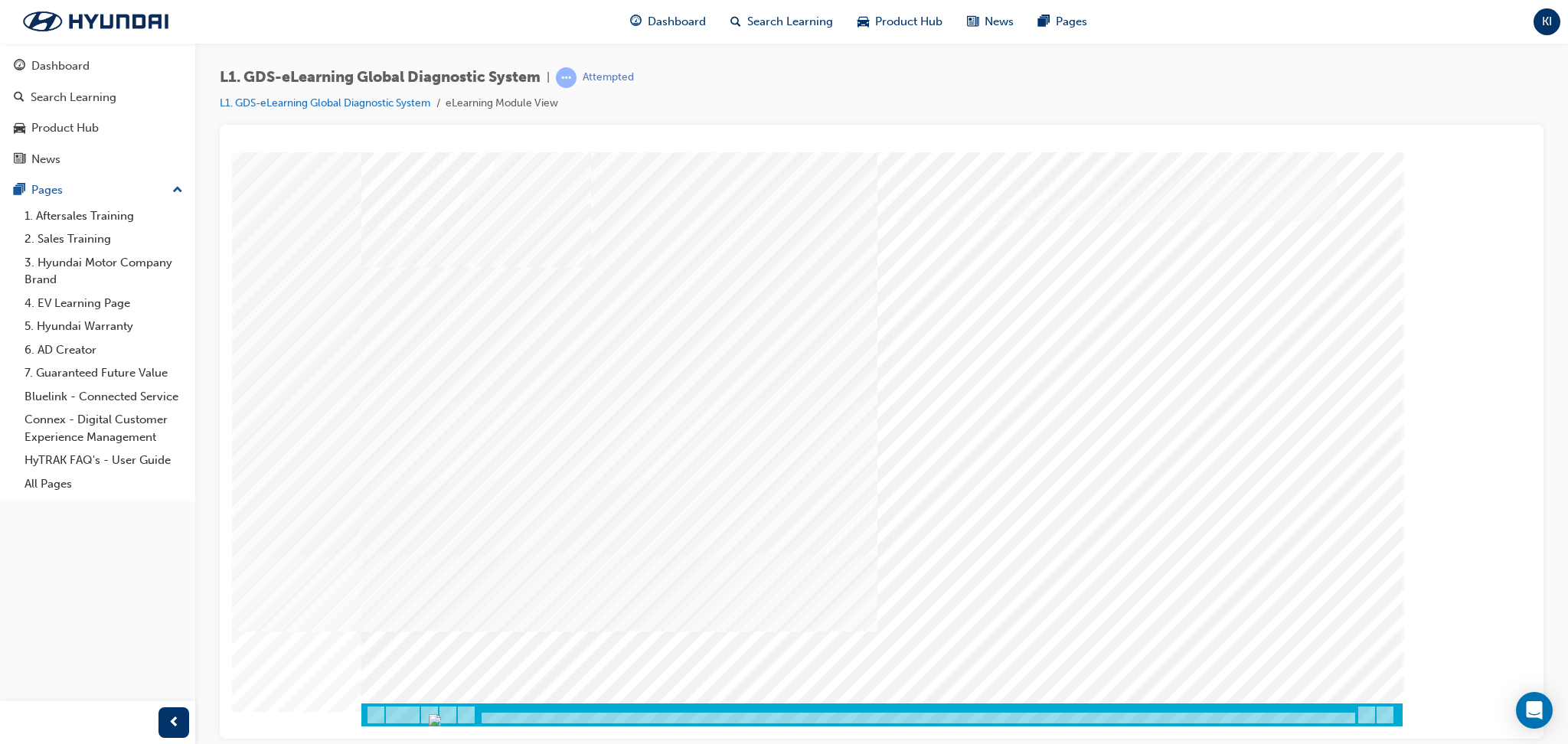 click at bounding box center (415, 1823) 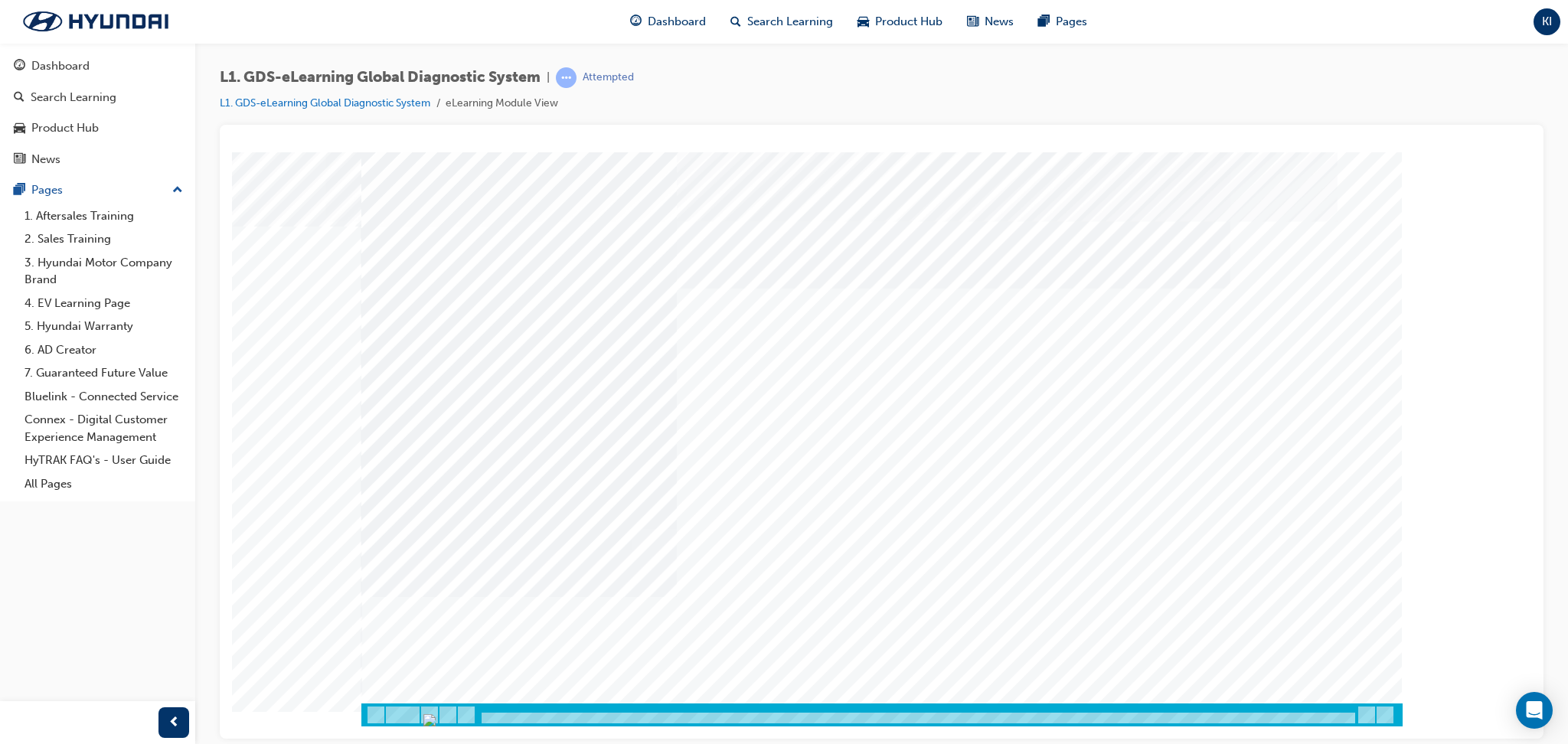 click at bounding box center (415, 856) 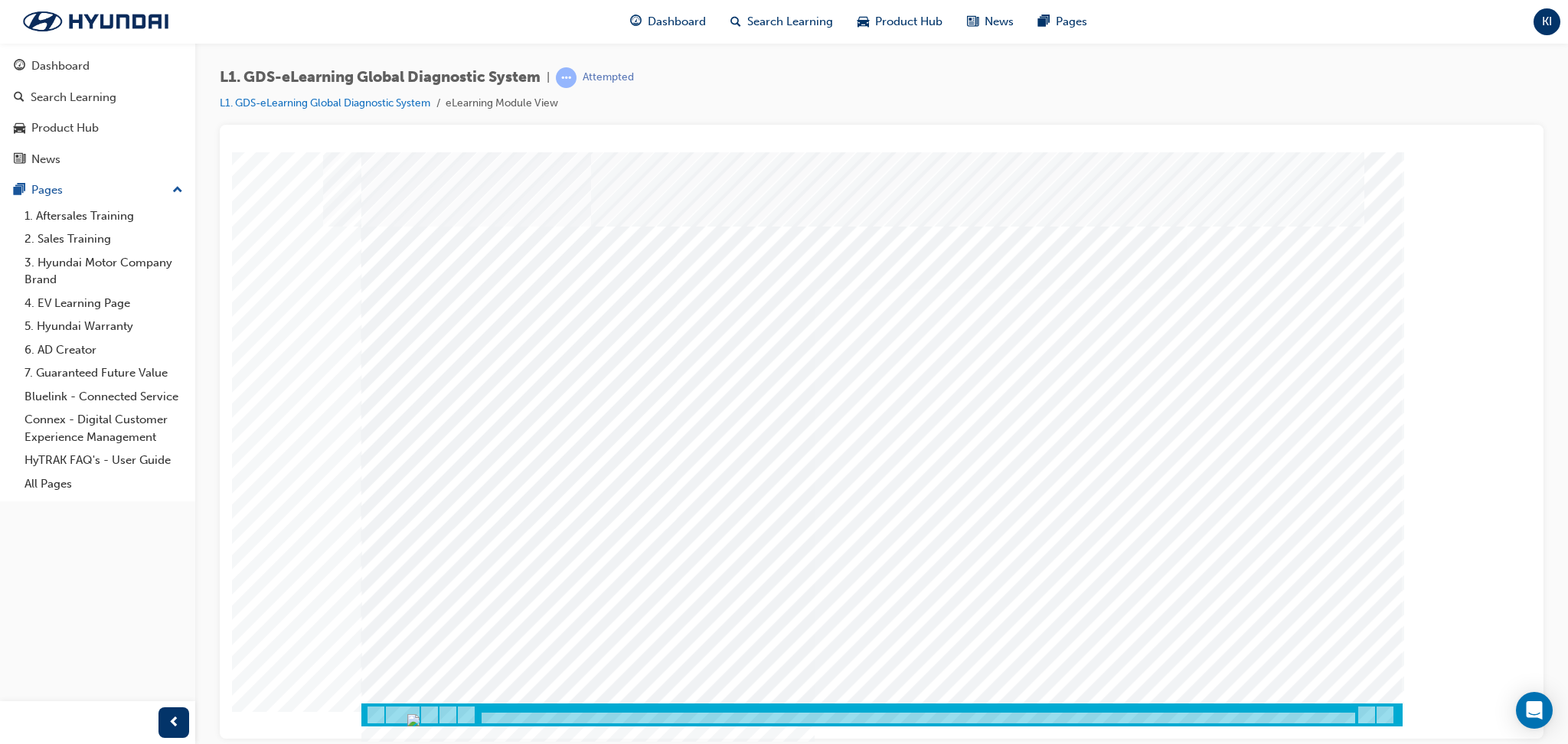 click at bounding box center [415, 6739] 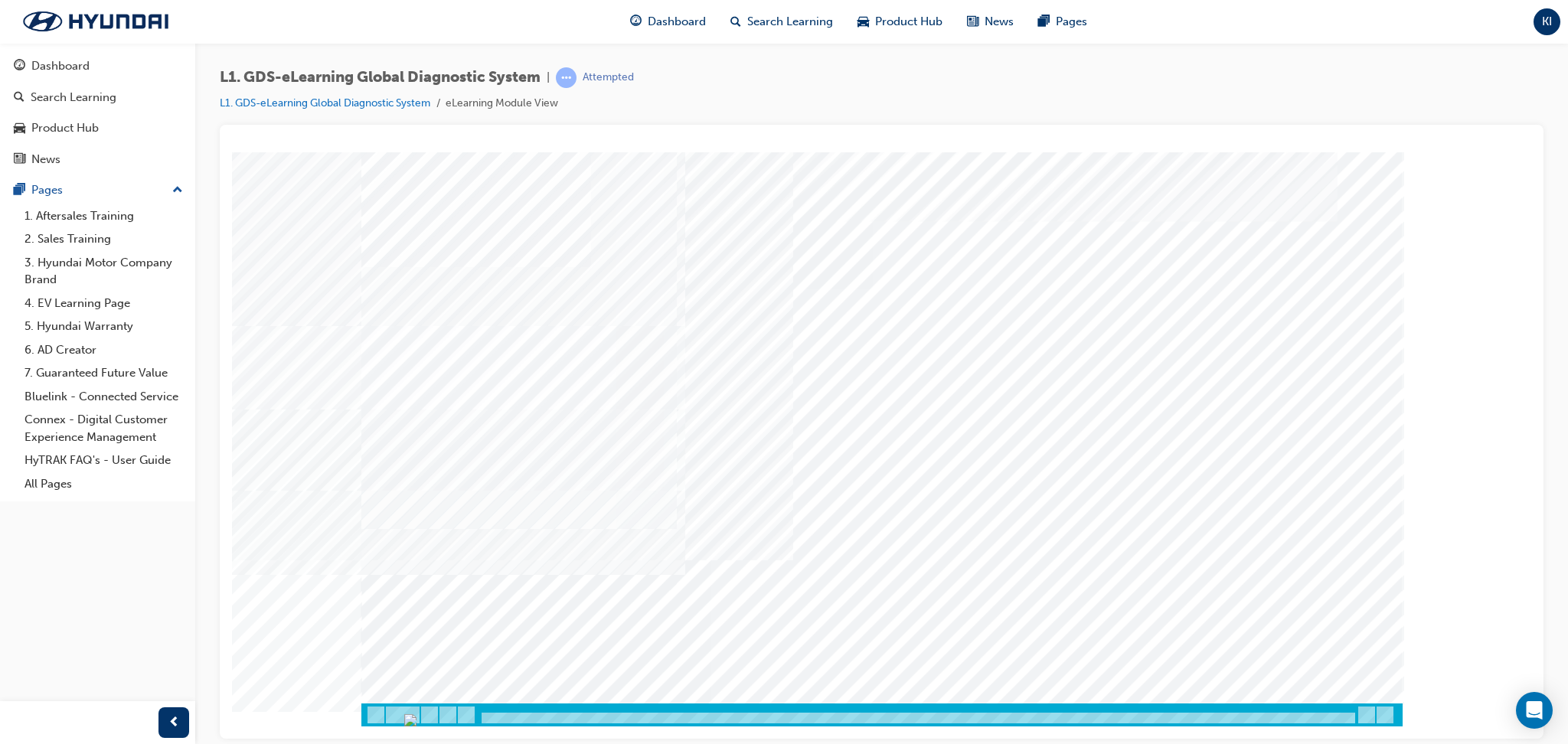 click at bounding box center [415, 1960] 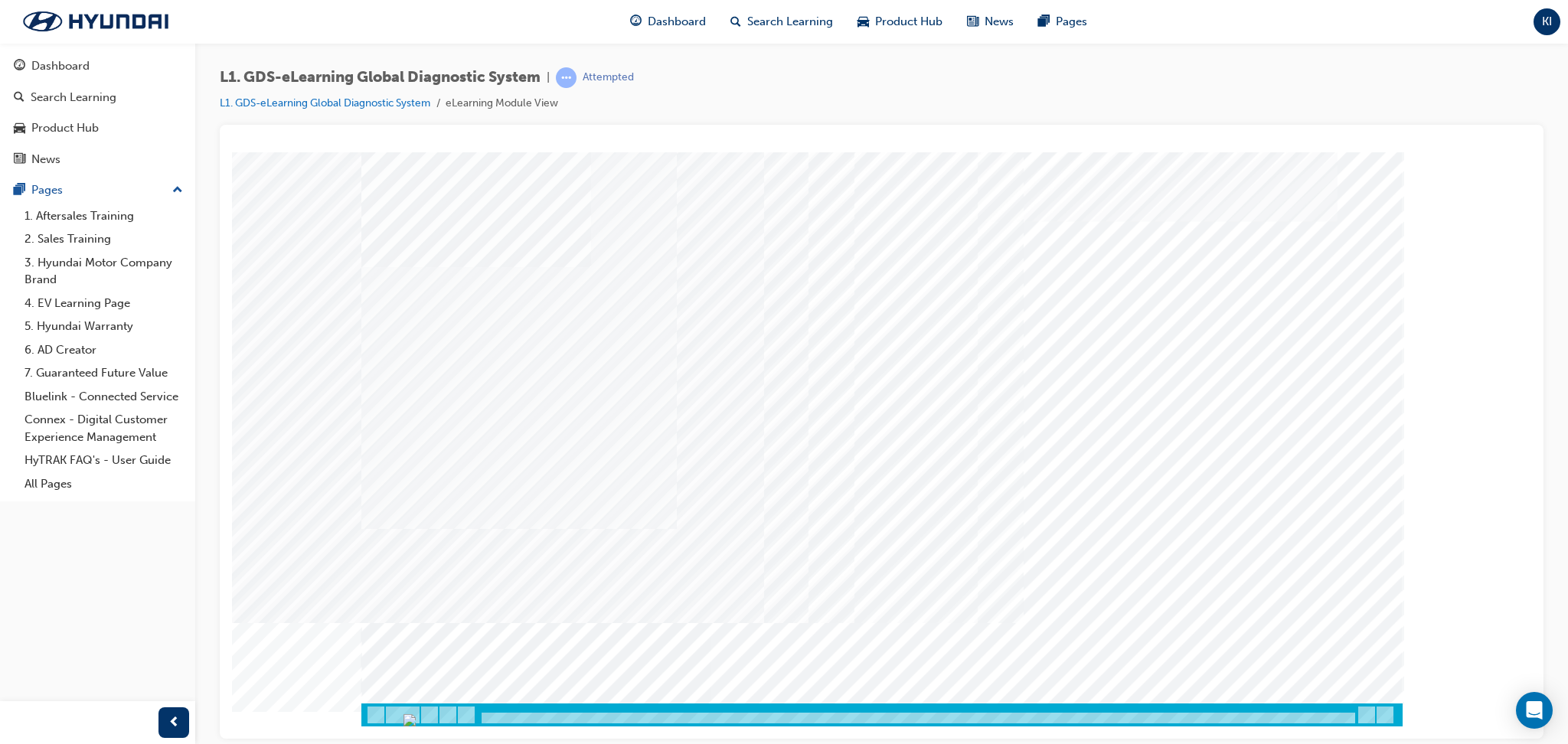 click at bounding box center [415, 1960] 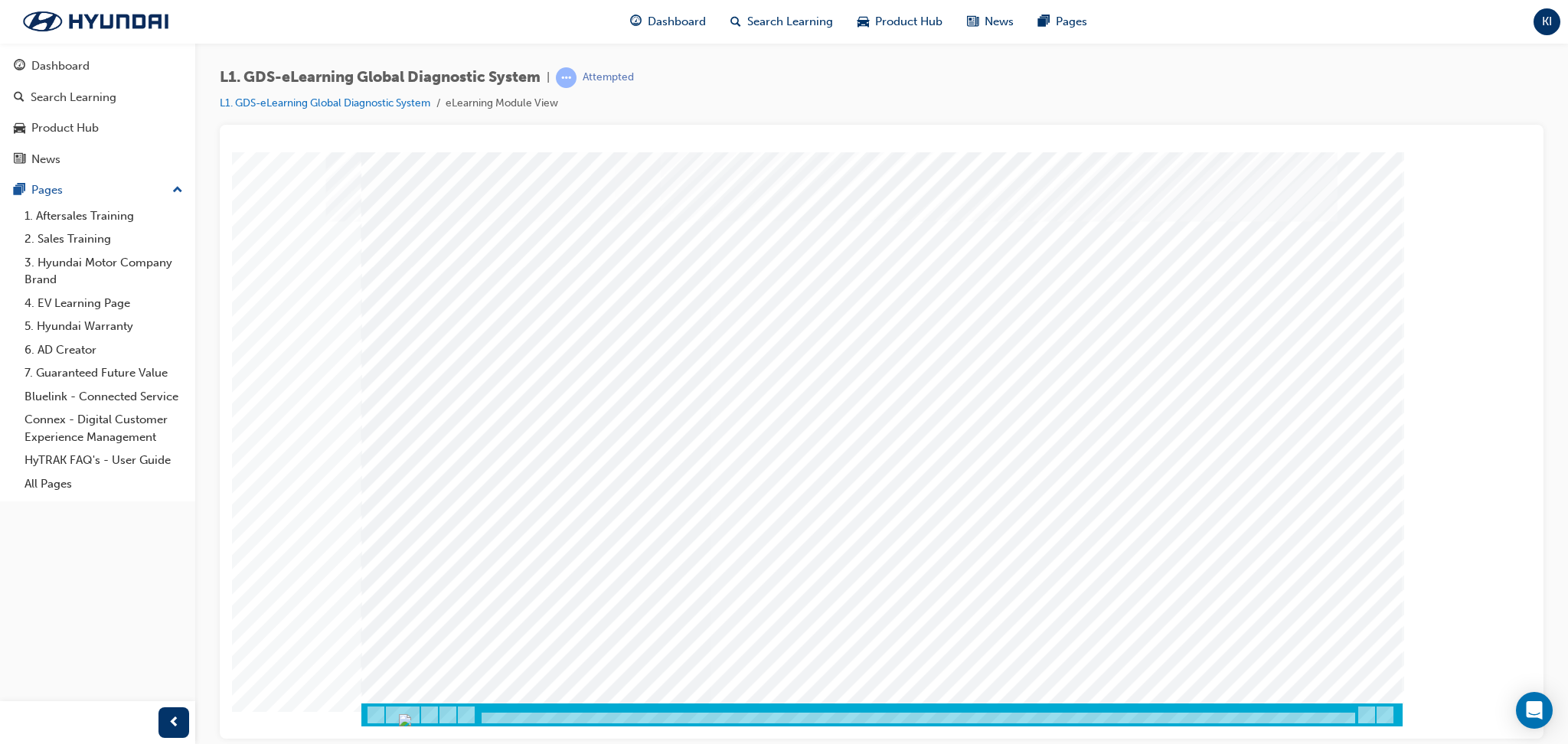 click at bounding box center (415, 1958) 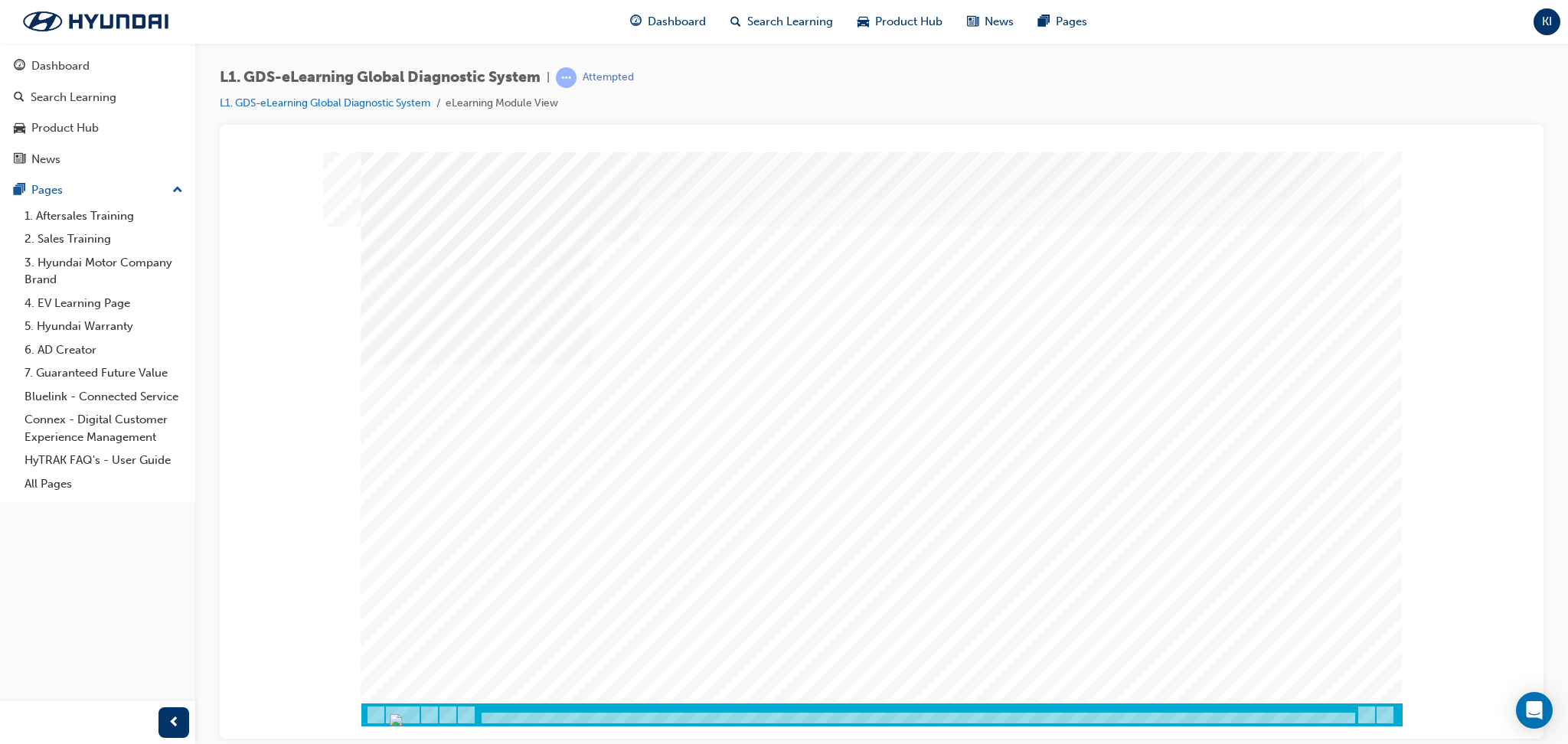 click at bounding box center [415, 765] 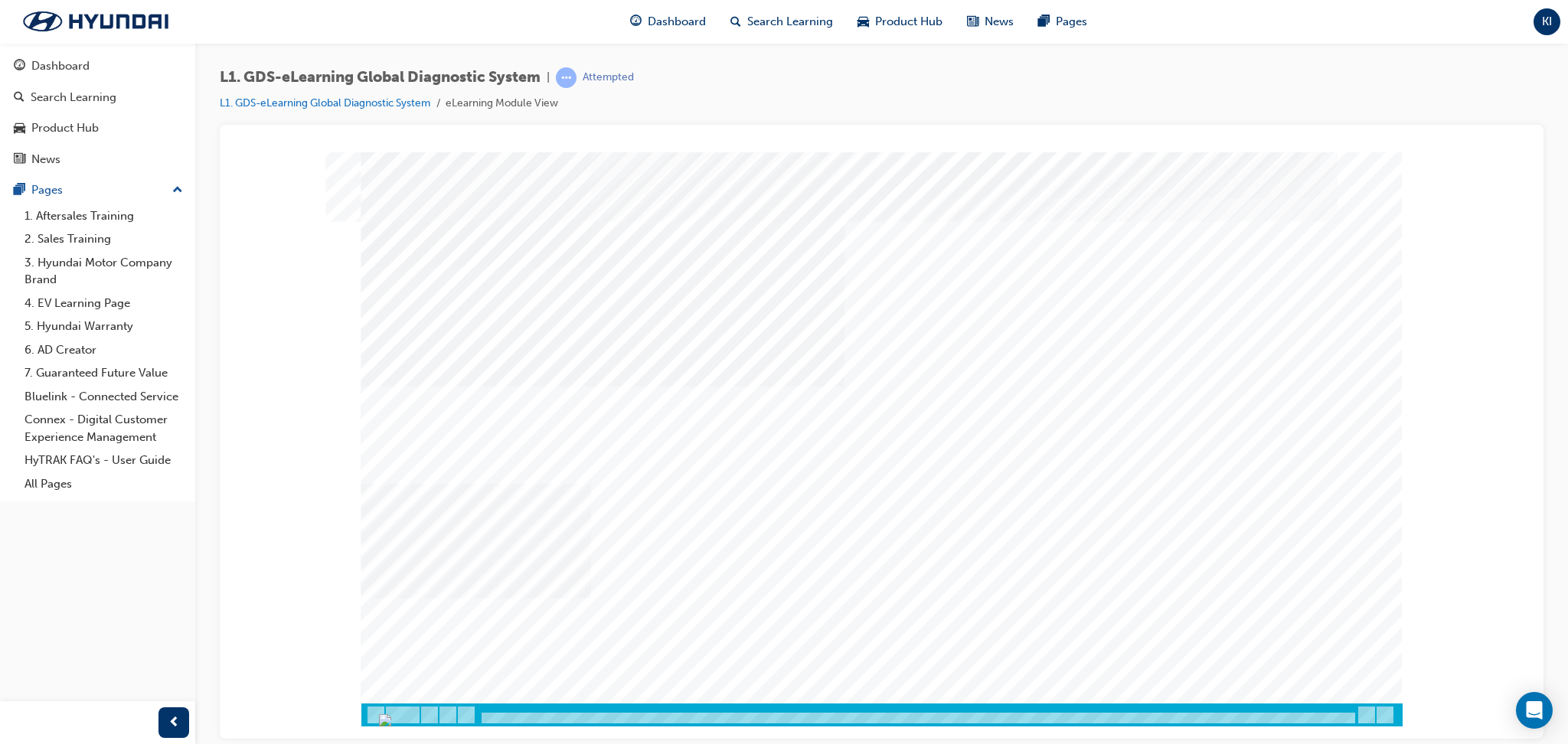 click at bounding box center [415, 1000] 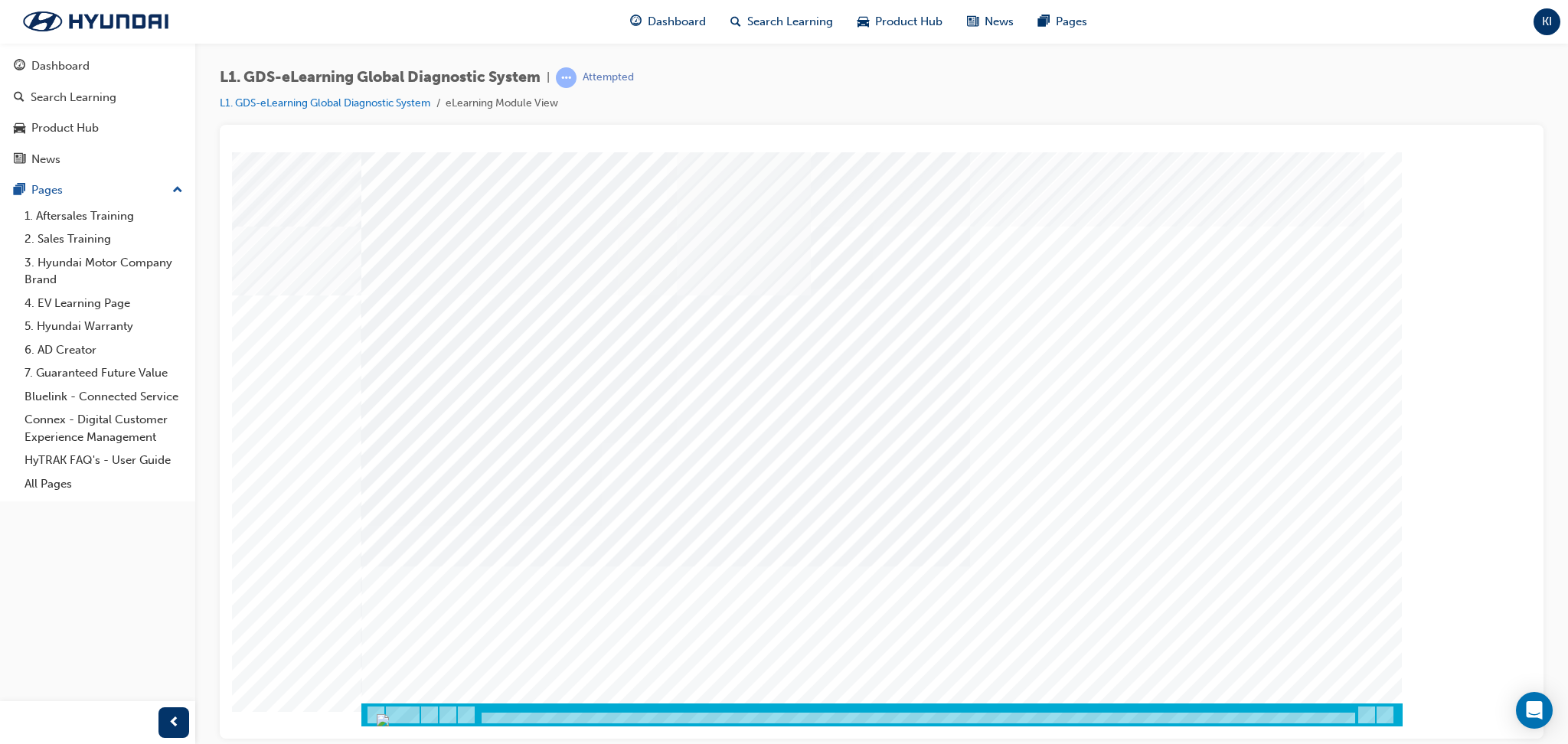 click at bounding box center [415, 856] 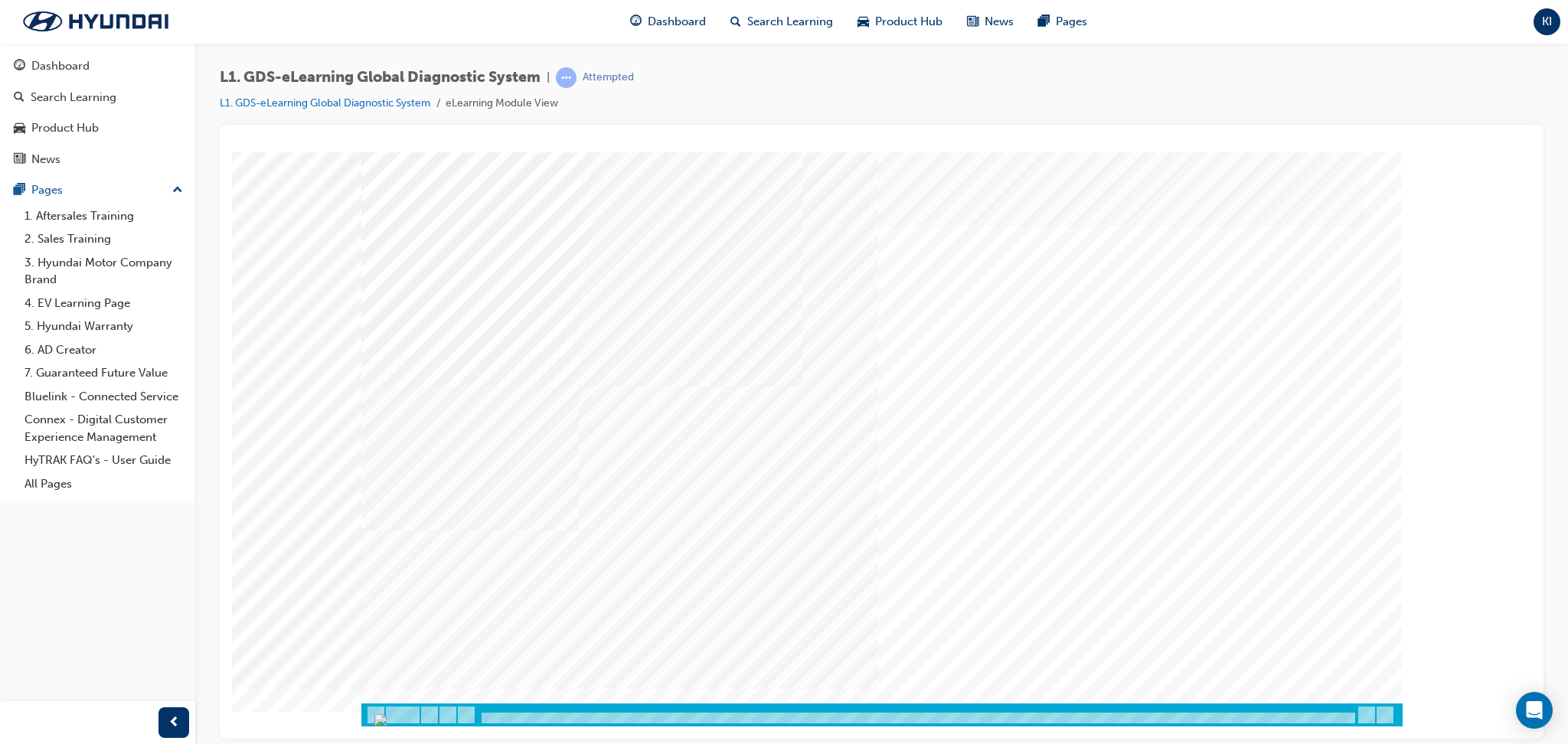 click at bounding box center (463, 3475) 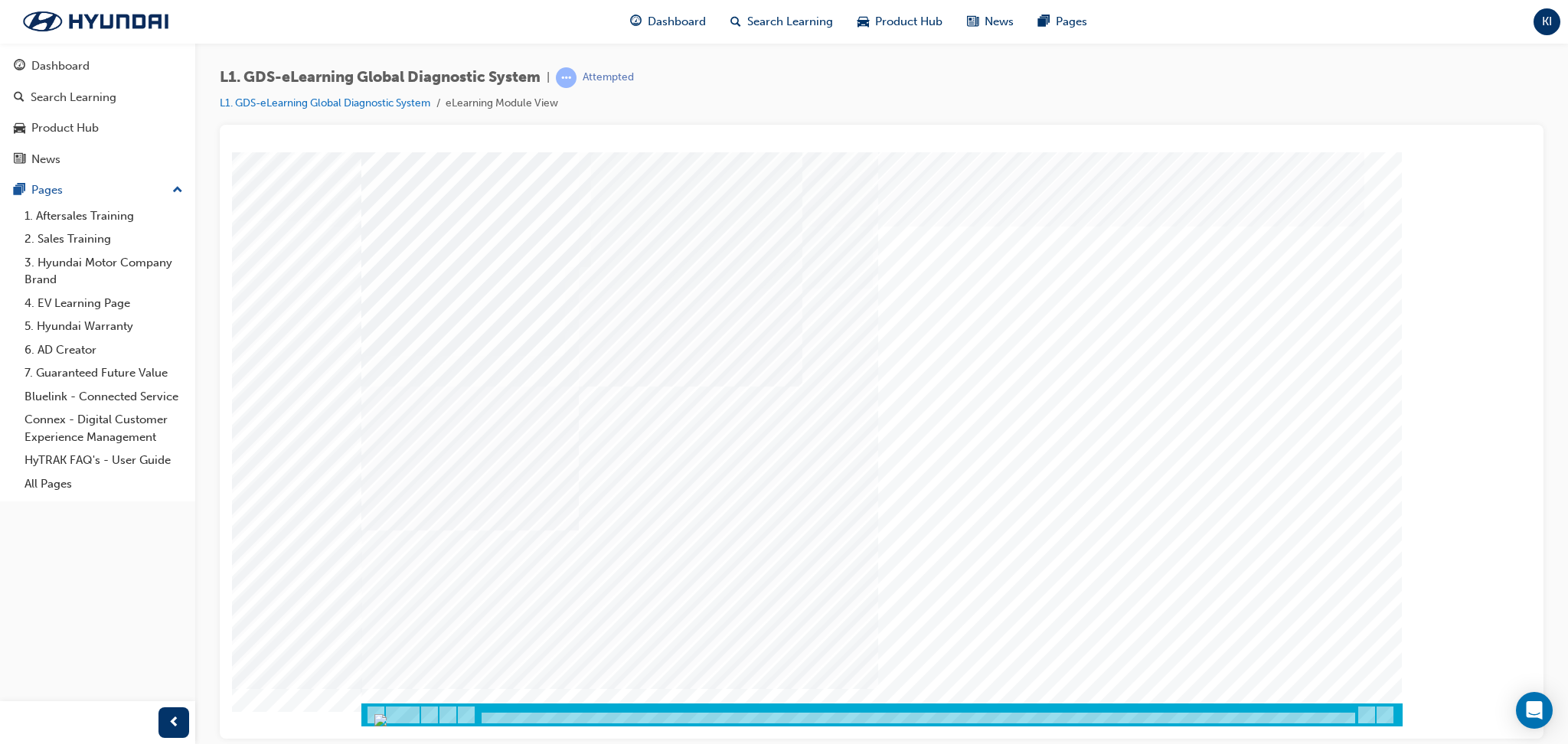 click at bounding box center [415, 890] 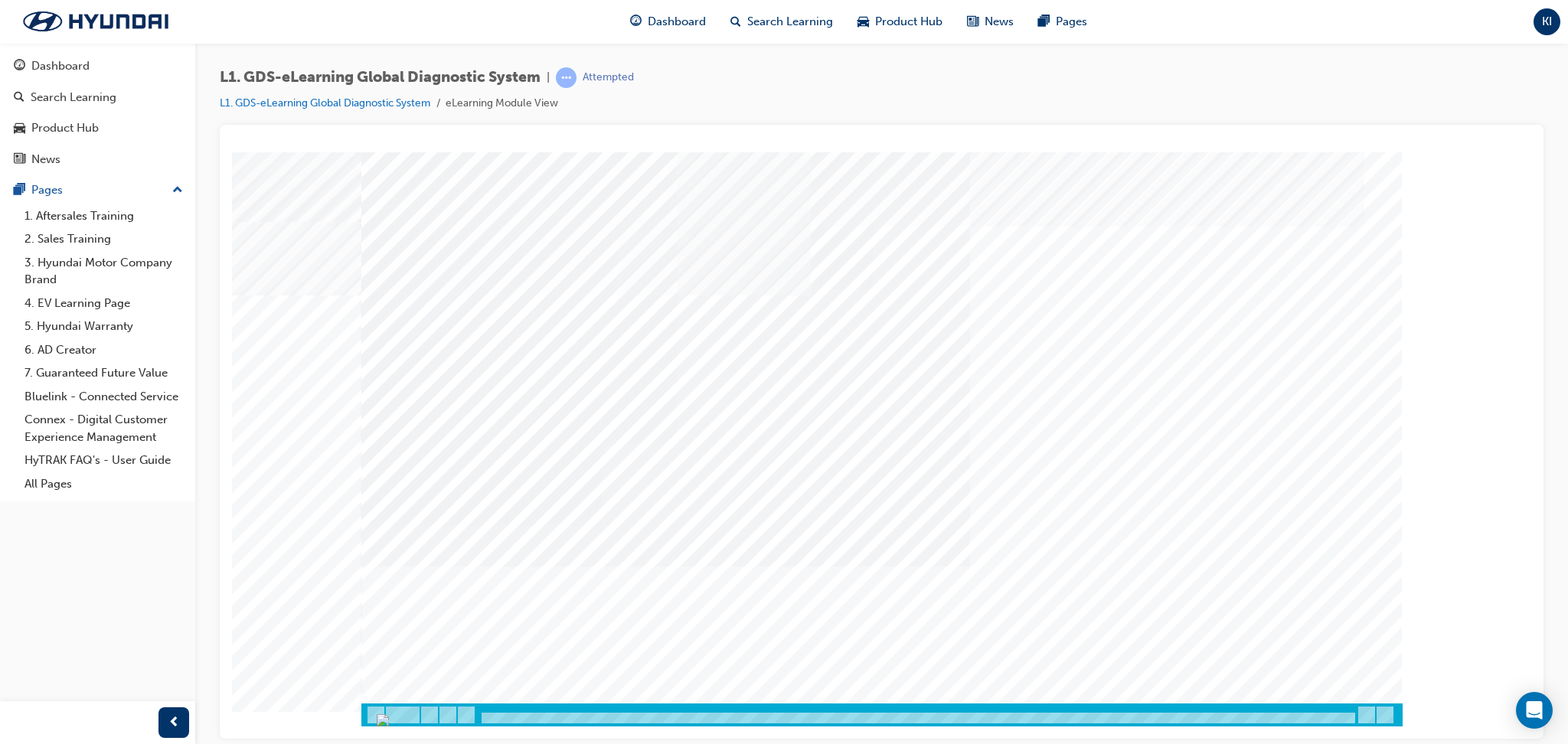 click at bounding box center [415, 2547] 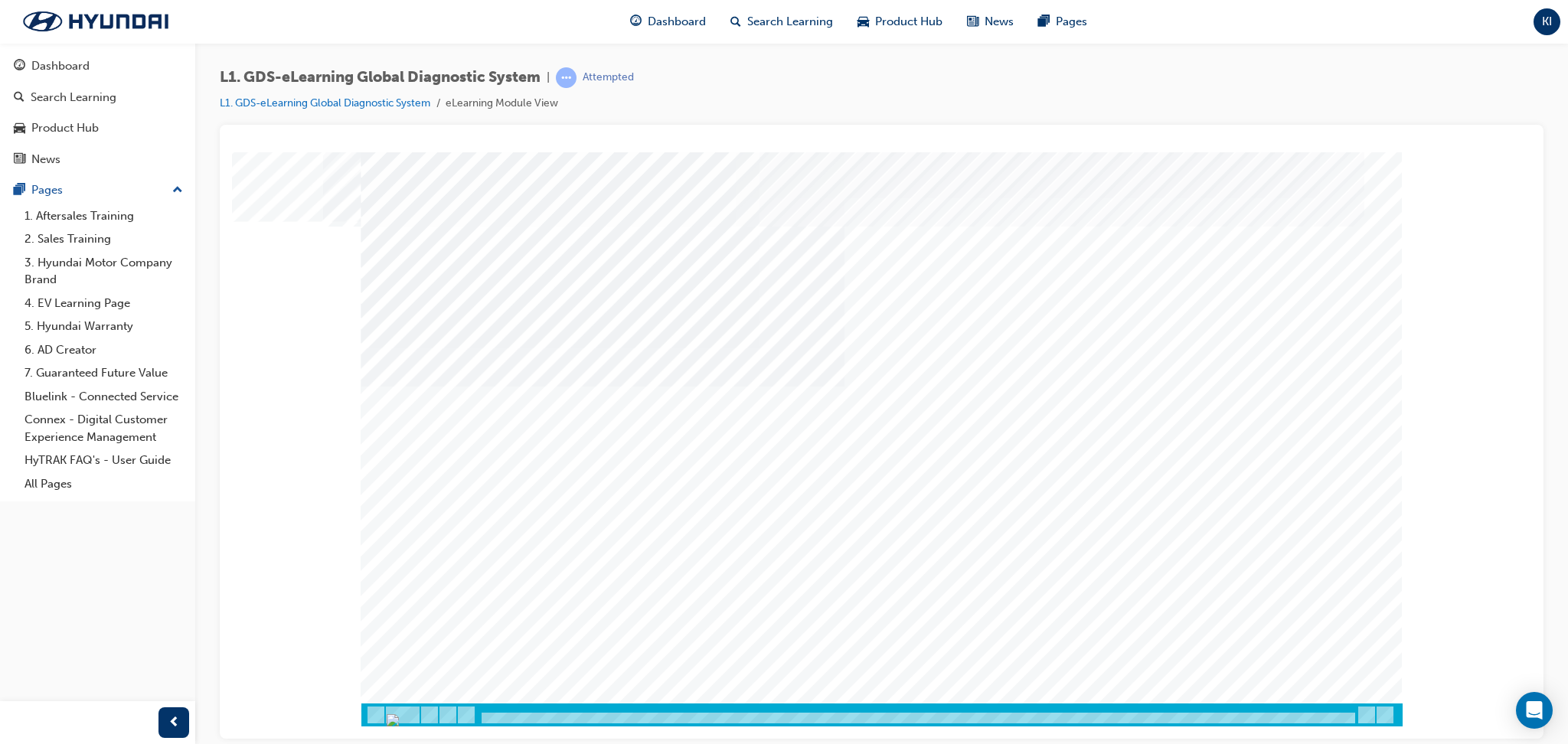 click at bounding box center [415, 1034] 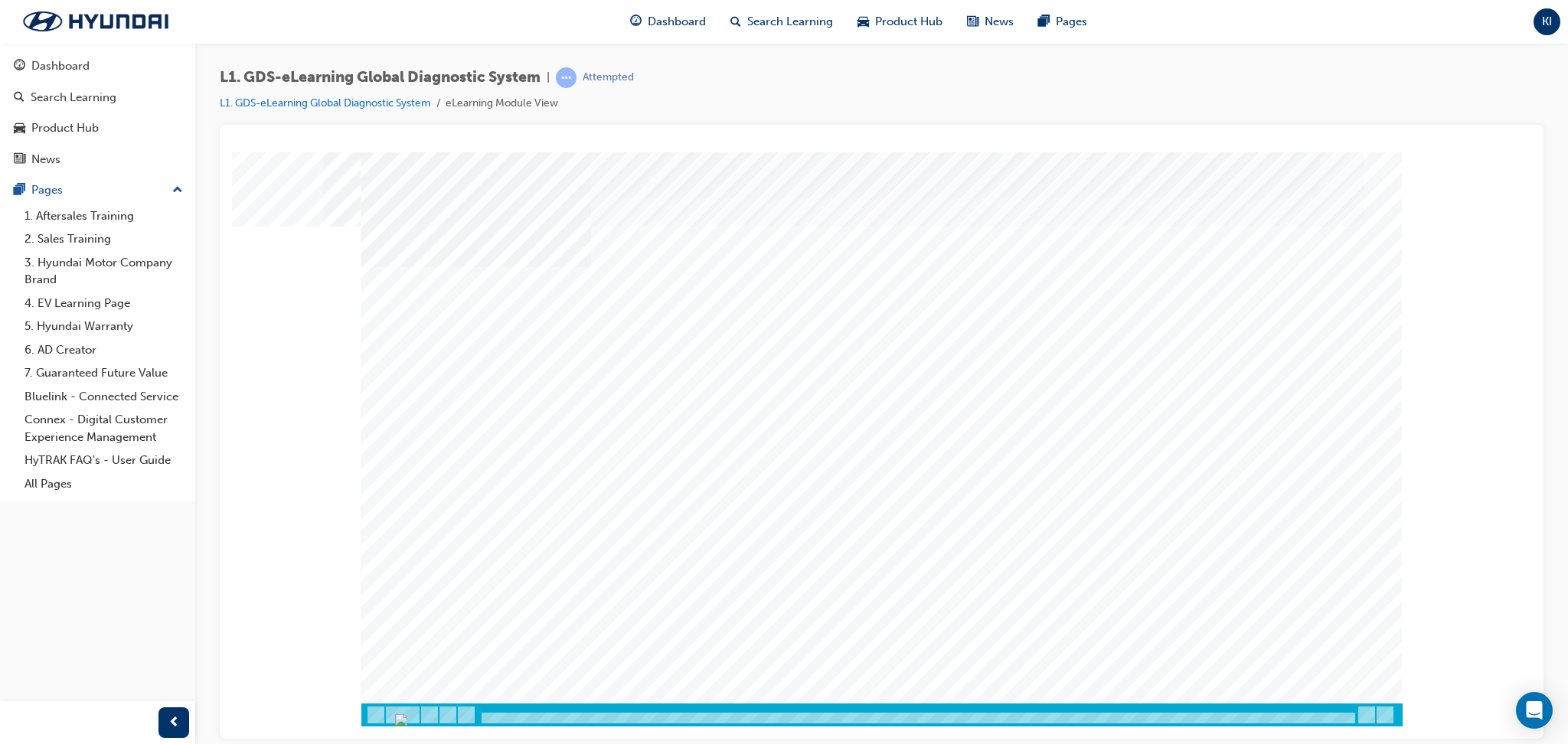 scroll, scrollTop: 0, scrollLeft: 0, axis: both 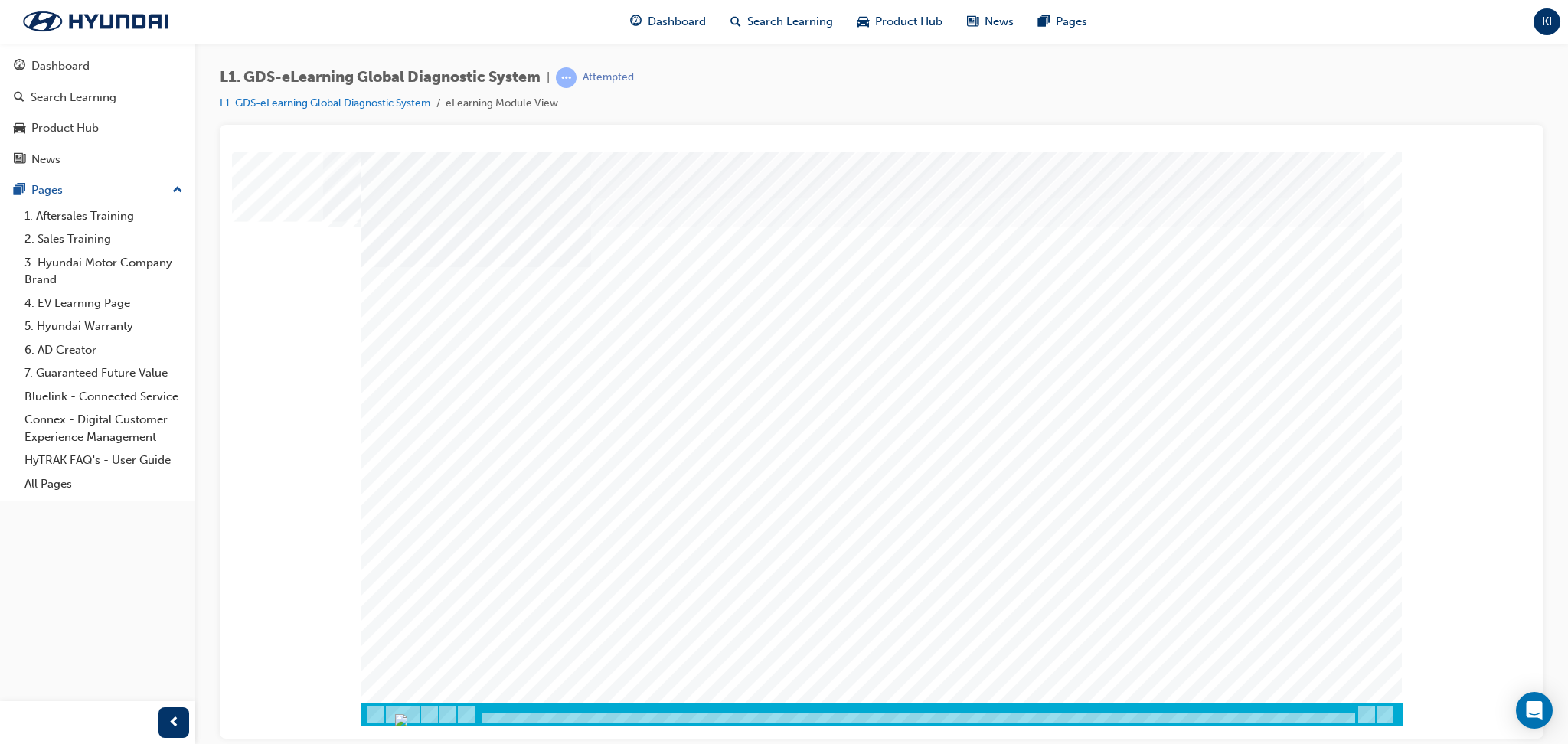 click at bounding box center (415, 800) 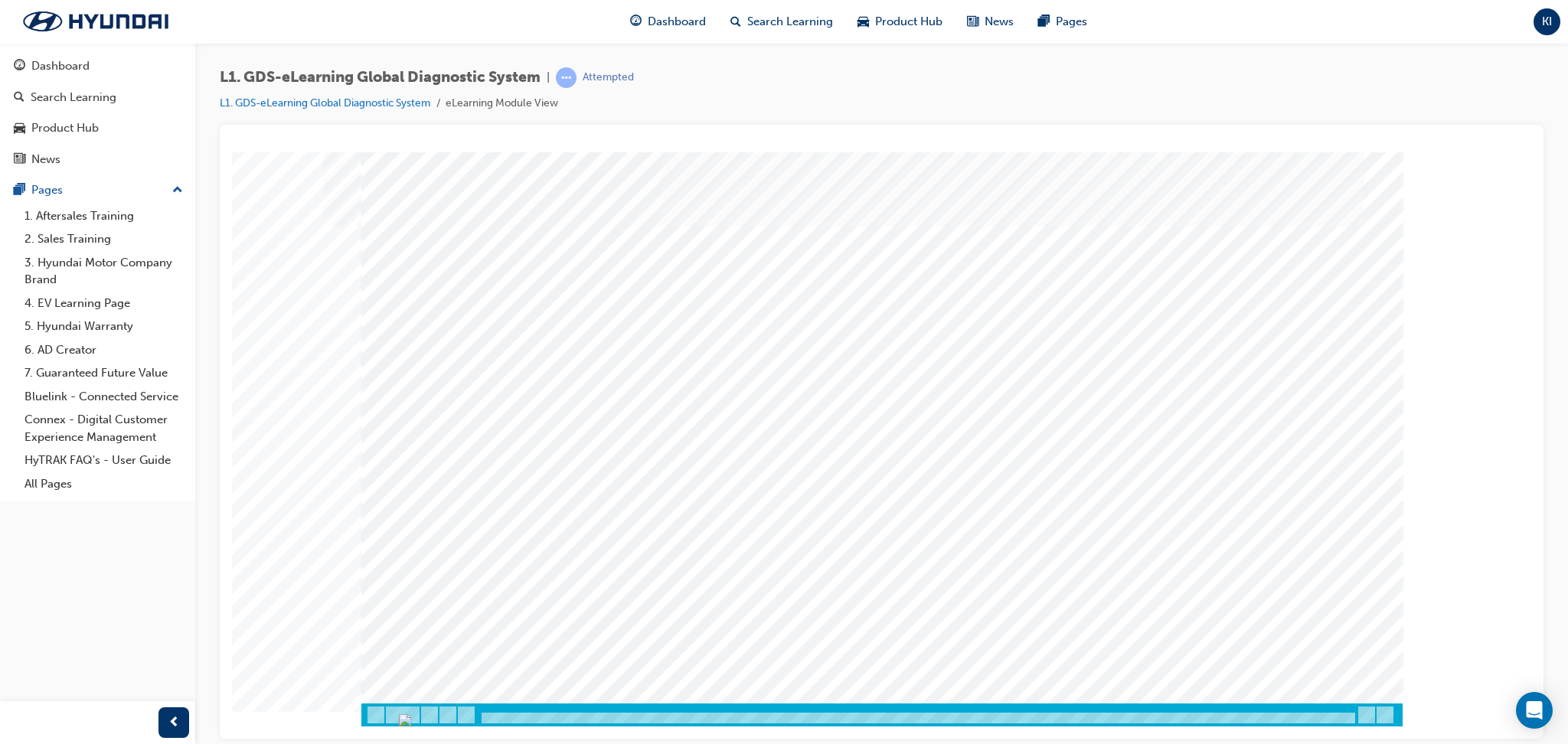 click at bounding box center [446, 3002] 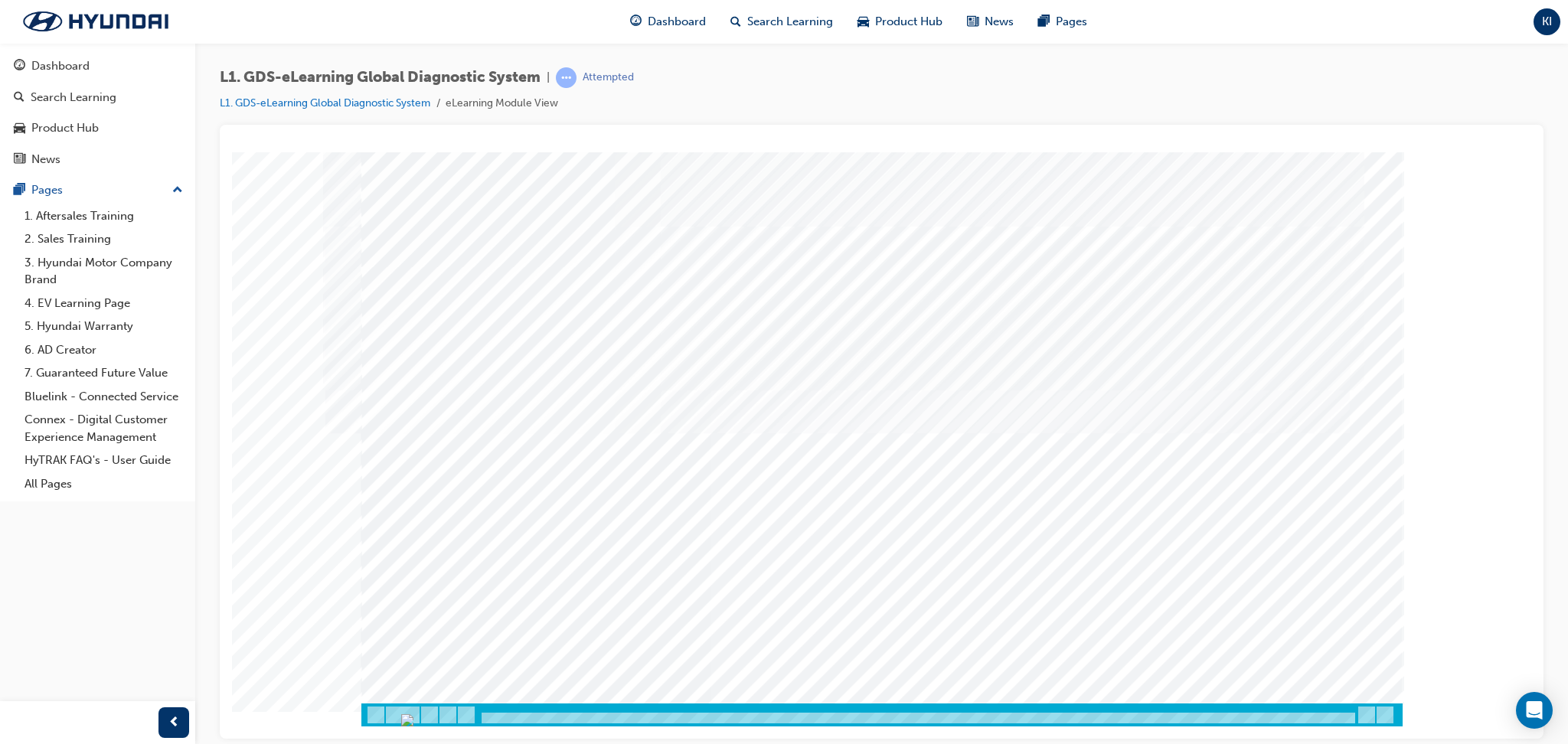 click at bounding box center (457, 1964) 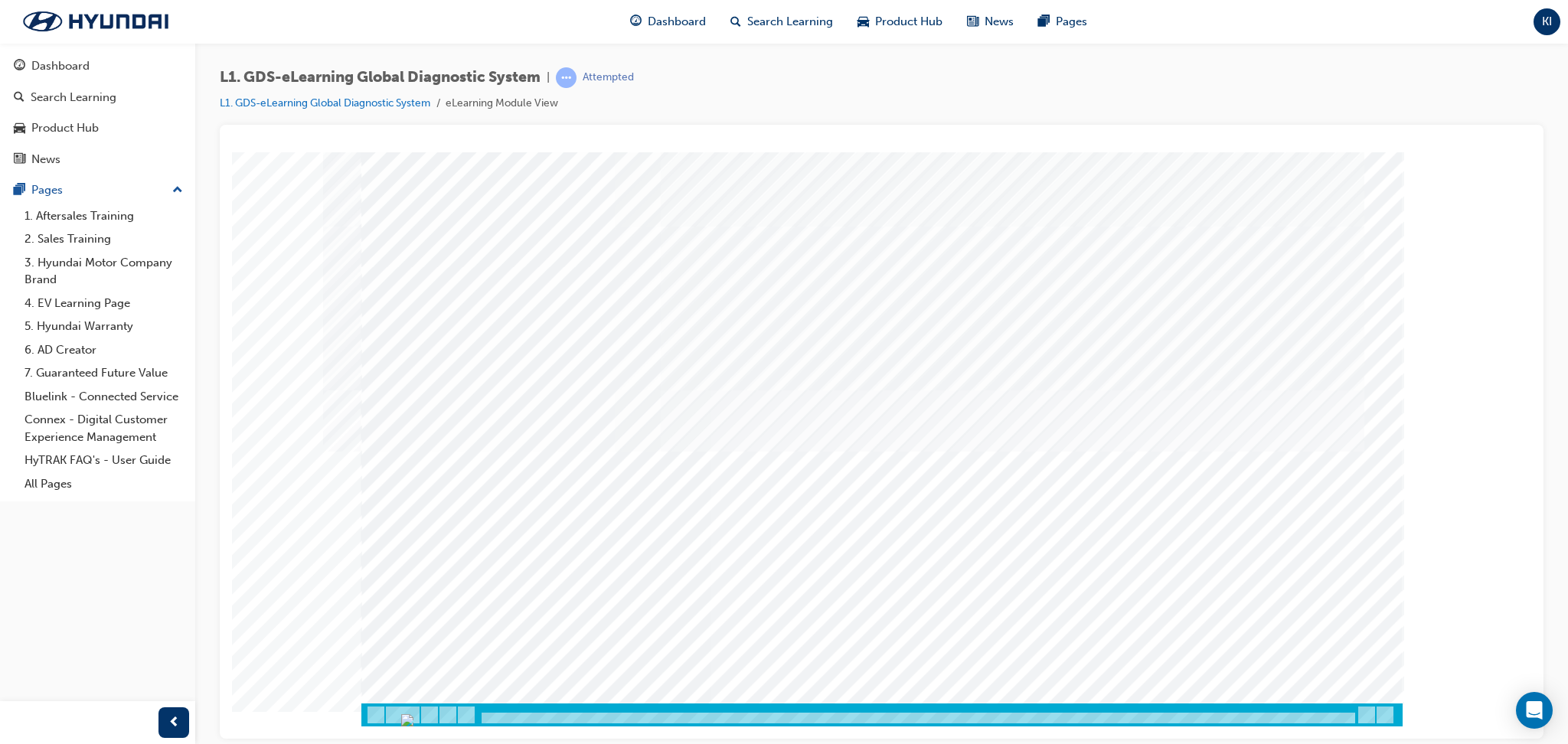 click at bounding box center [457, 2010] 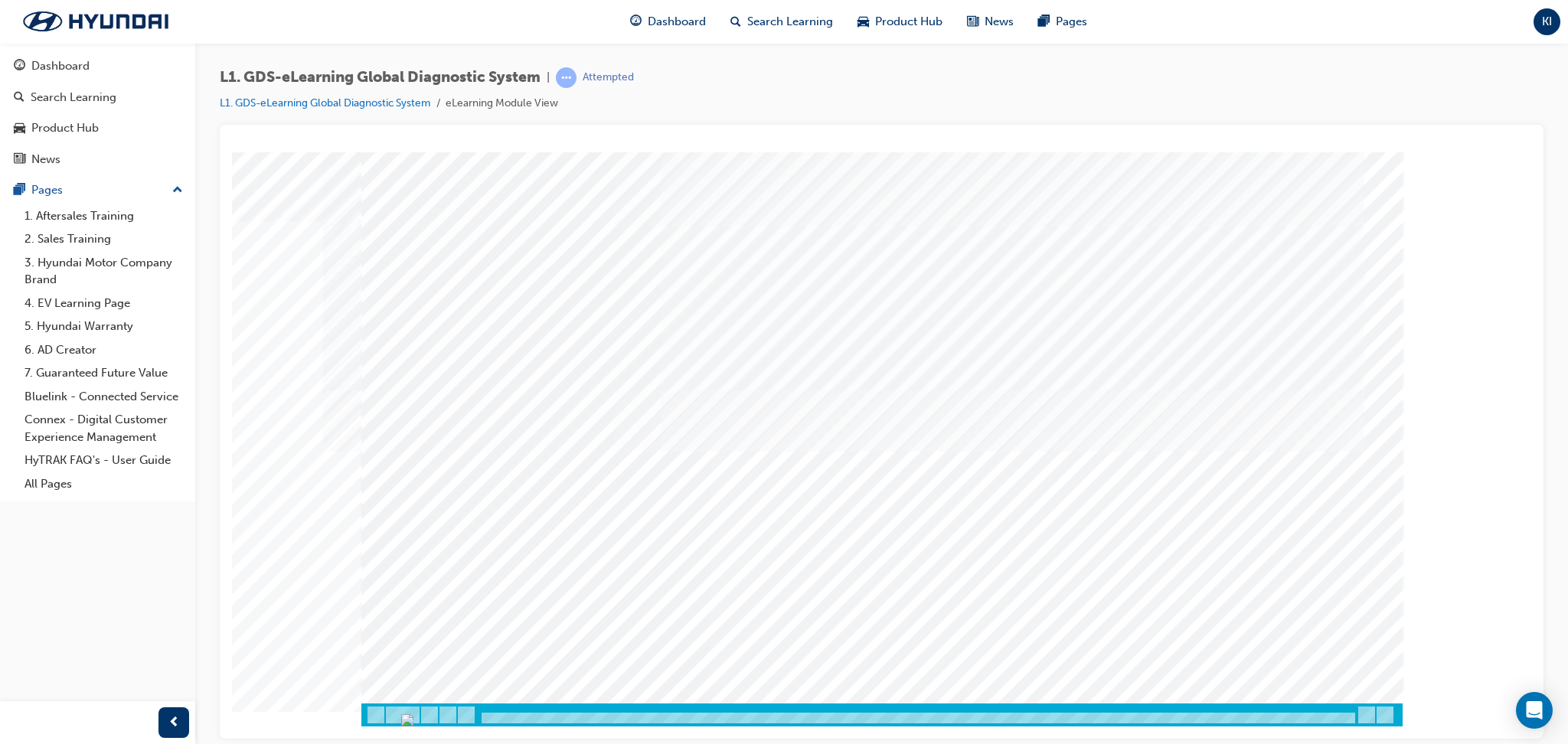 click at bounding box center [415, 2084] 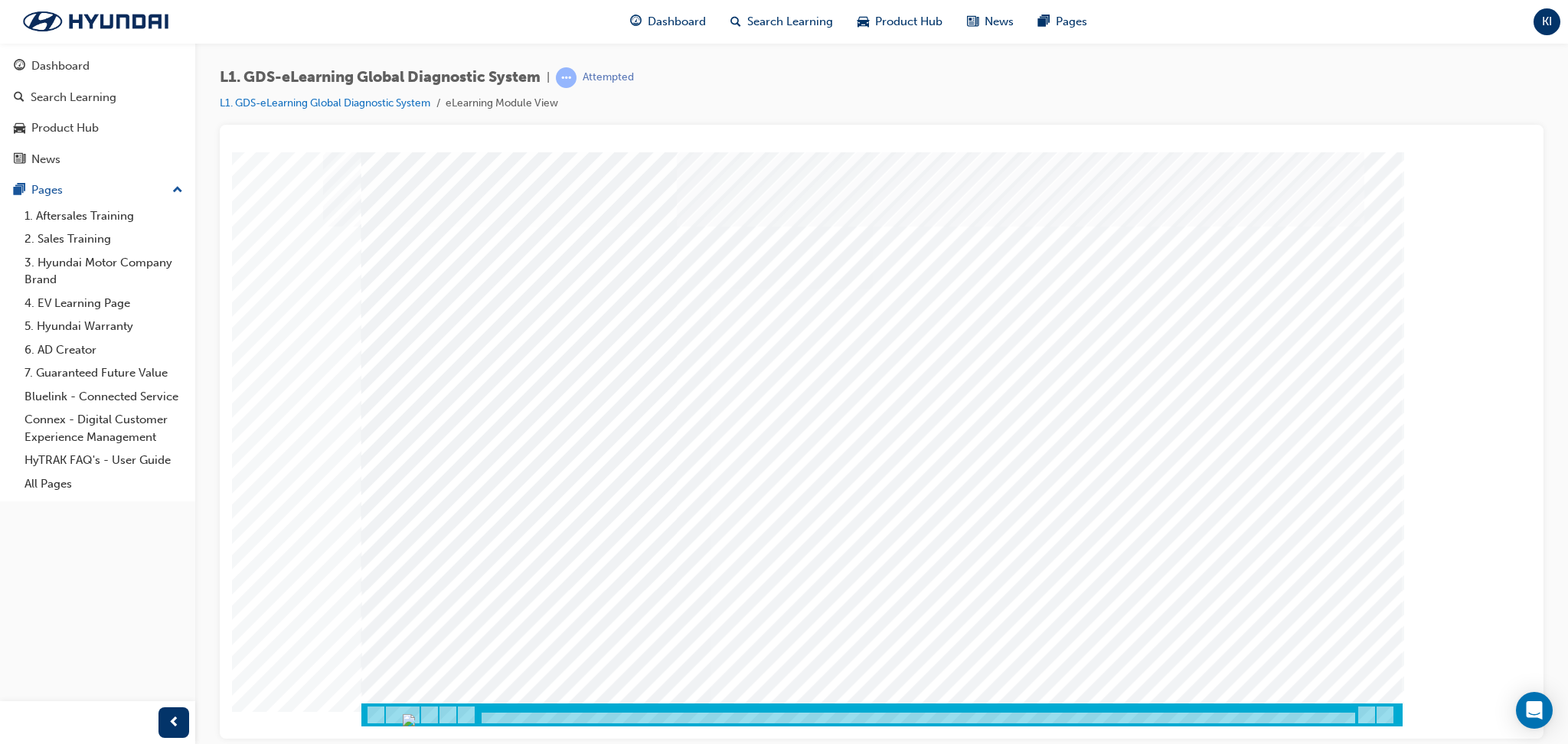 click at bounding box center [489, 3756] 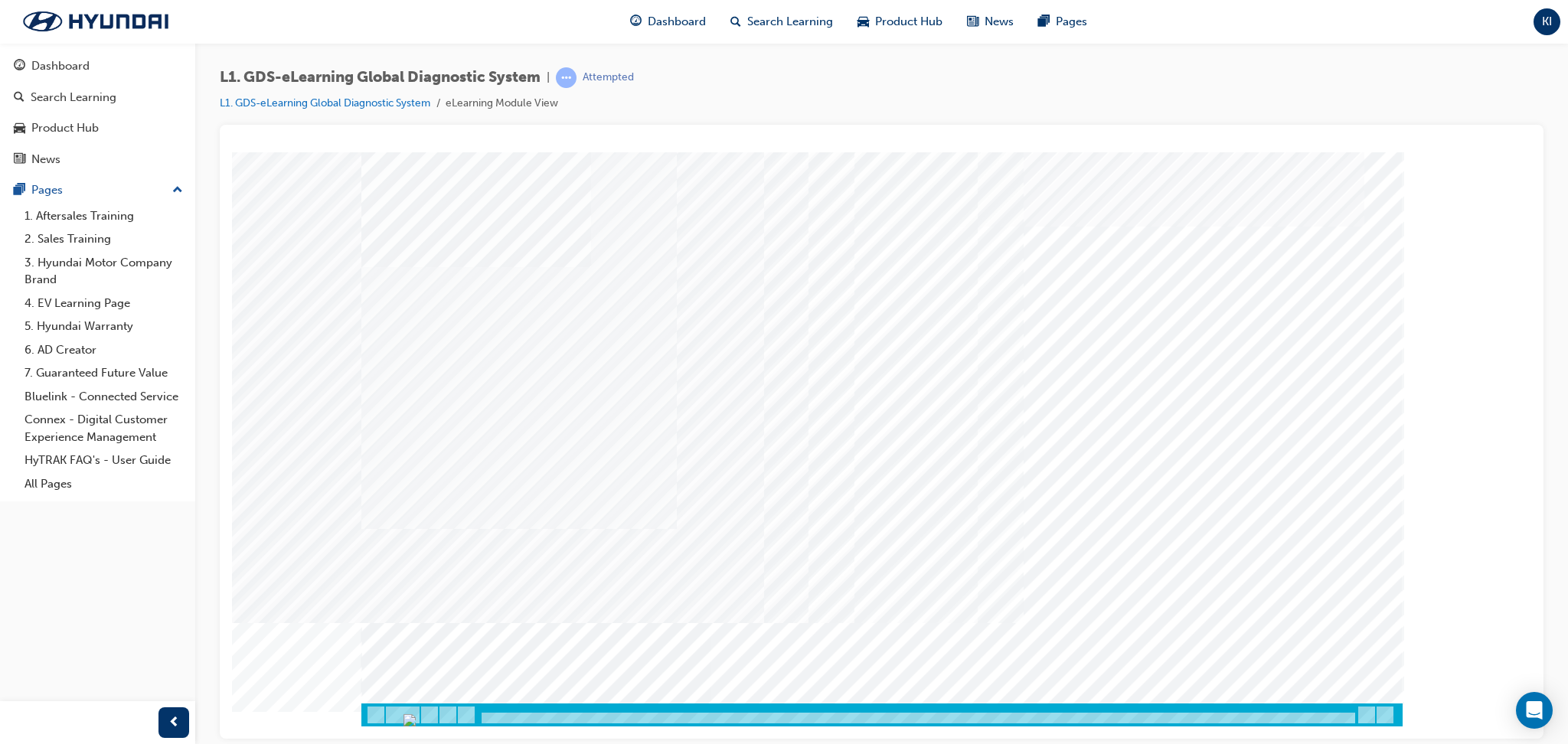 click at bounding box center (917, 718) 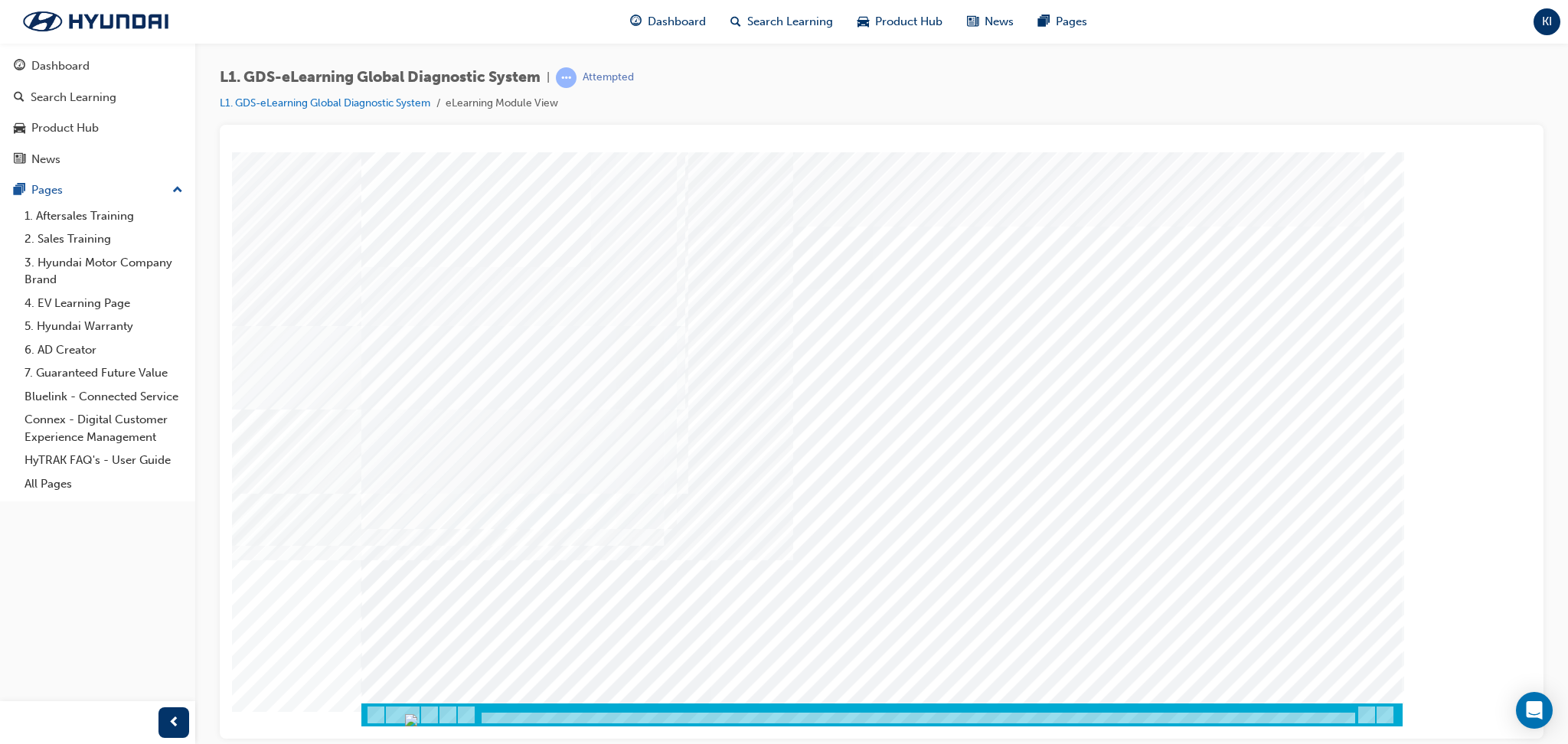 click at bounding box center [381, 5658] 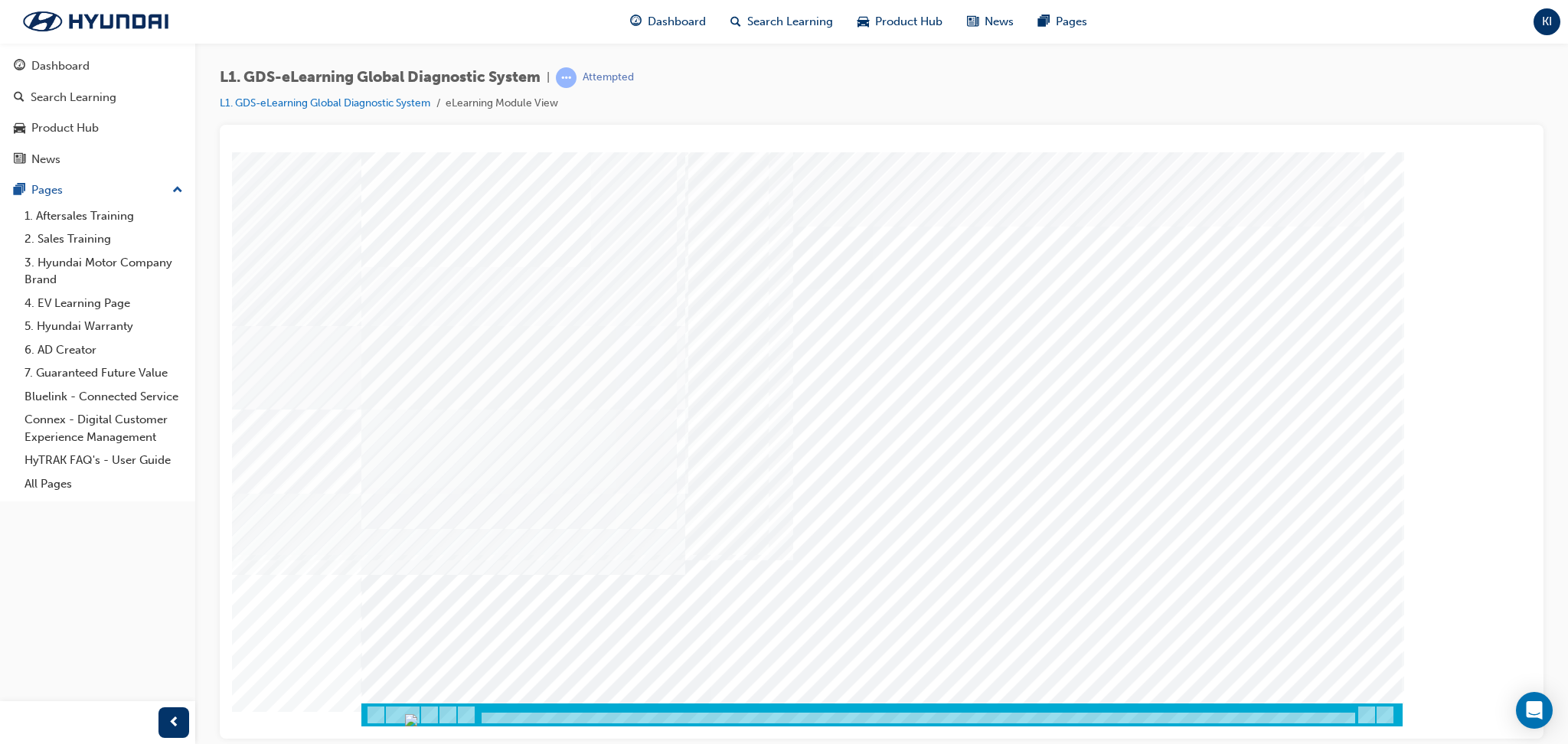 click at bounding box center (381, 5696) 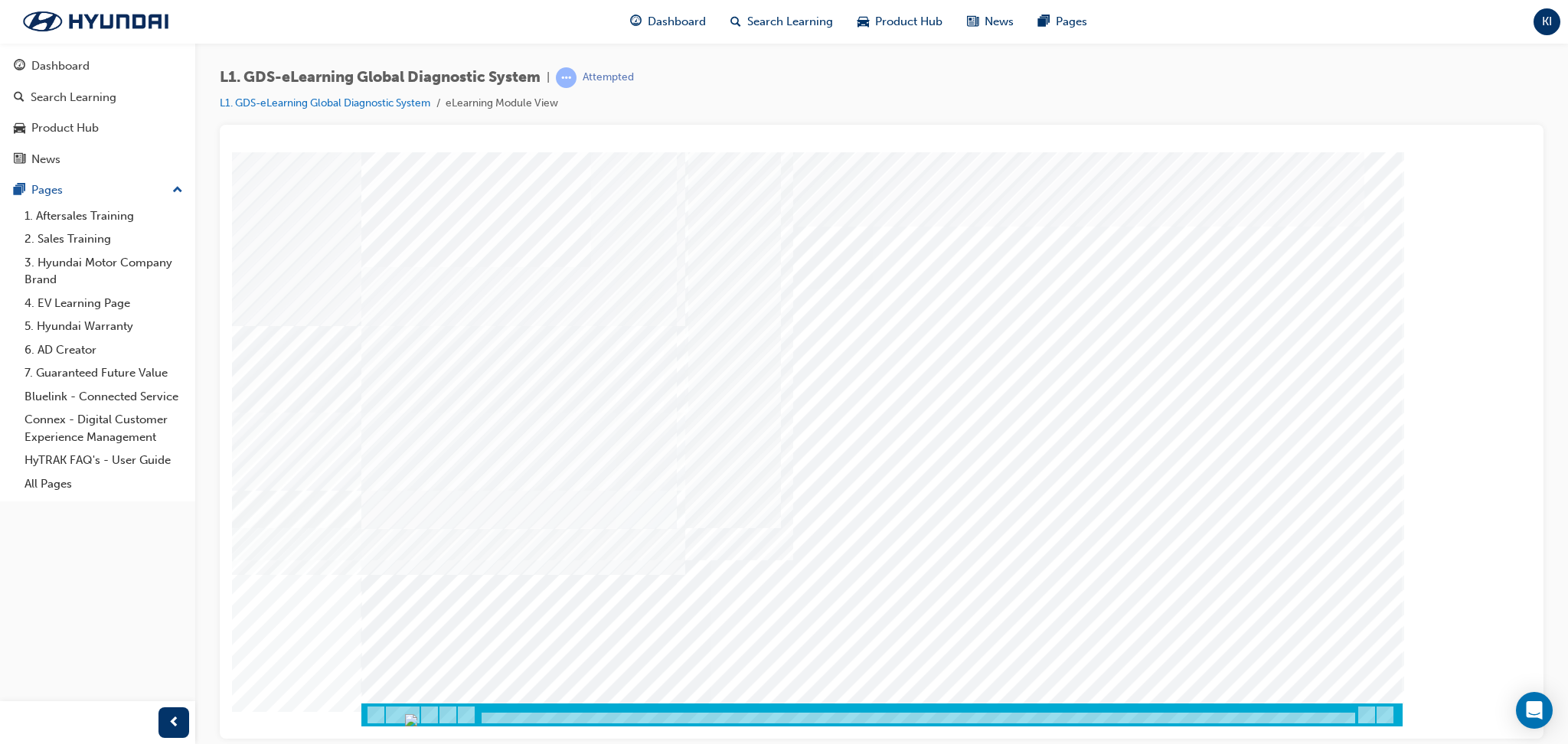click at bounding box center (381, 5735) 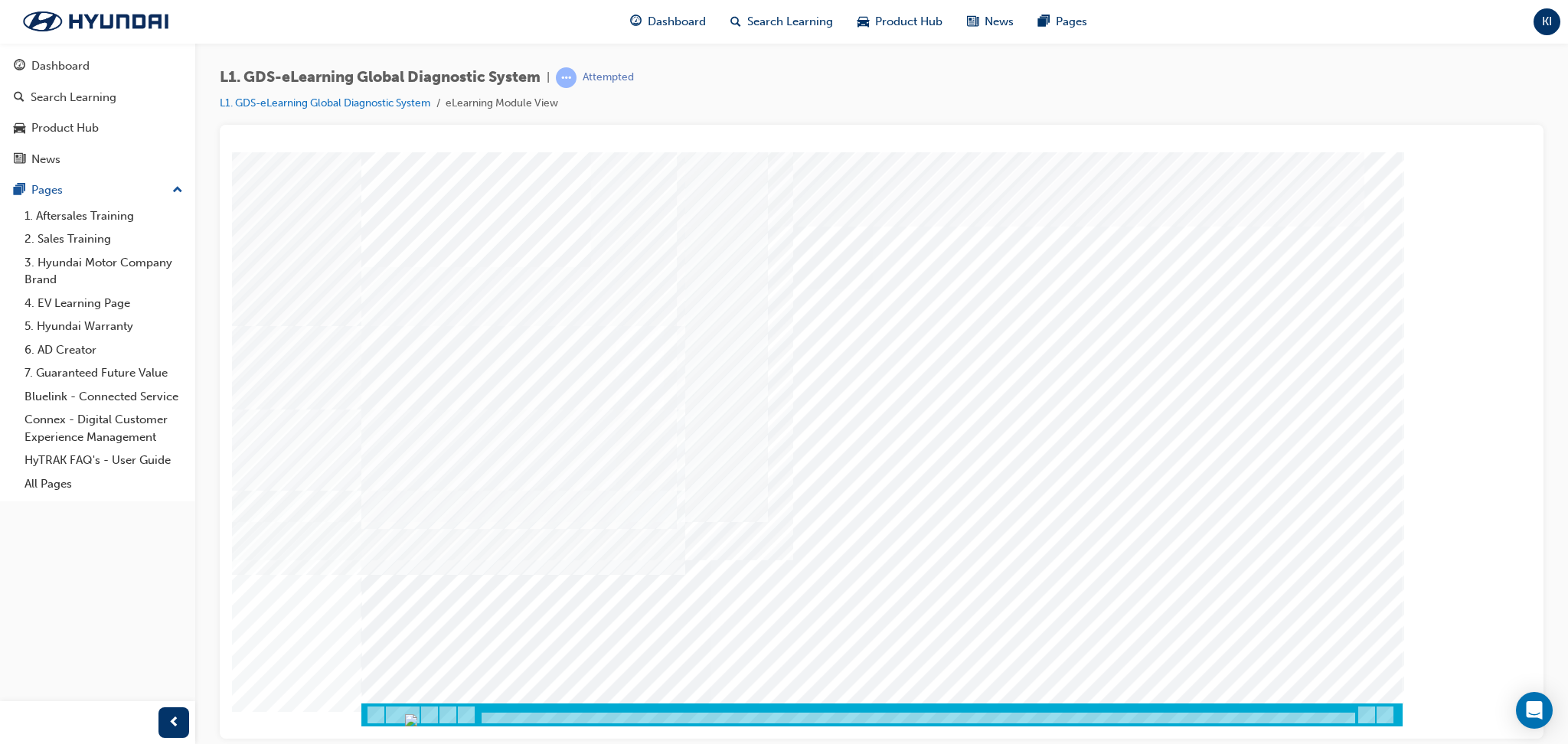 click on "multistate" at bounding box center (882, 427) 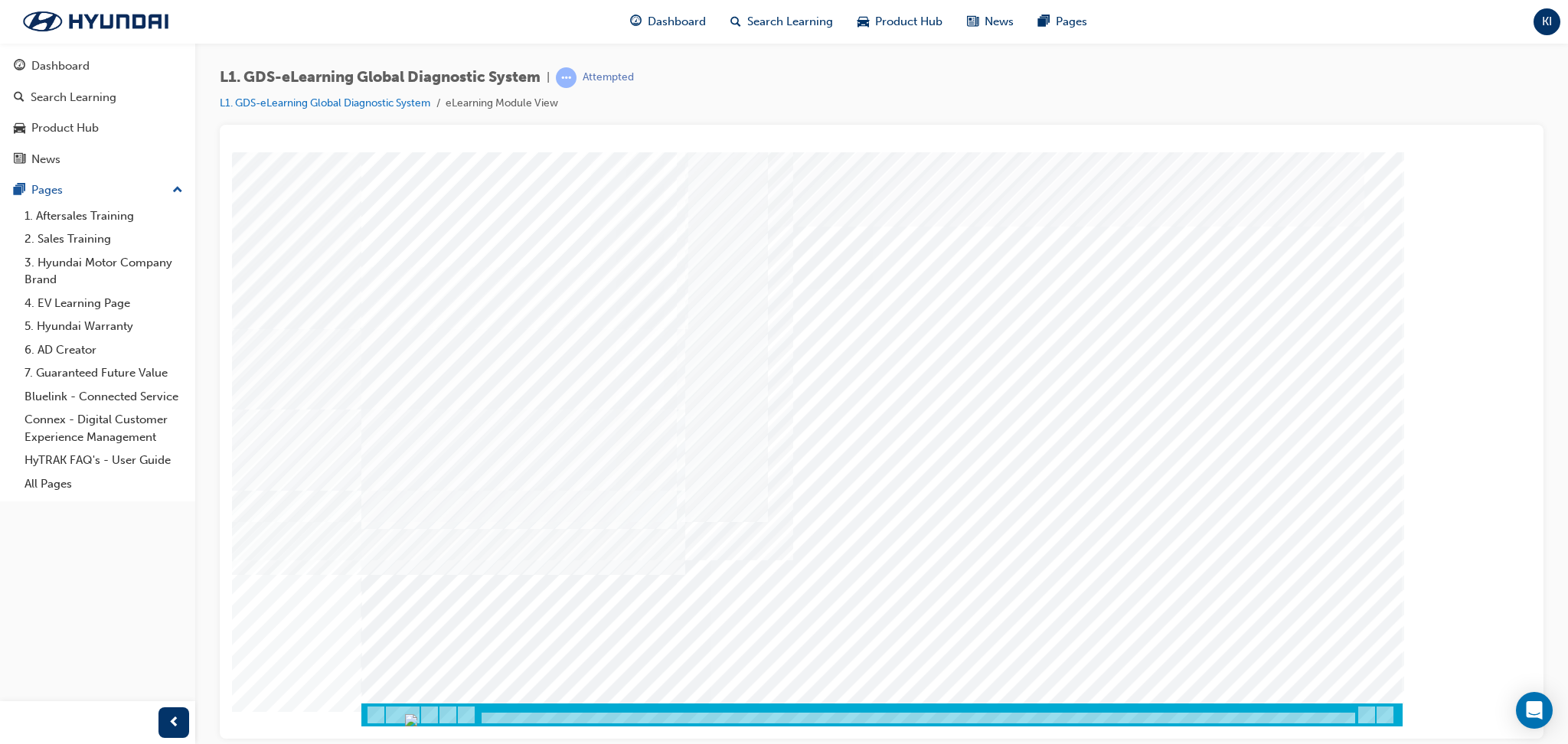 click at bounding box center [381, 5773] 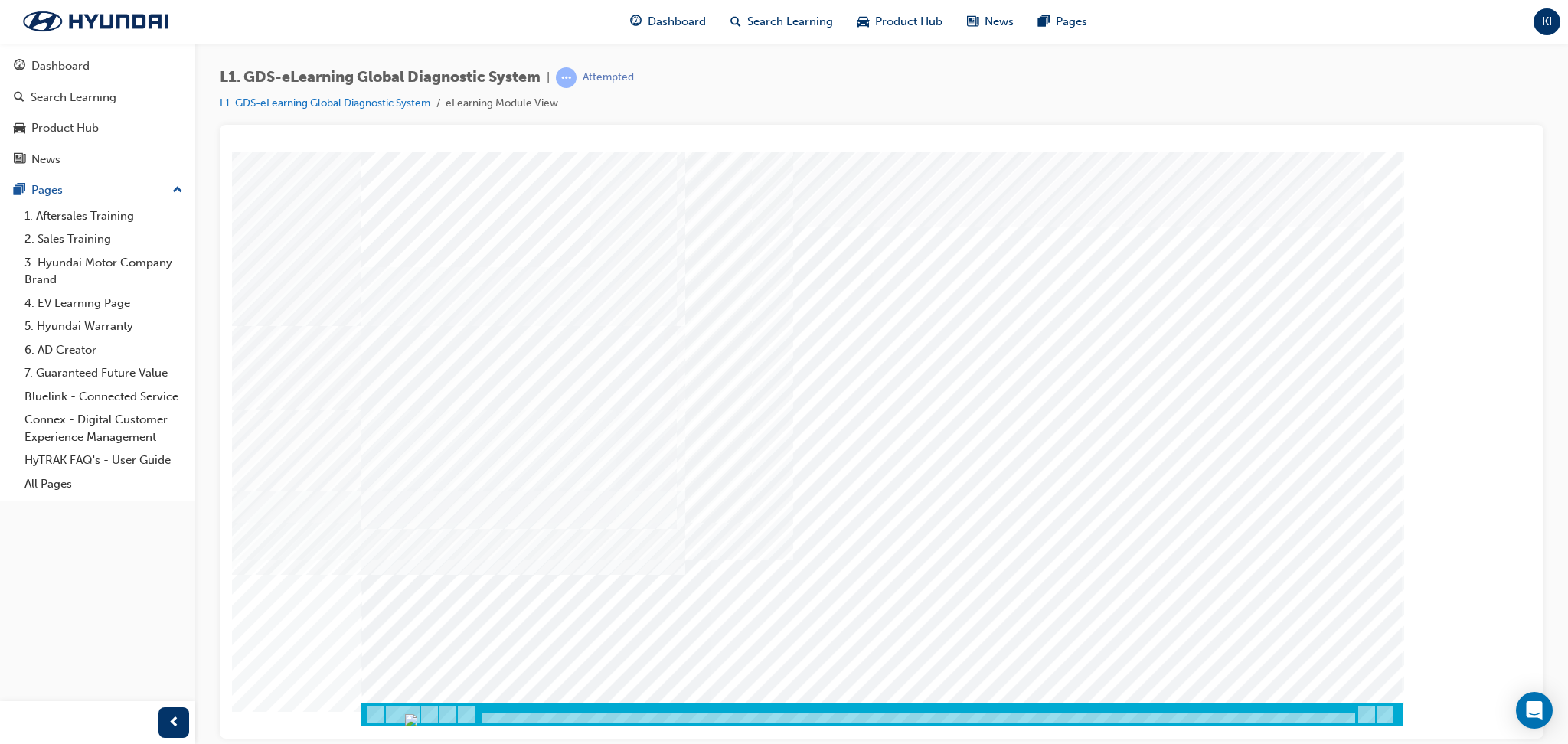 click at bounding box center (415, 3113) 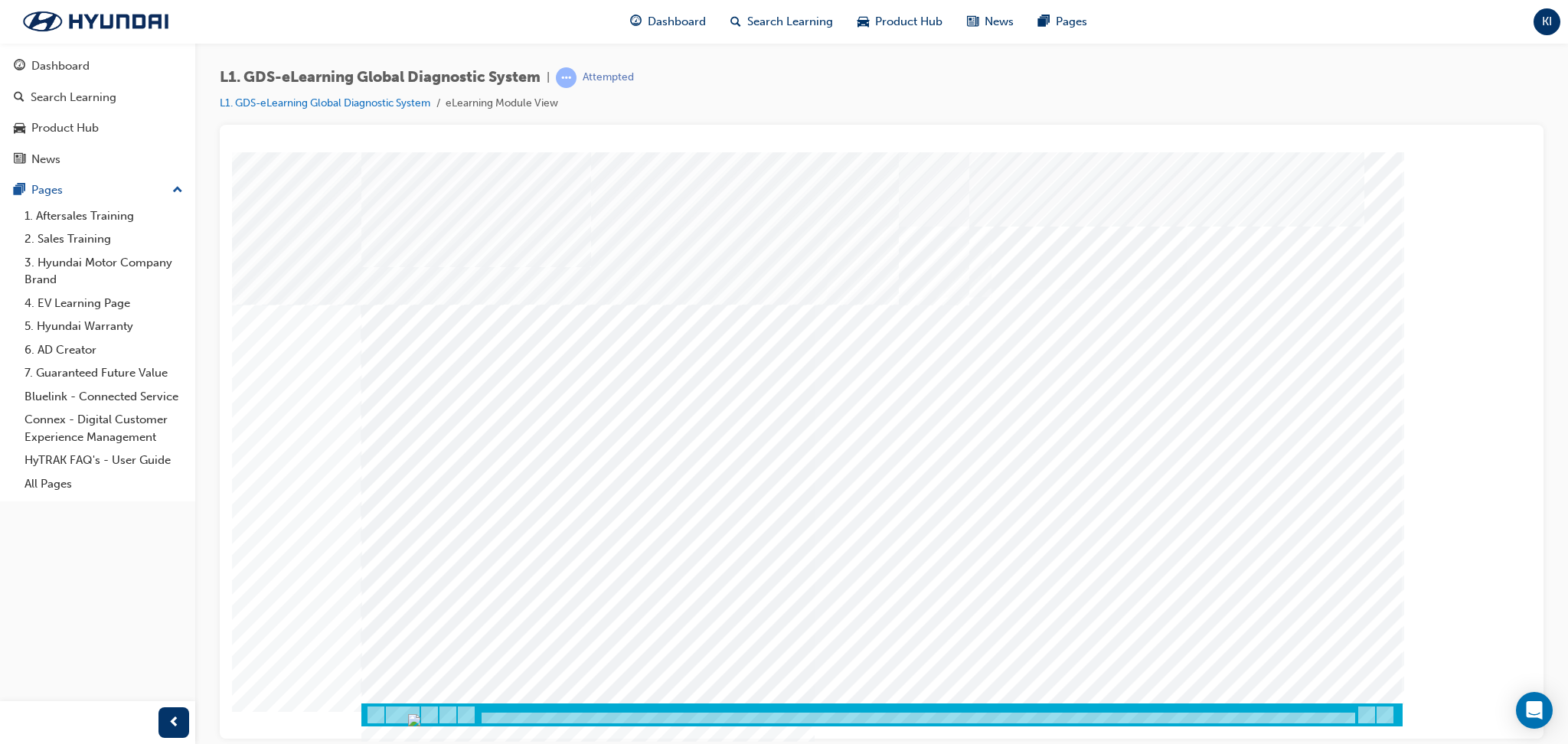 click at bounding box center [381, 4377] 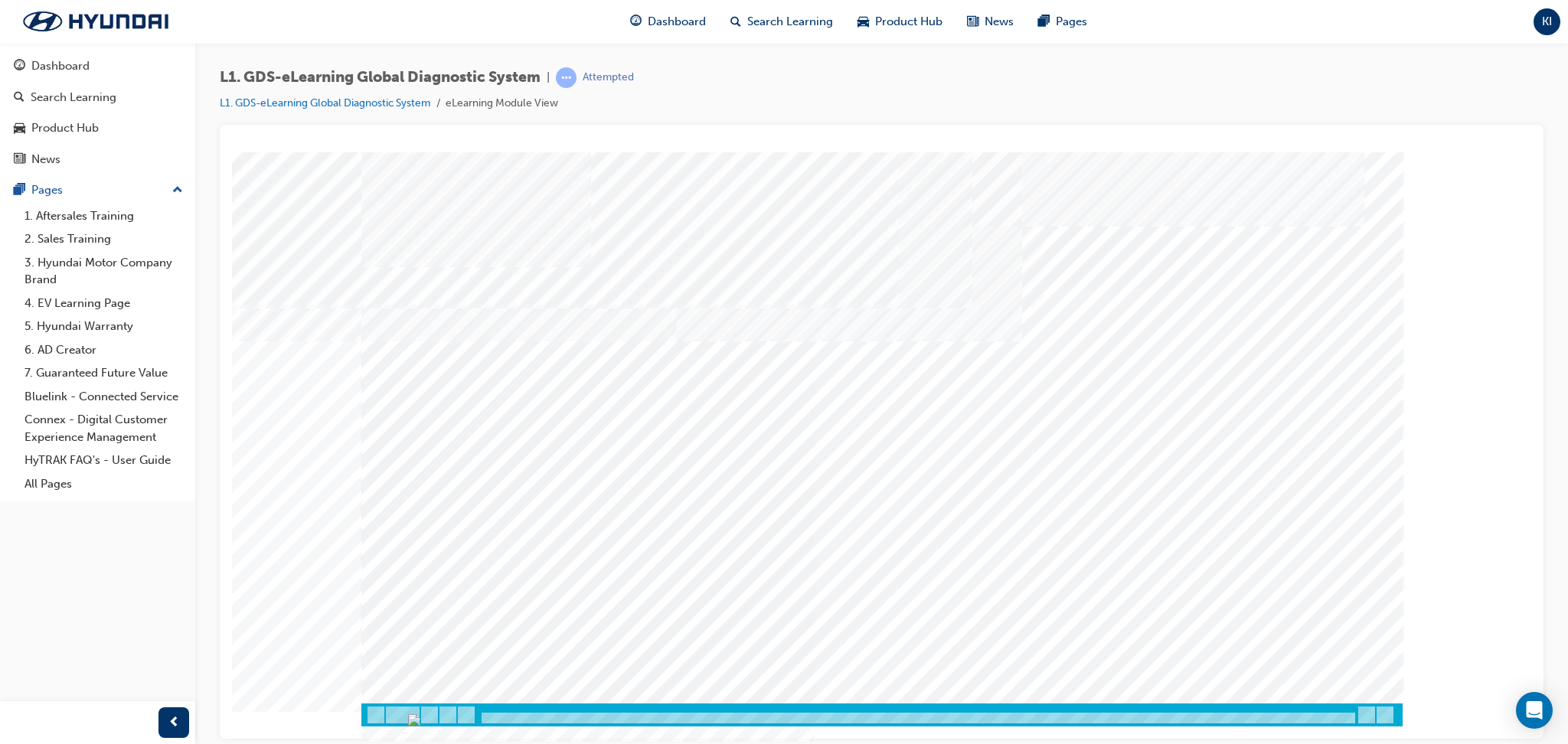 click at bounding box center (381, 7071) 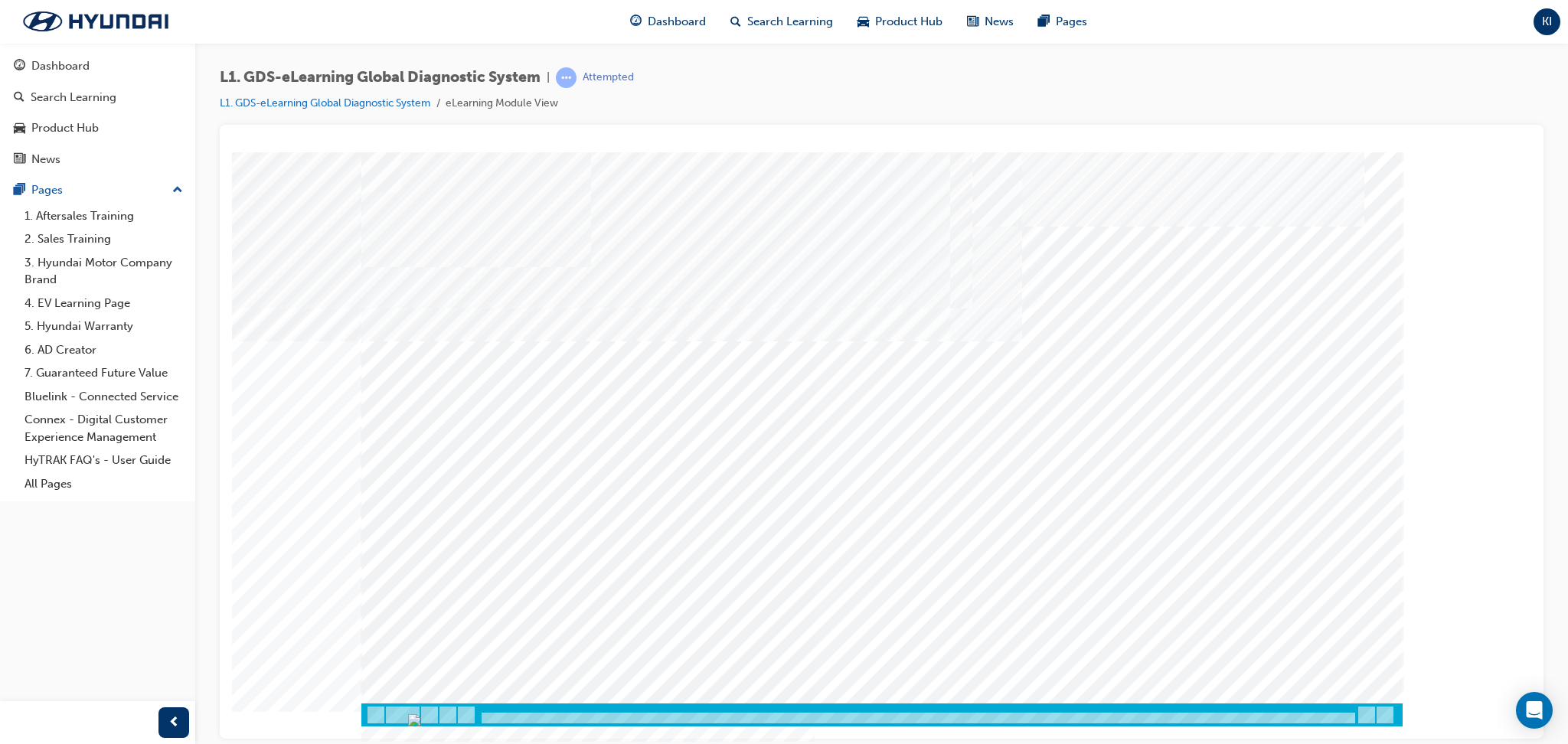 click at bounding box center (588, 2138) 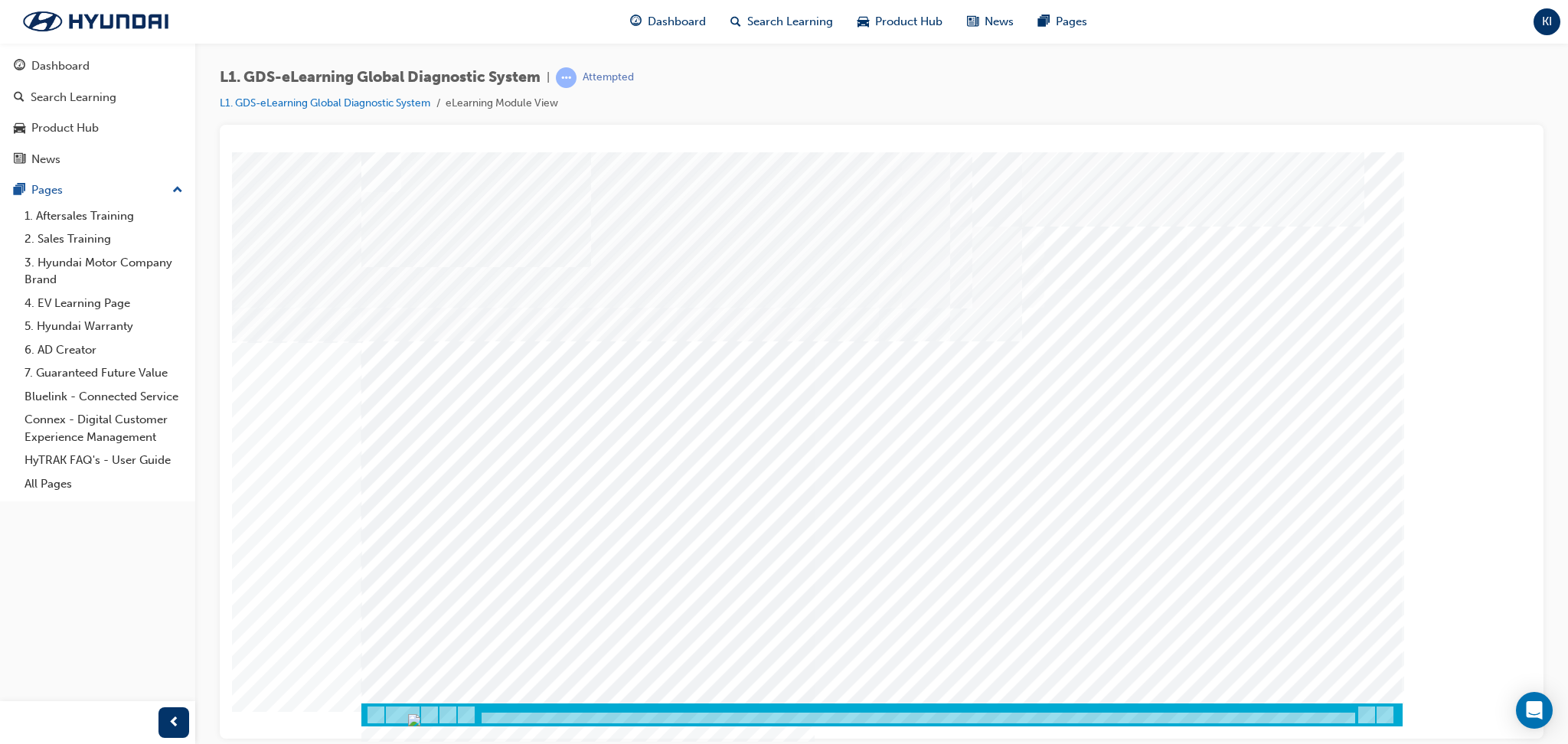 click at bounding box center [381, 6022] 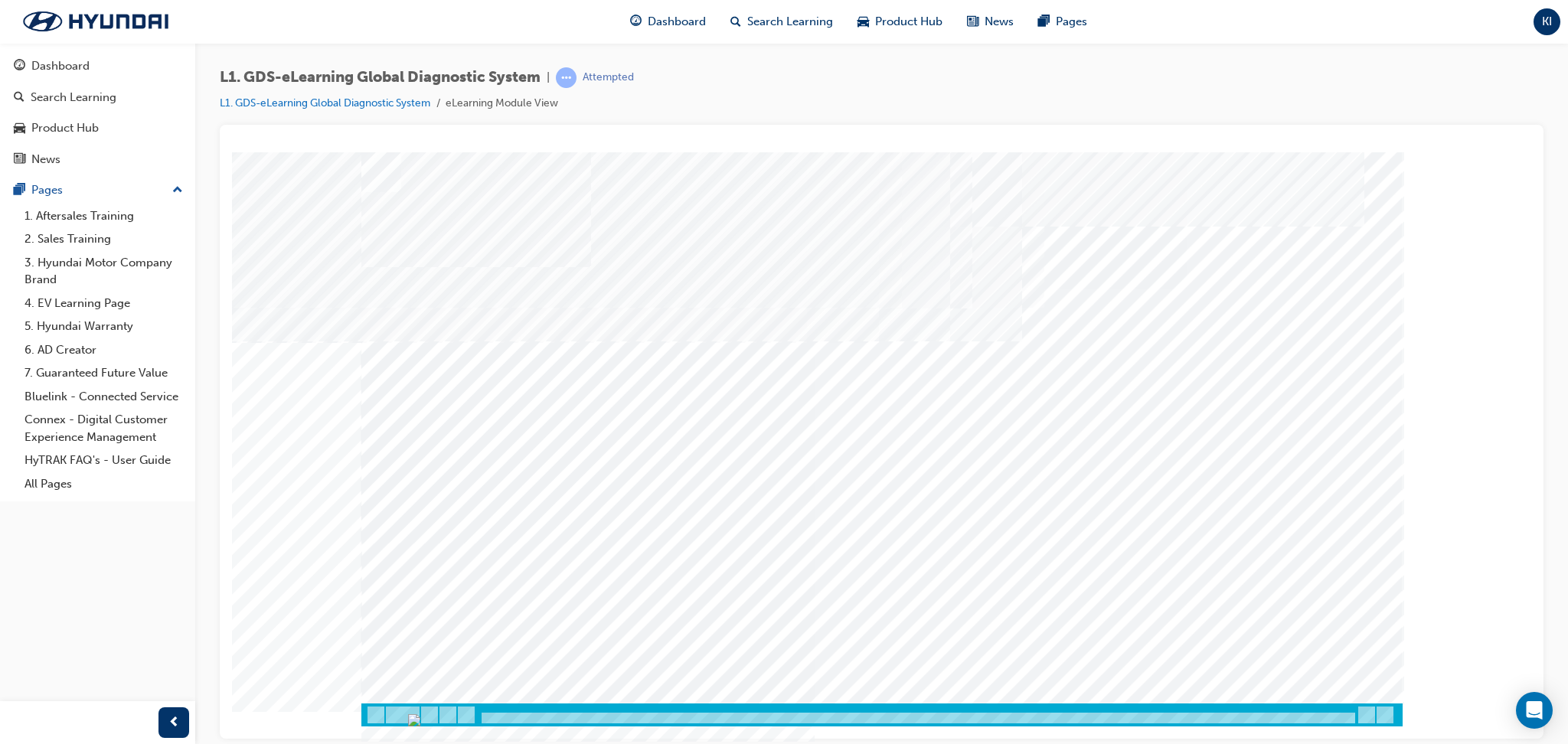 click at bounding box center (381, 6061) 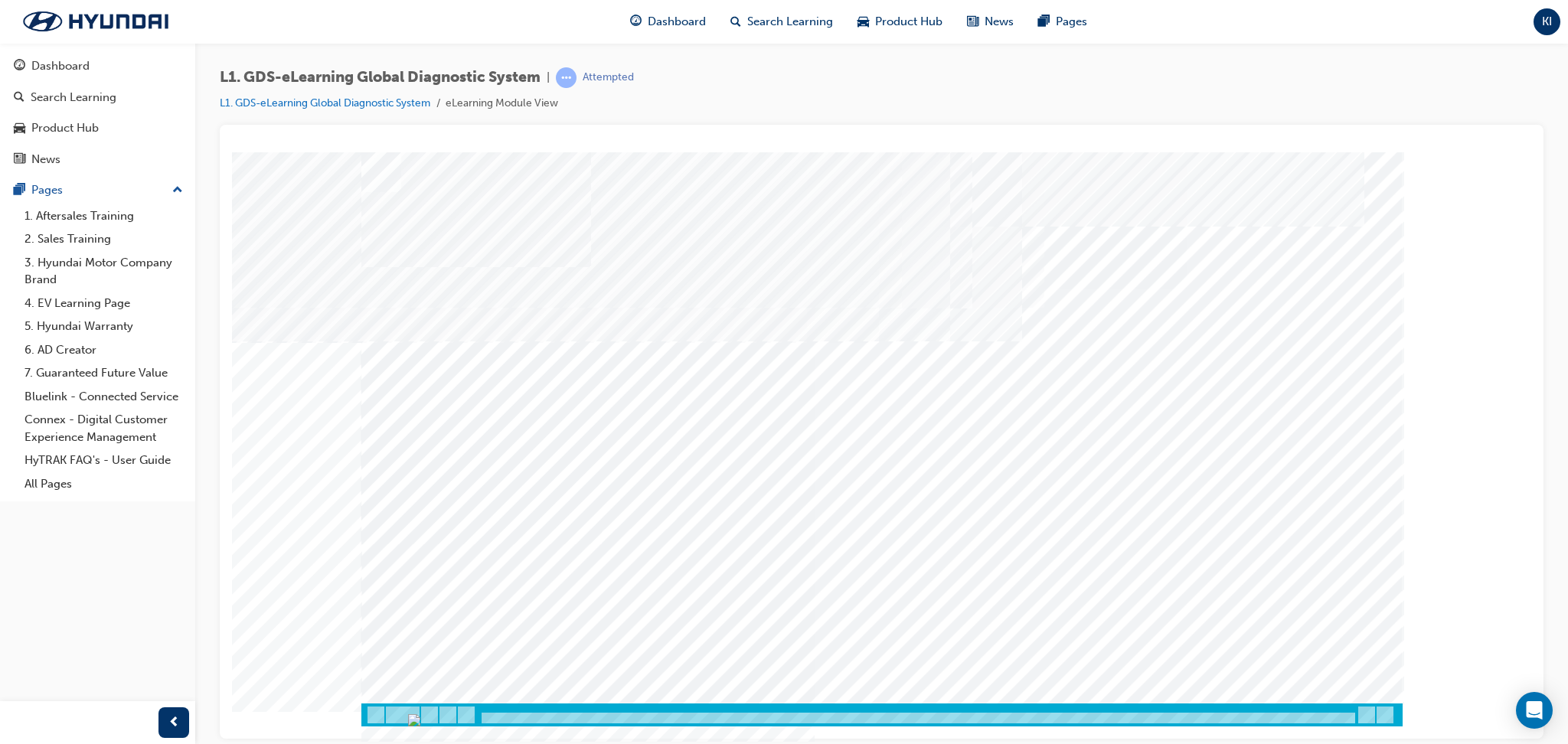 click at bounding box center [883, 979] 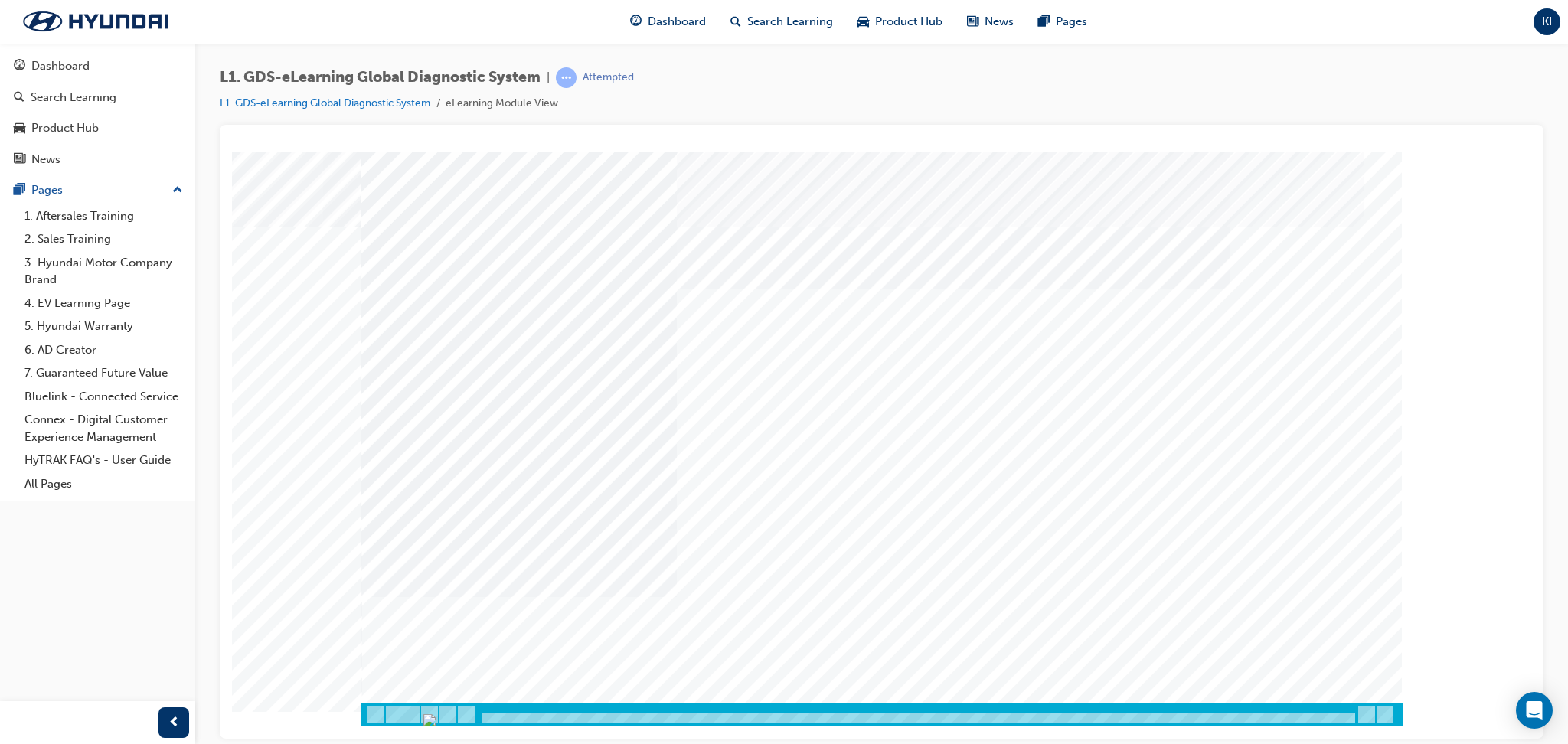 click at bounding box center [415, 2784] 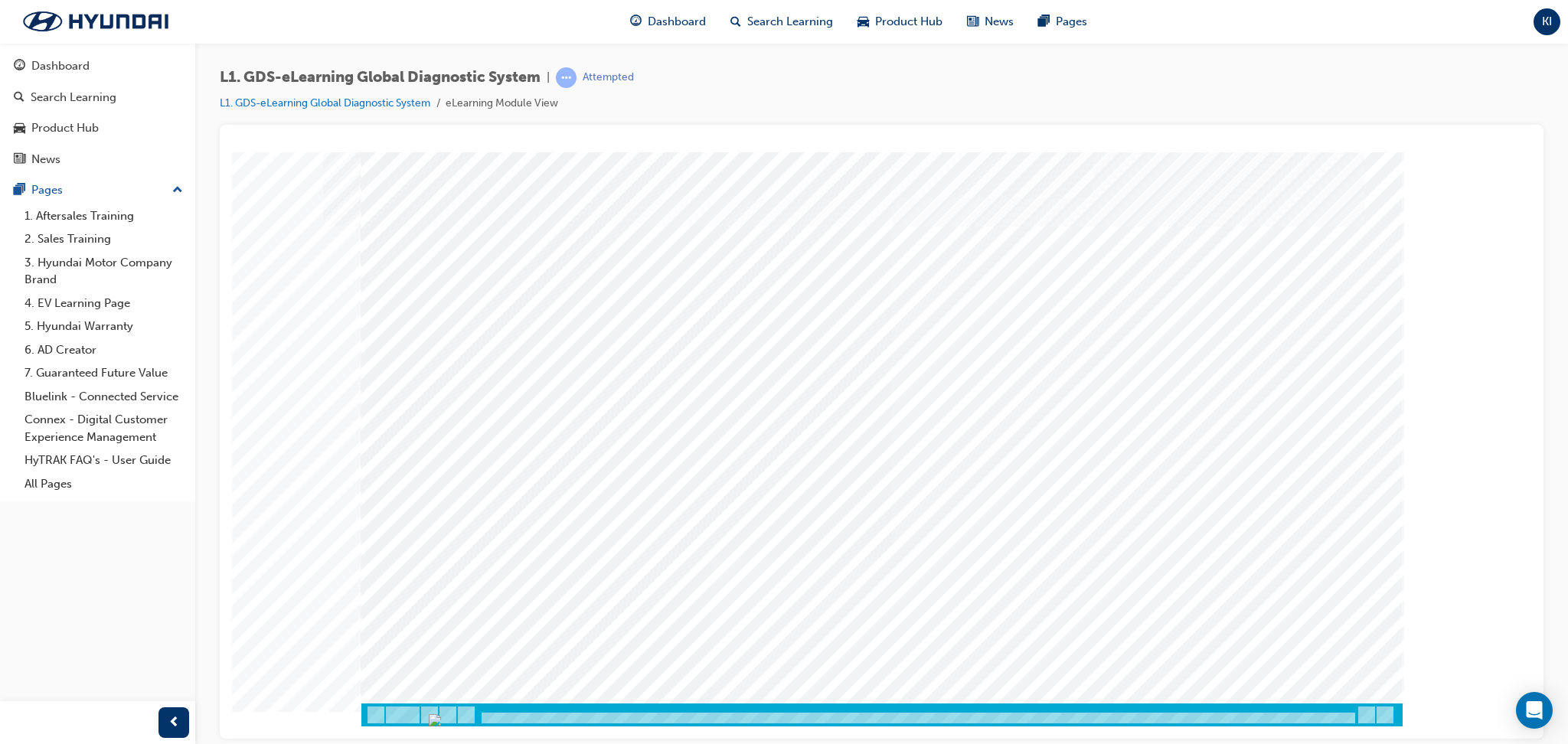 drag, startPoint x: 947, startPoint y: 401, endPoint x: 936, endPoint y: 328, distance: 73.82412 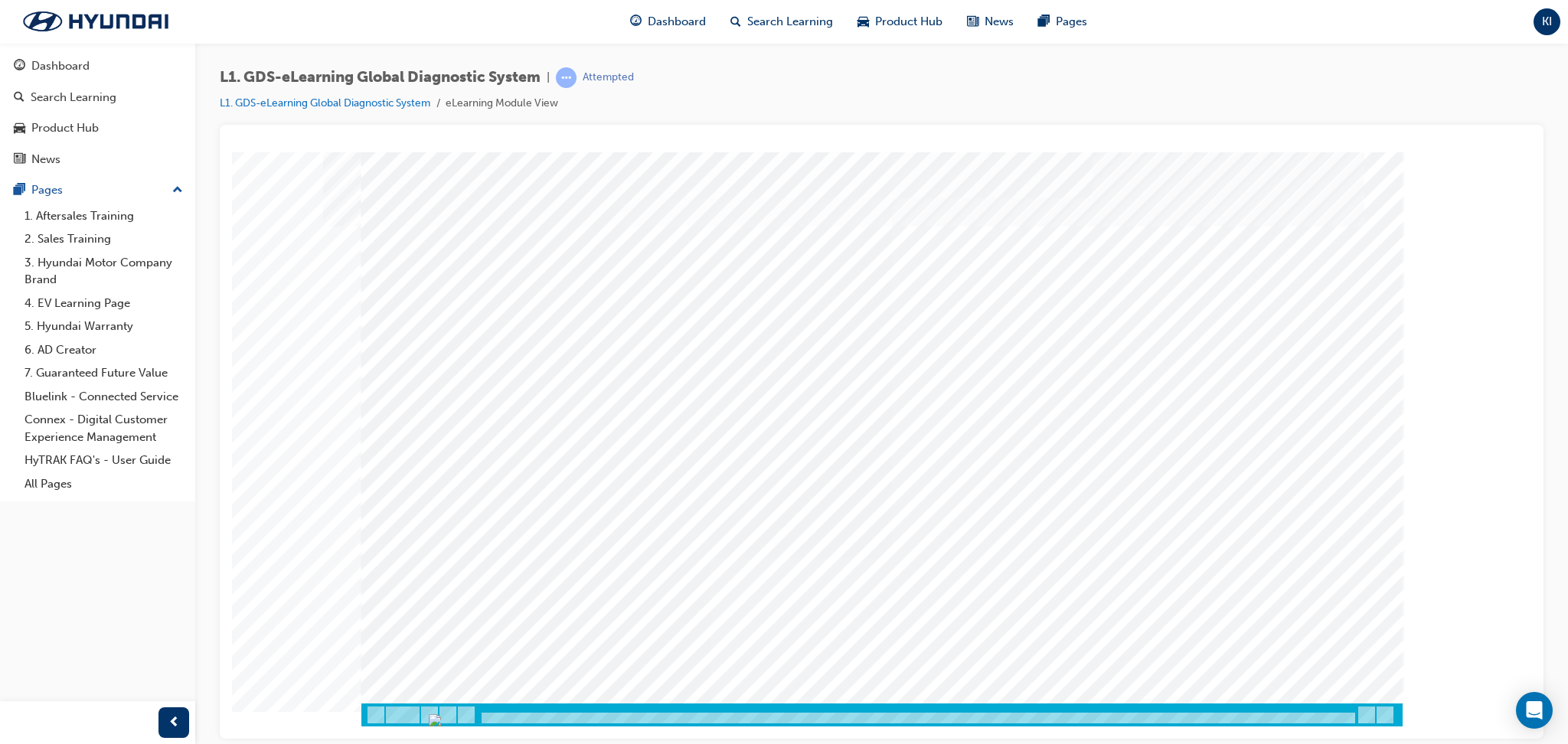 drag, startPoint x: 920, startPoint y: 403, endPoint x: 939, endPoint y: 345, distance: 61.03278 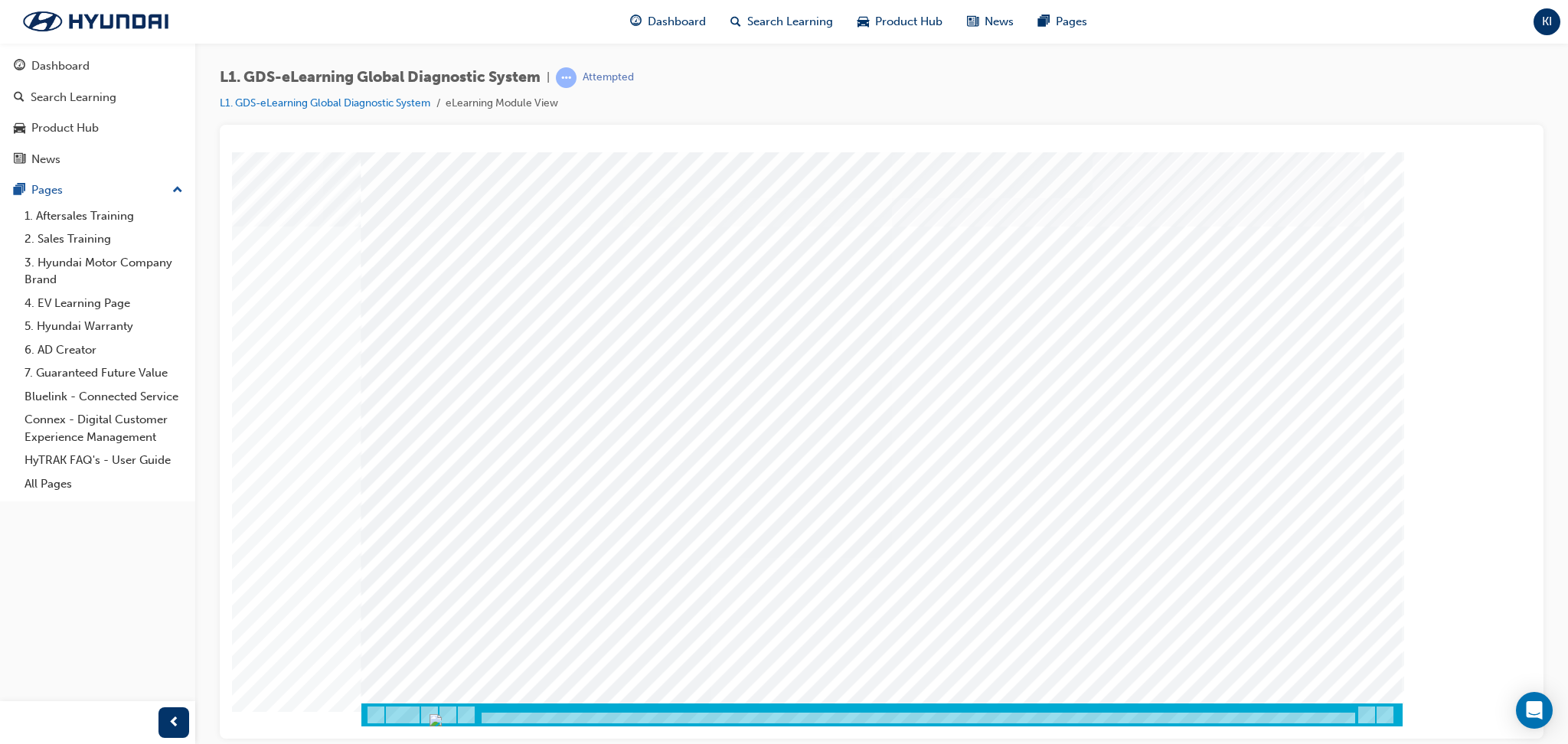 click at bounding box center (415, 1858) 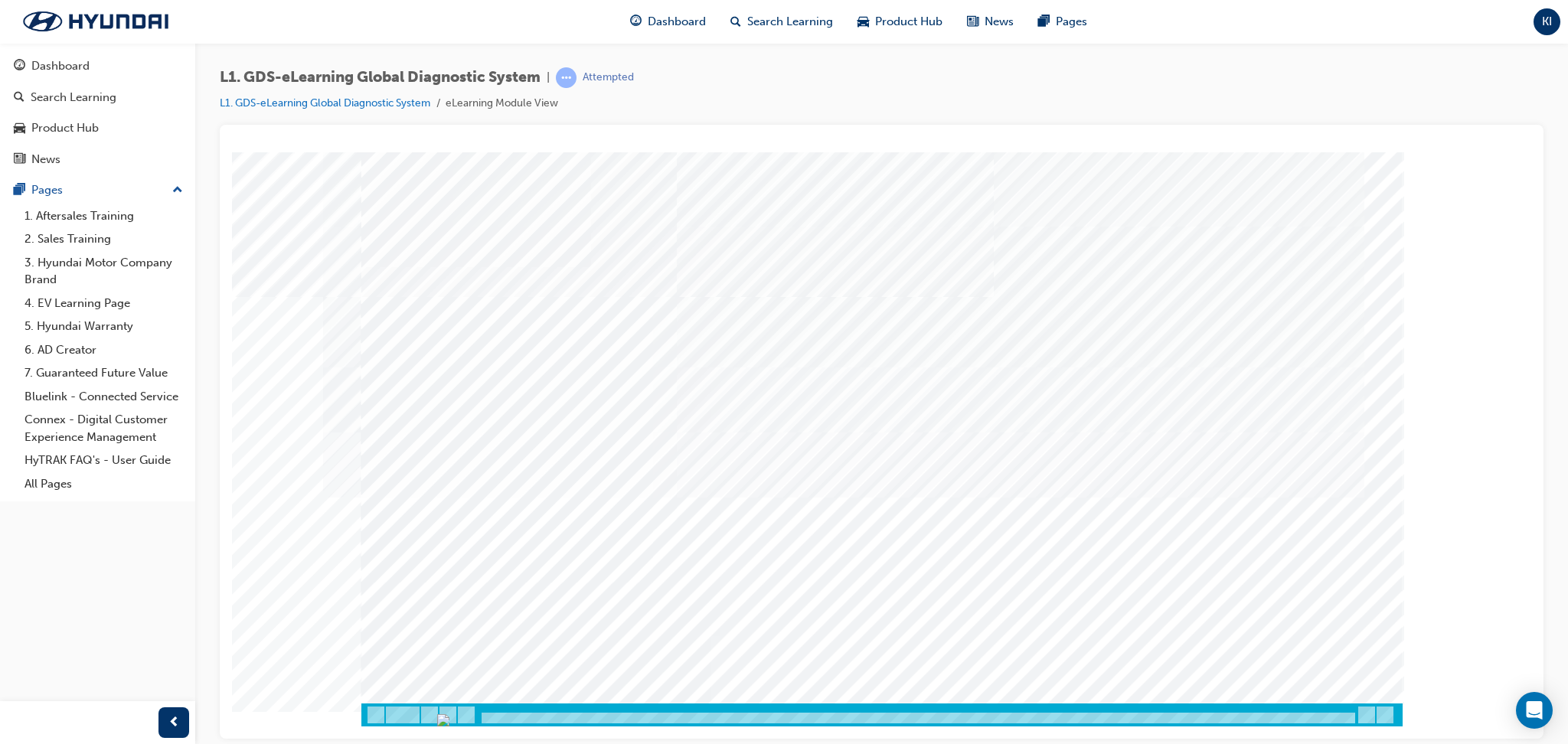click at bounding box center [381, 4231] 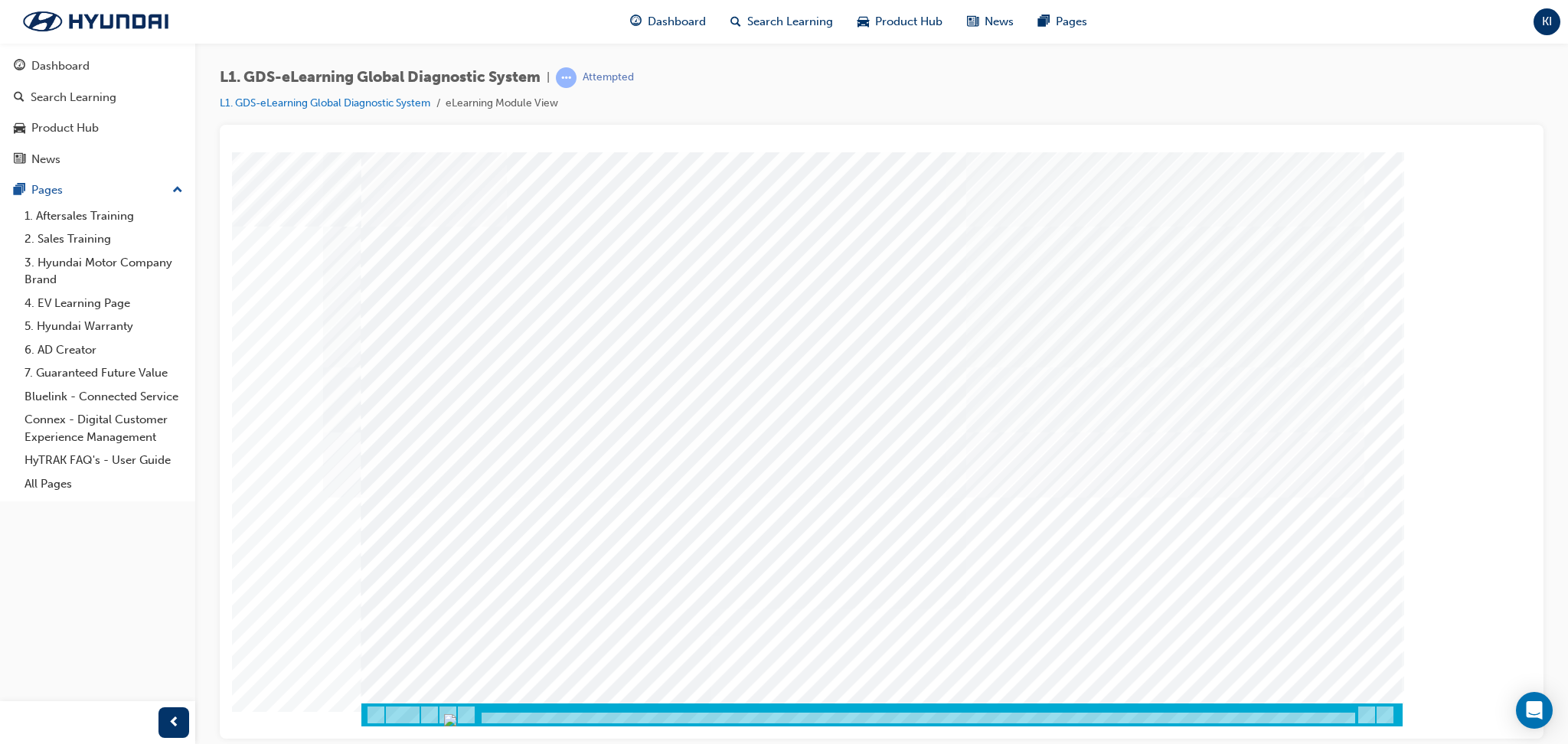 click at bounding box center [415, 6554] 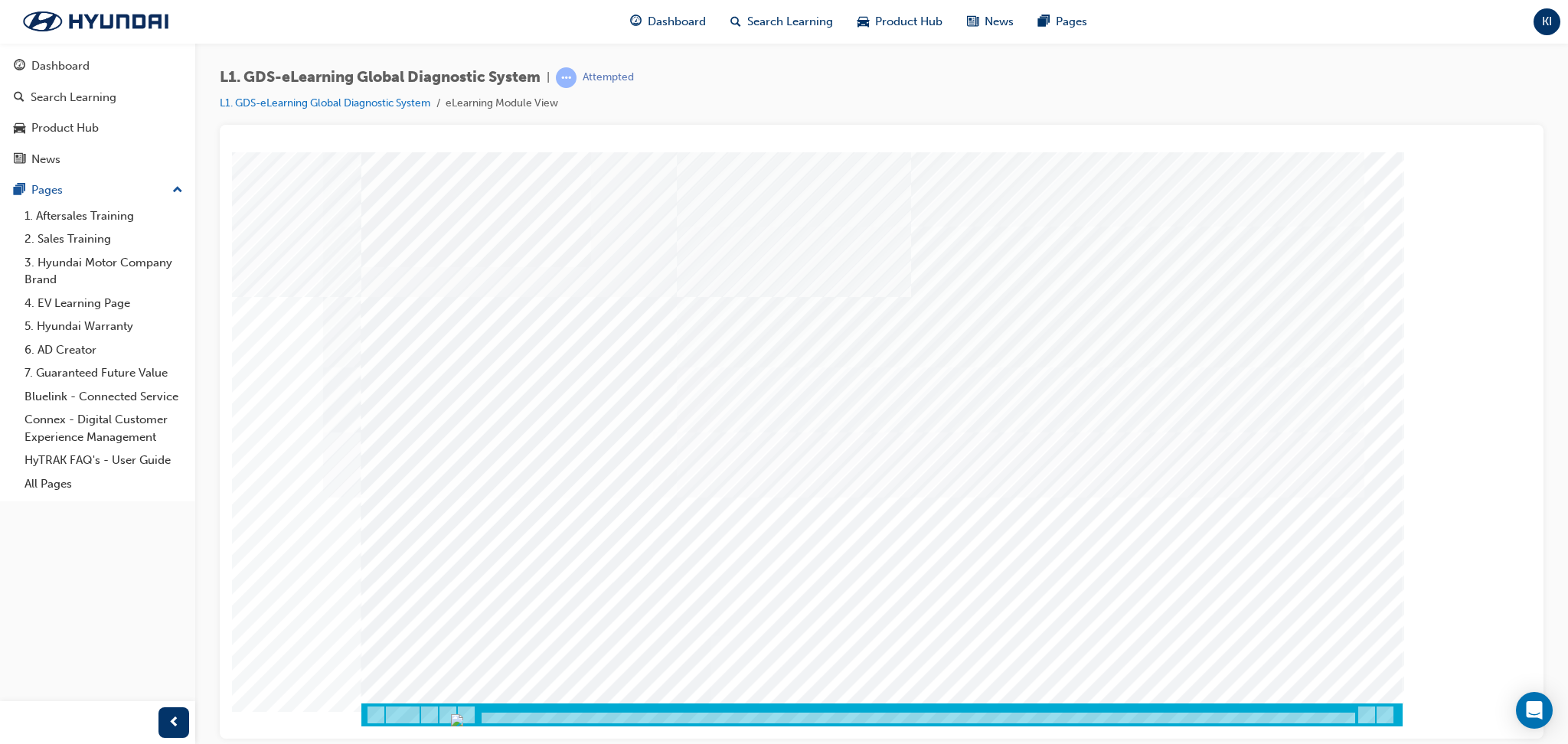 click at bounding box center [381, 4231] 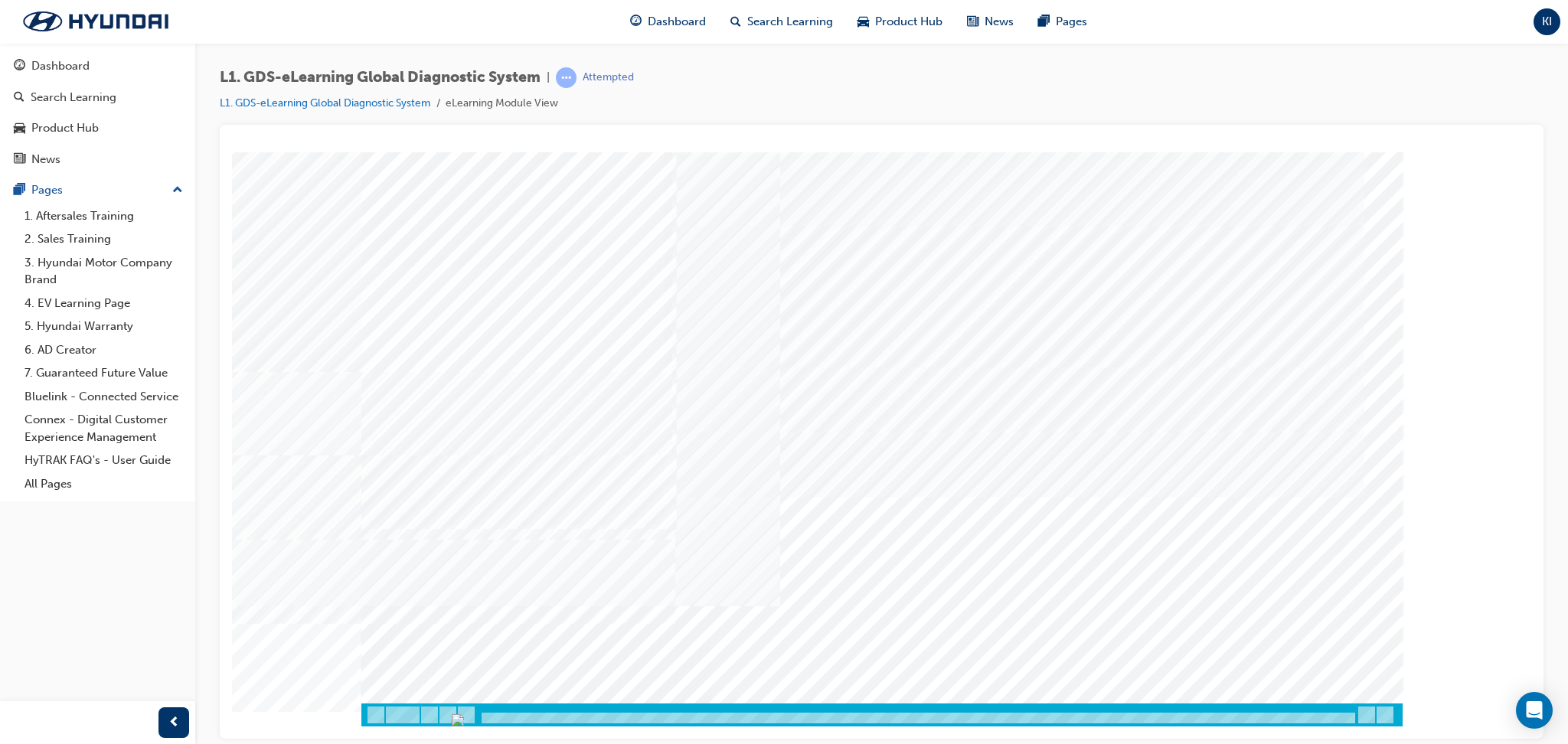 click at bounding box center (381, 5424) 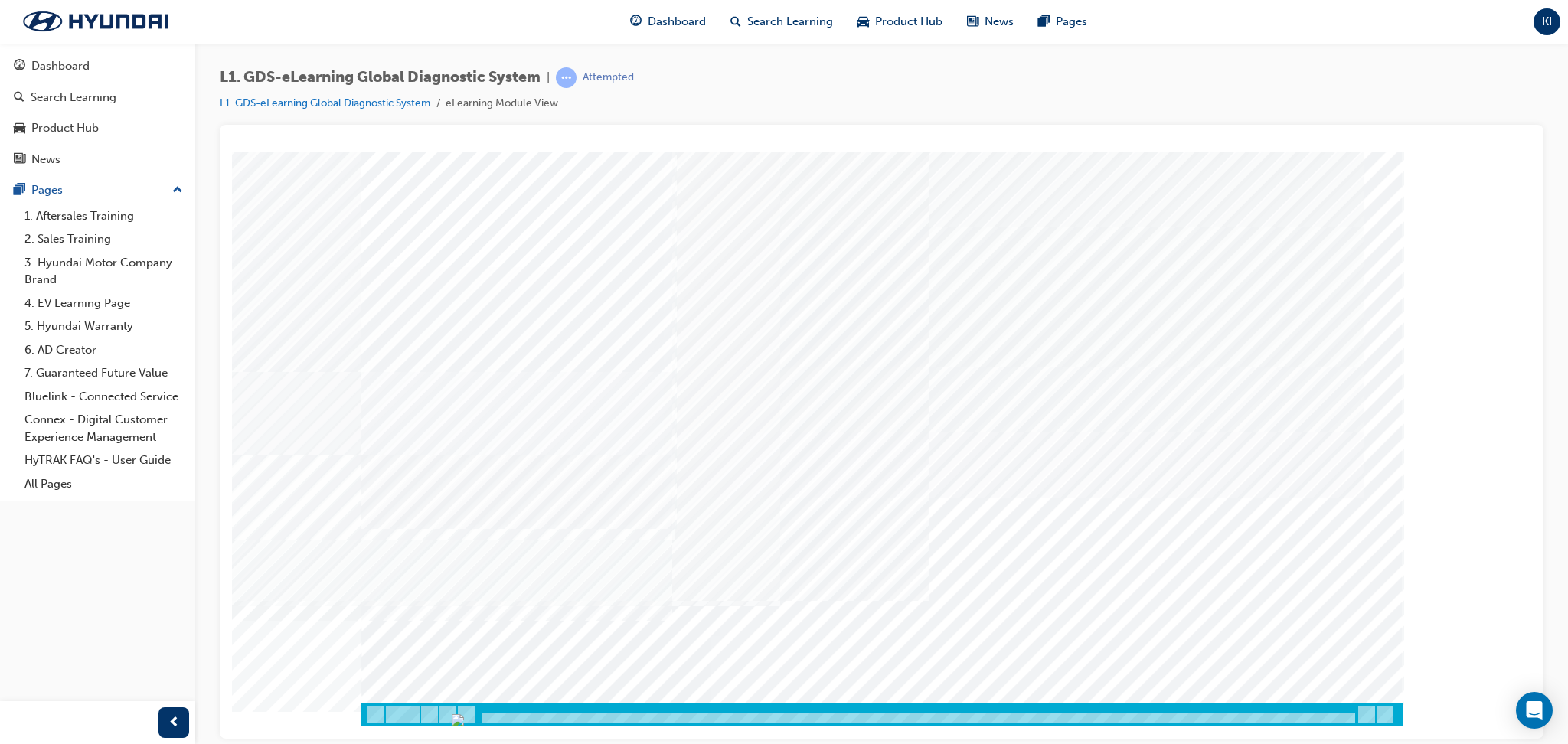 click at bounding box center [381, 5462] 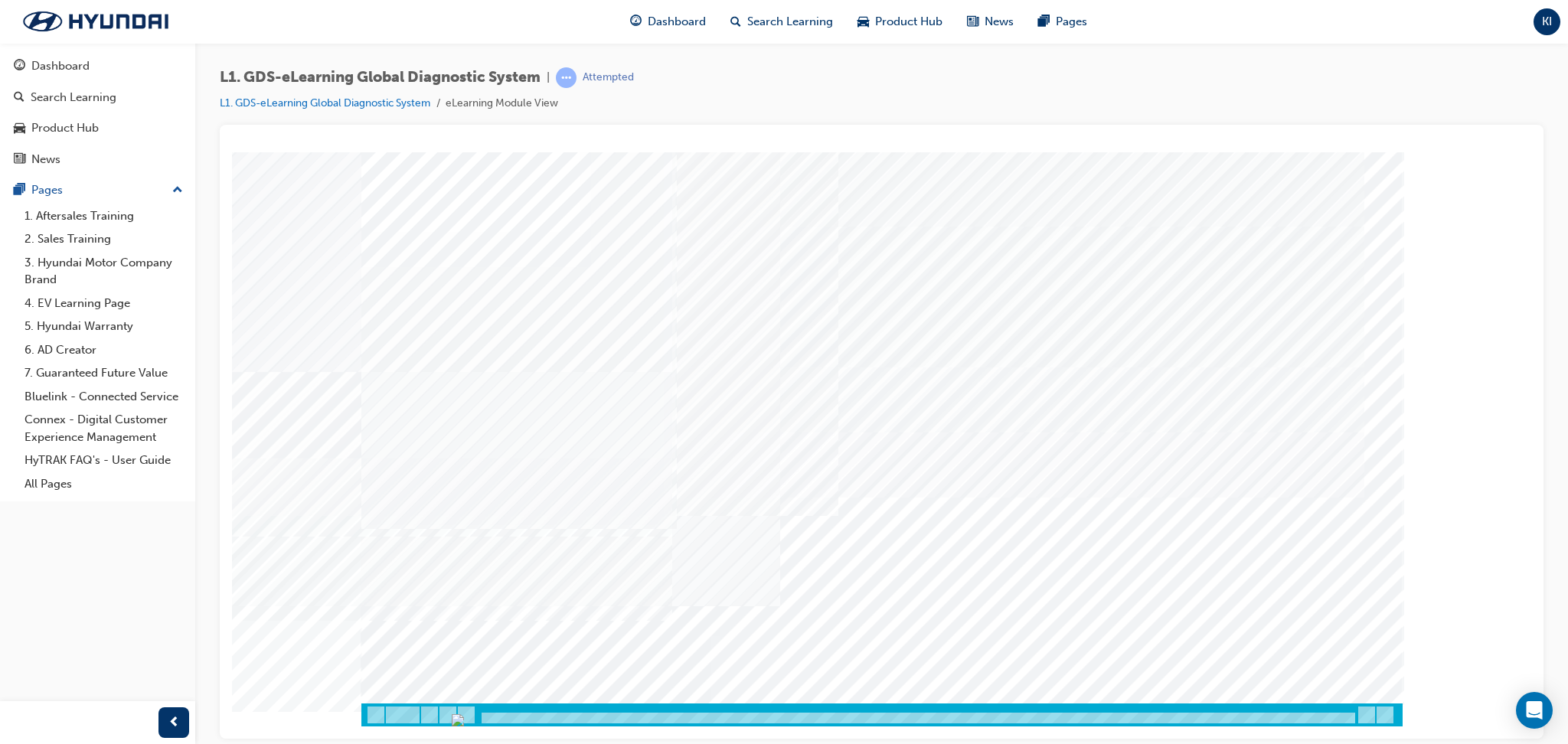 click at bounding box center (381, 5500) 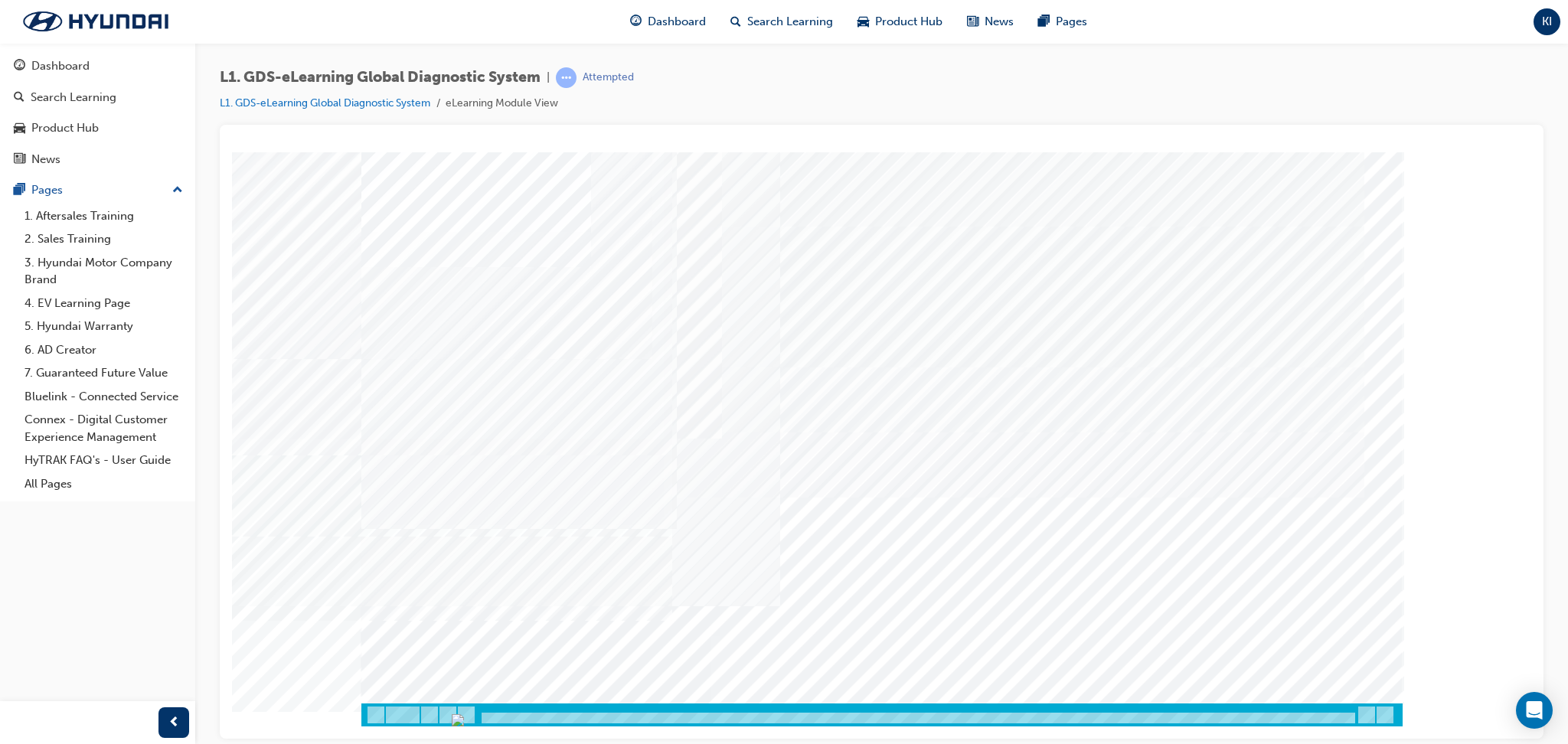 click at bounding box center [381, 5539] 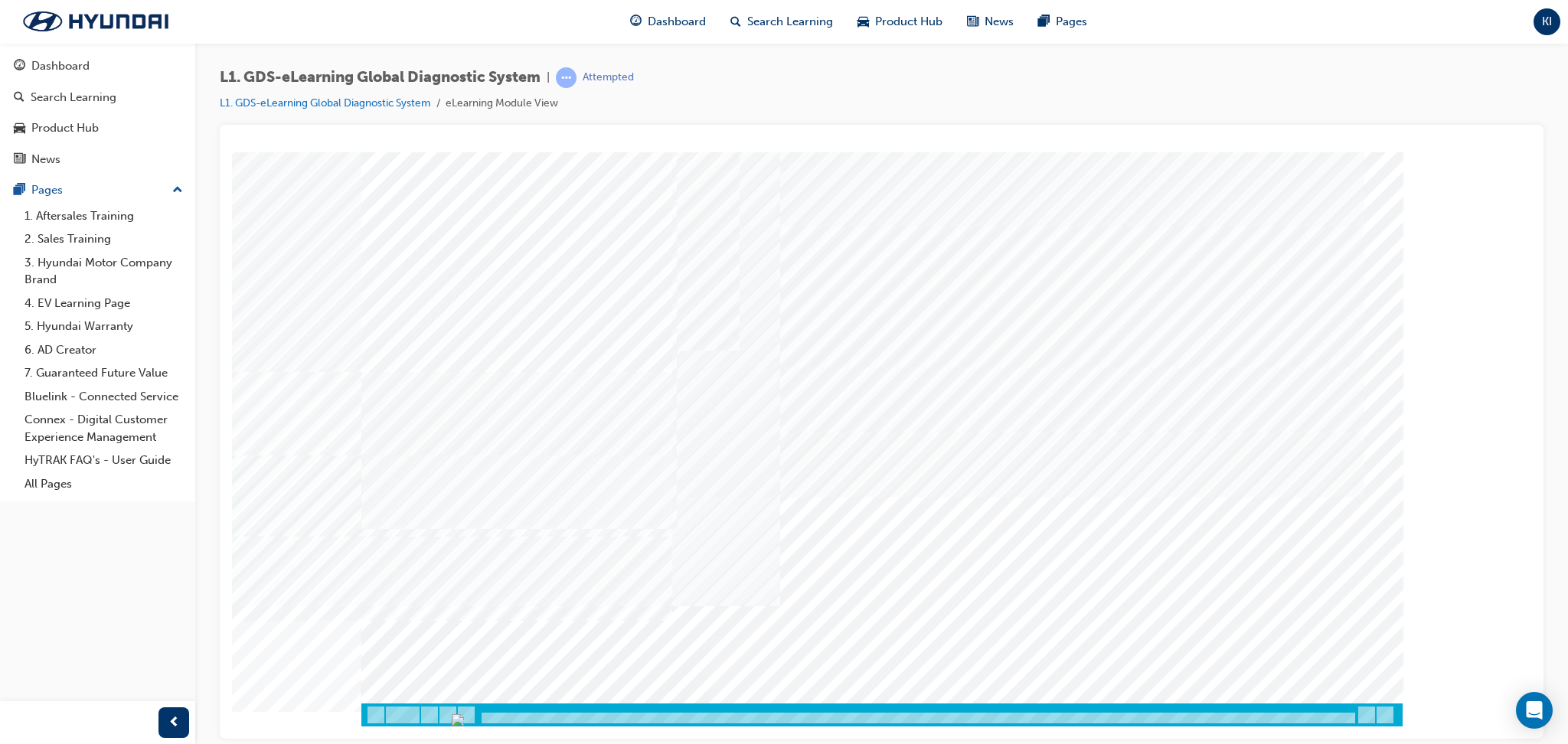 click at bounding box center [415, 2525] 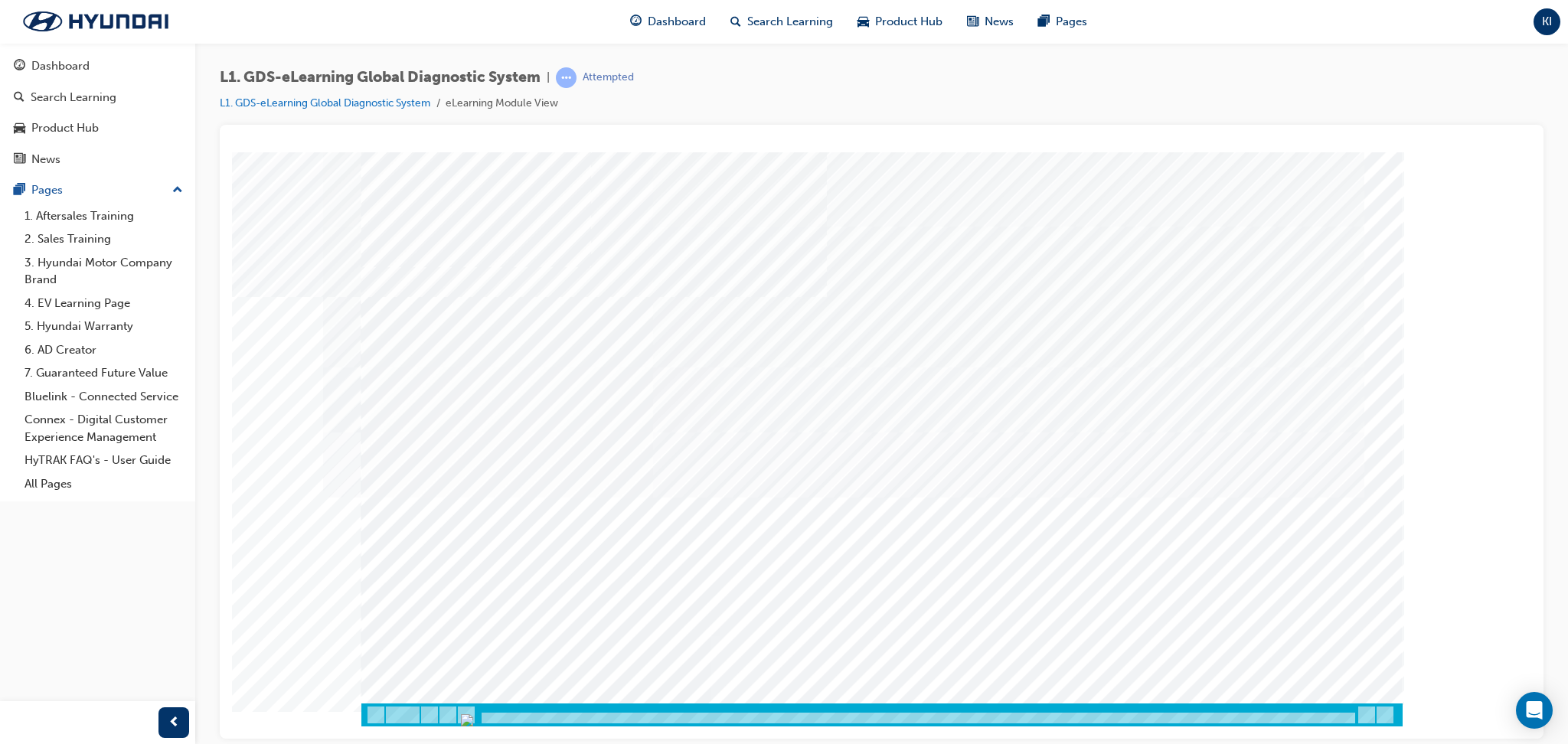 click at bounding box center [381, 4607] 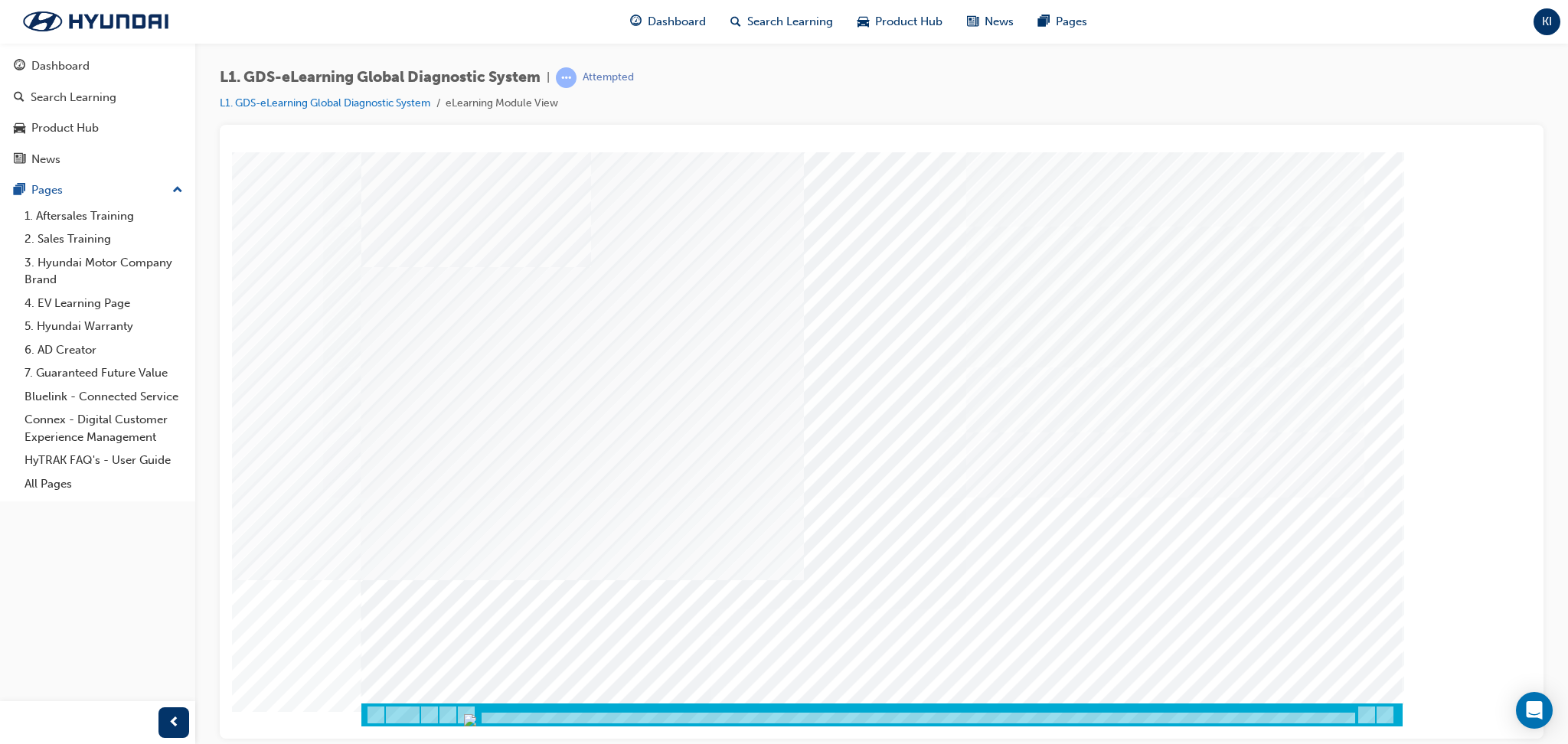 click at bounding box center [381, 6250] 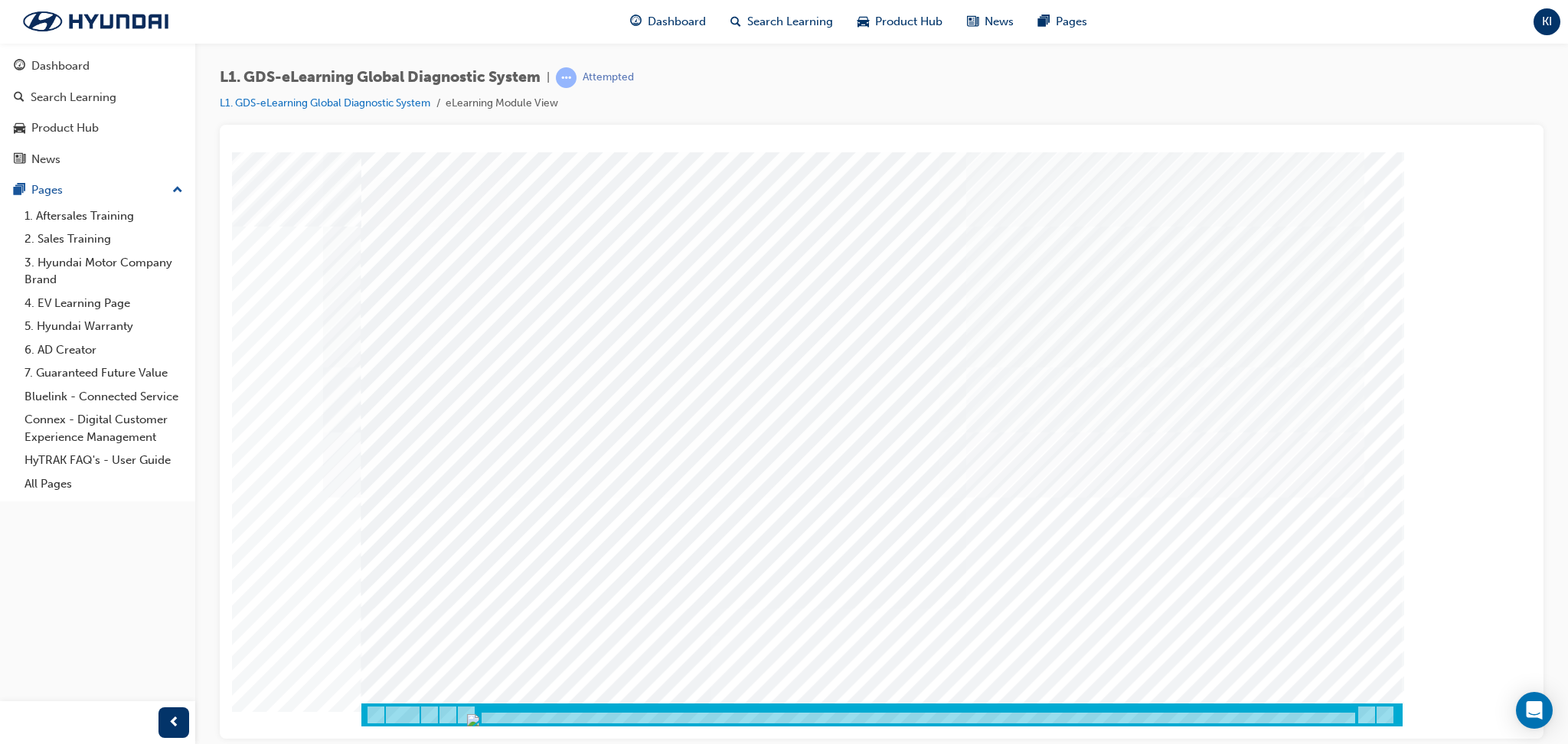 click at bounding box center [415, 6247] 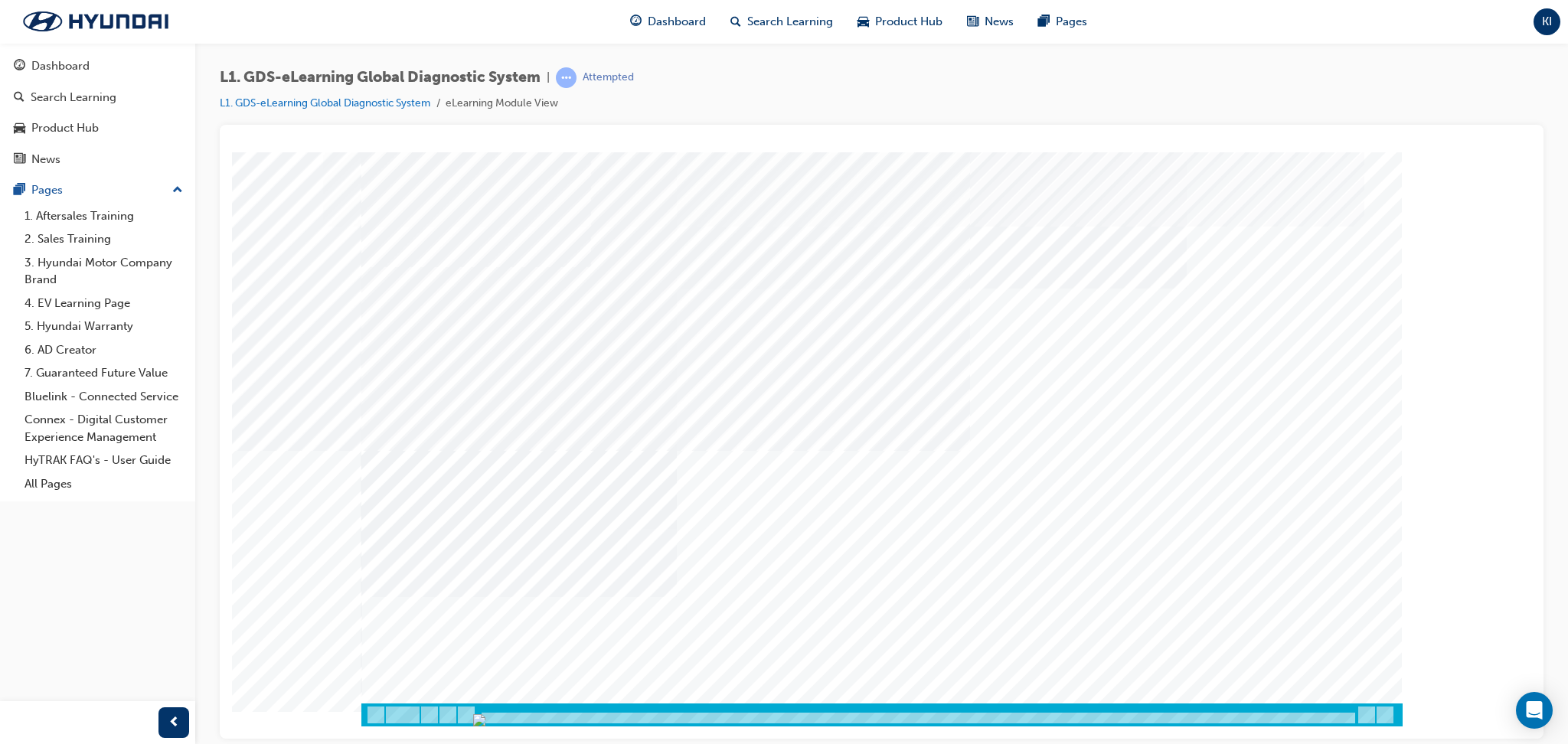 click at bounding box center [494, 3012] 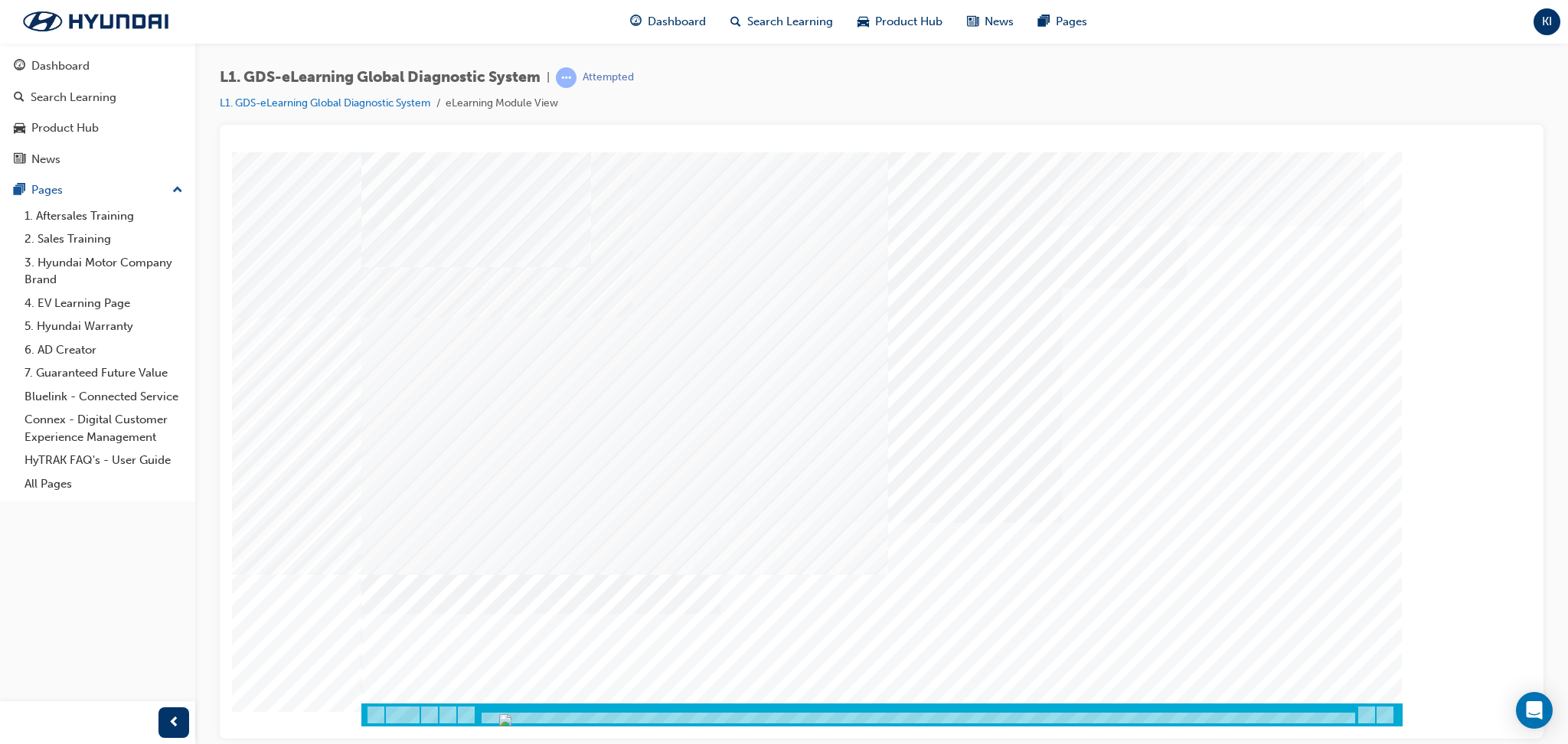 click at bounding box center [381, 5833] 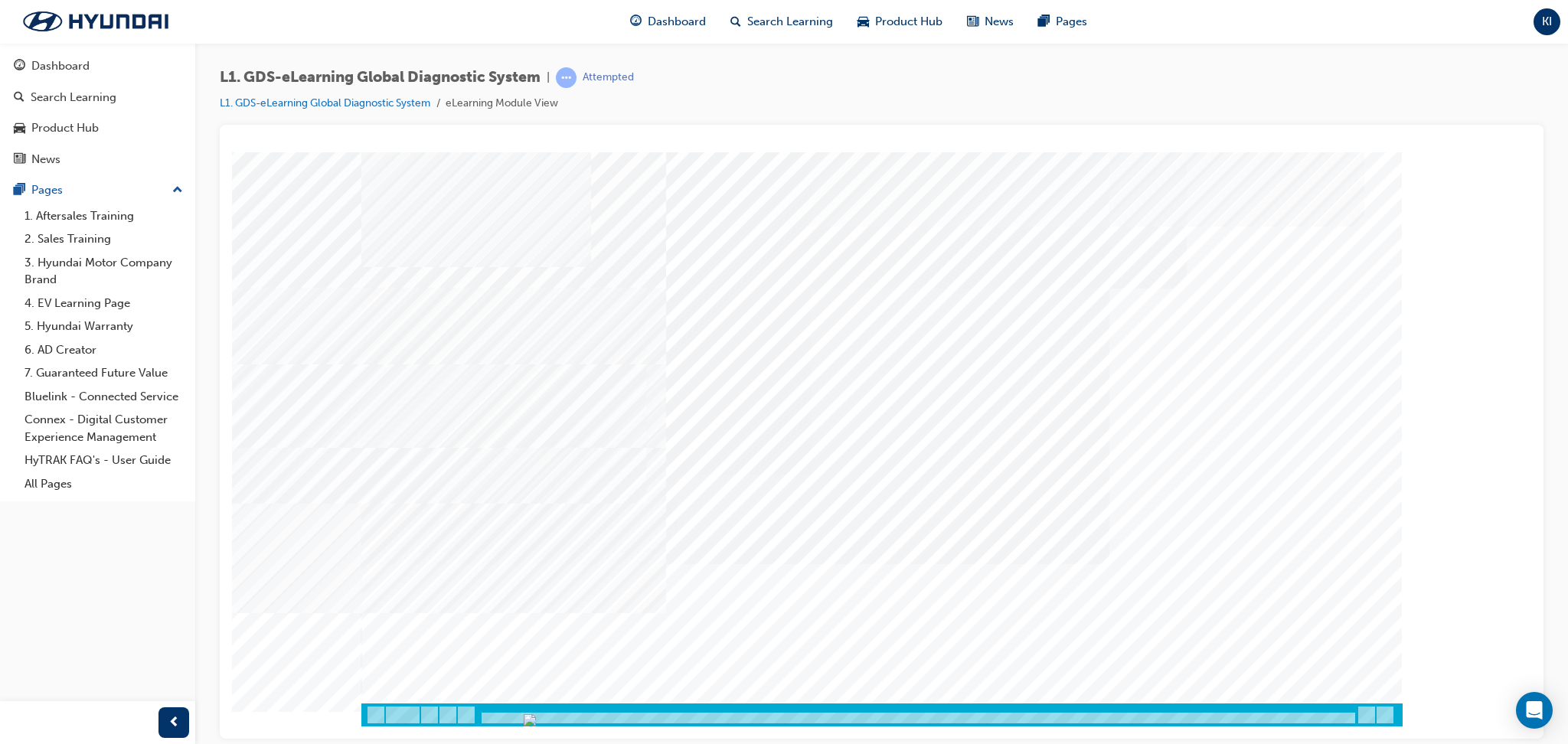 click at bounding box center (381, 6904) 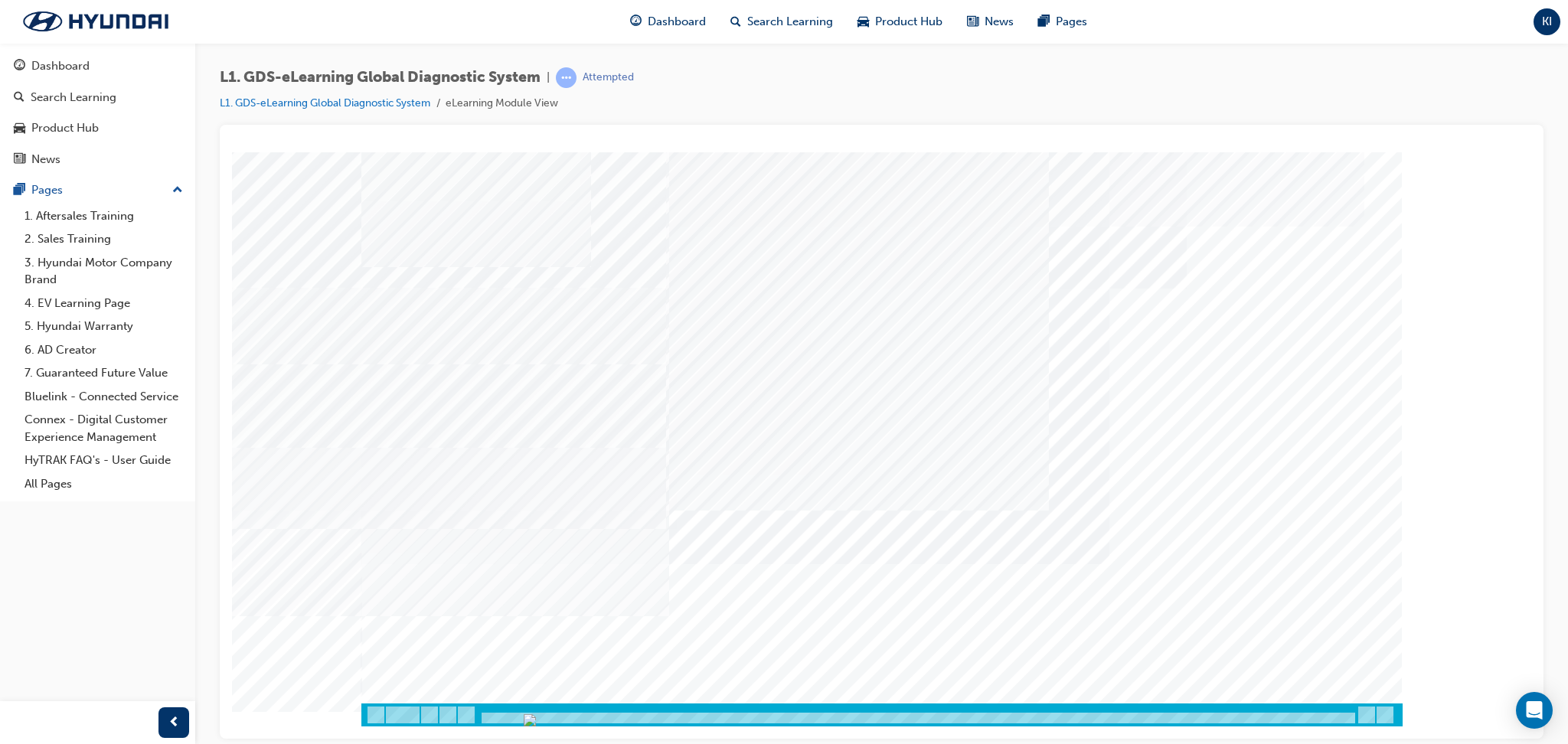 click at bounding box center (381, 6554) 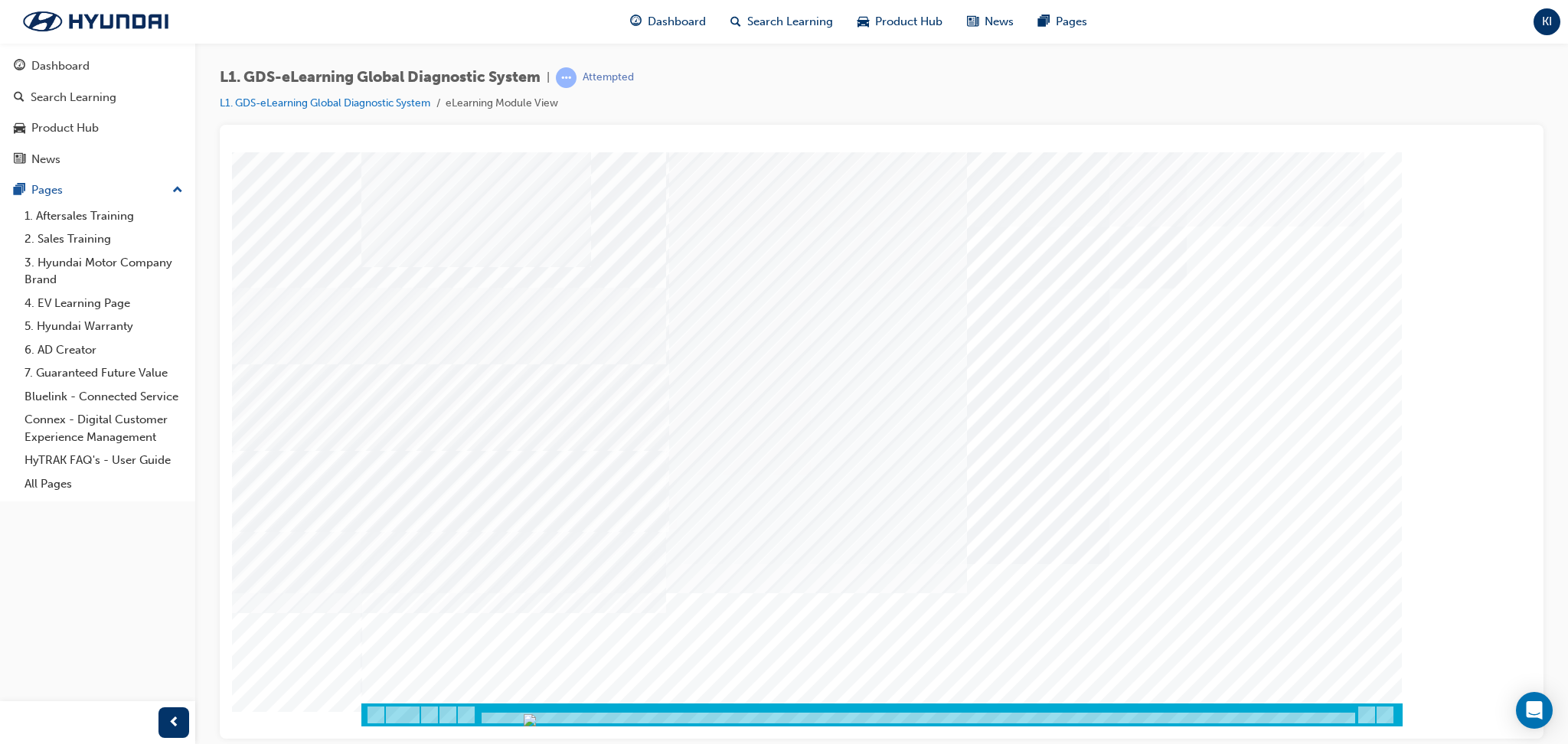 click at bounding box center [381, 6942] 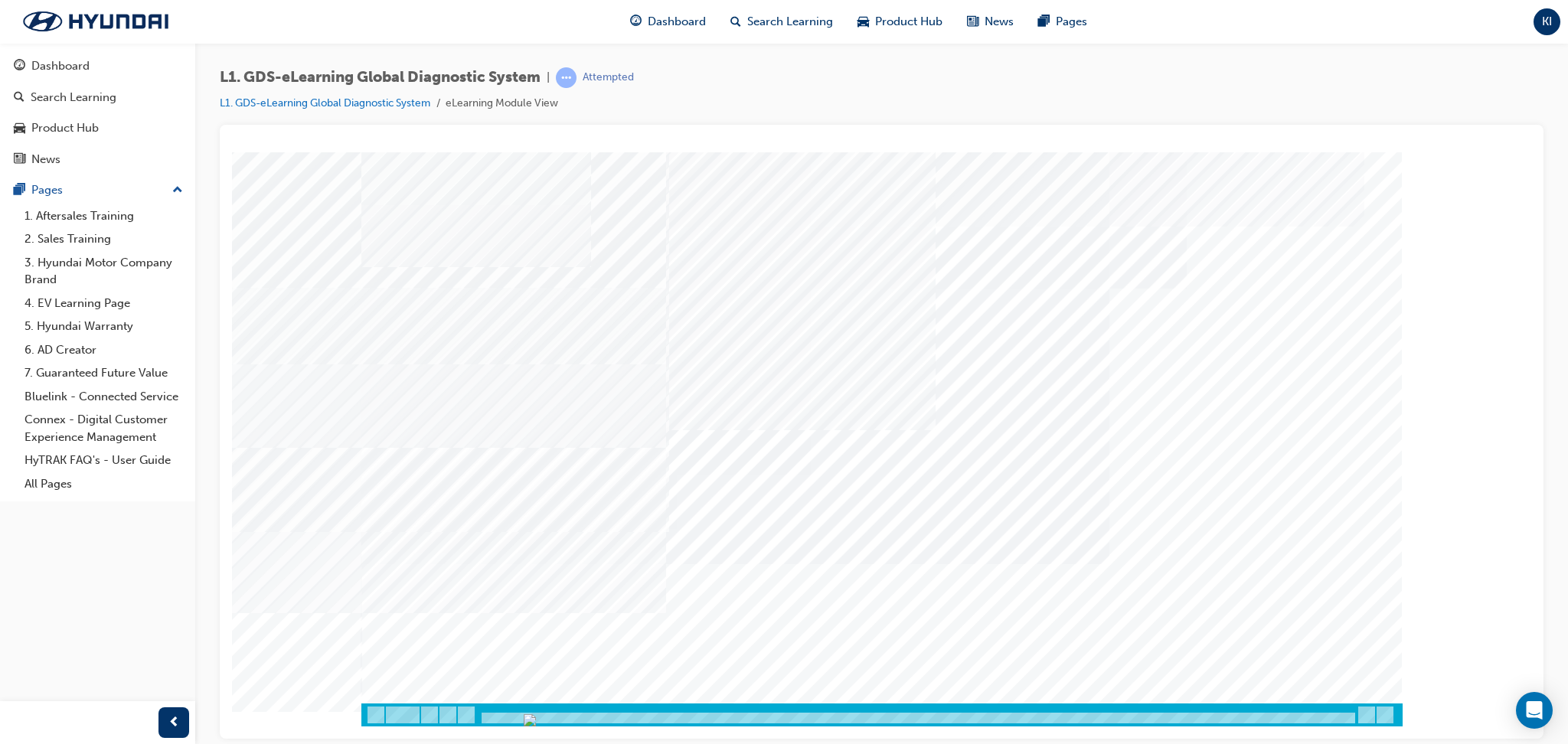 click at bounding box center [502, 5835] 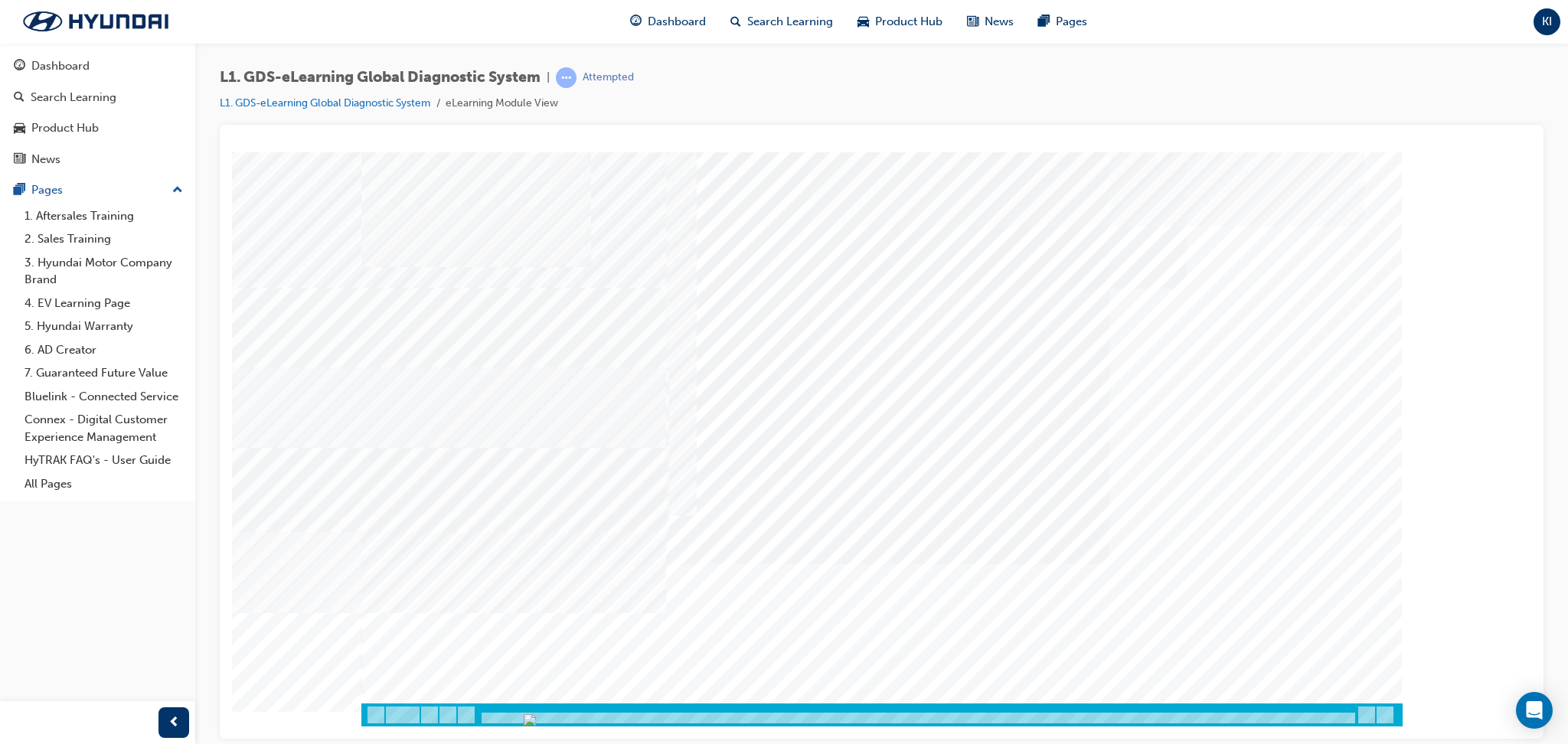 click at bounding box center [381, 6981] 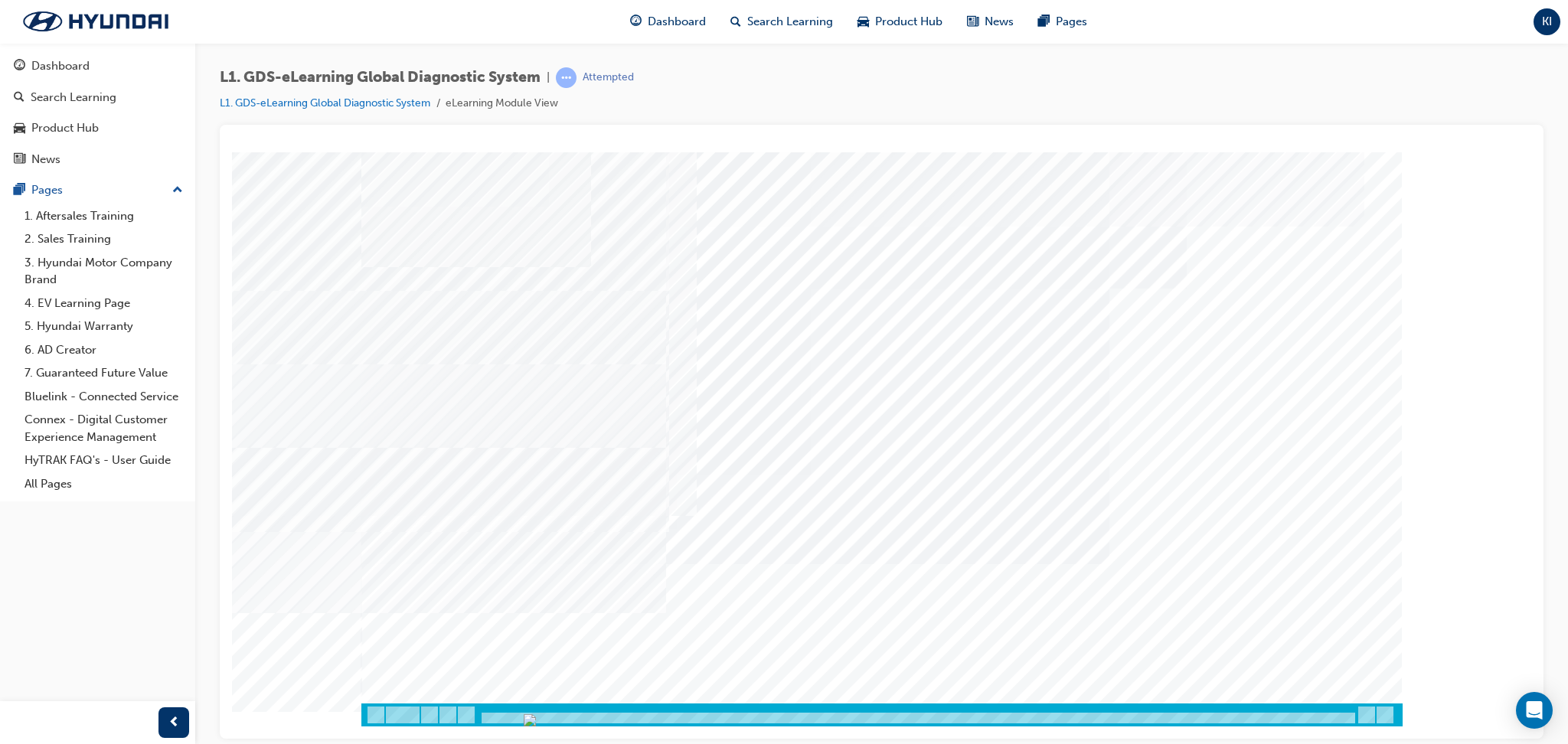 click at bounding box center (381, 7175) 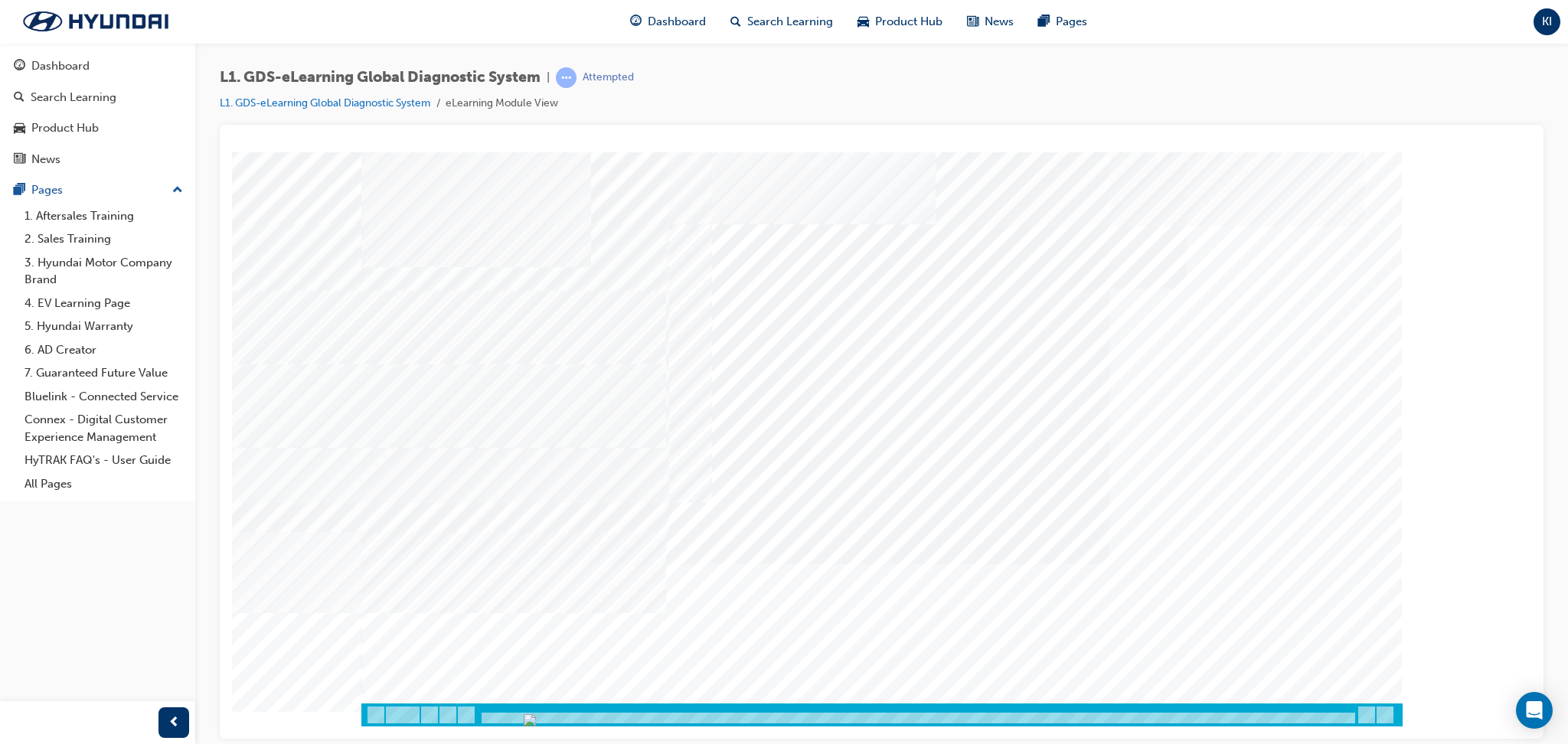 click at bounding box center (415, 7212) 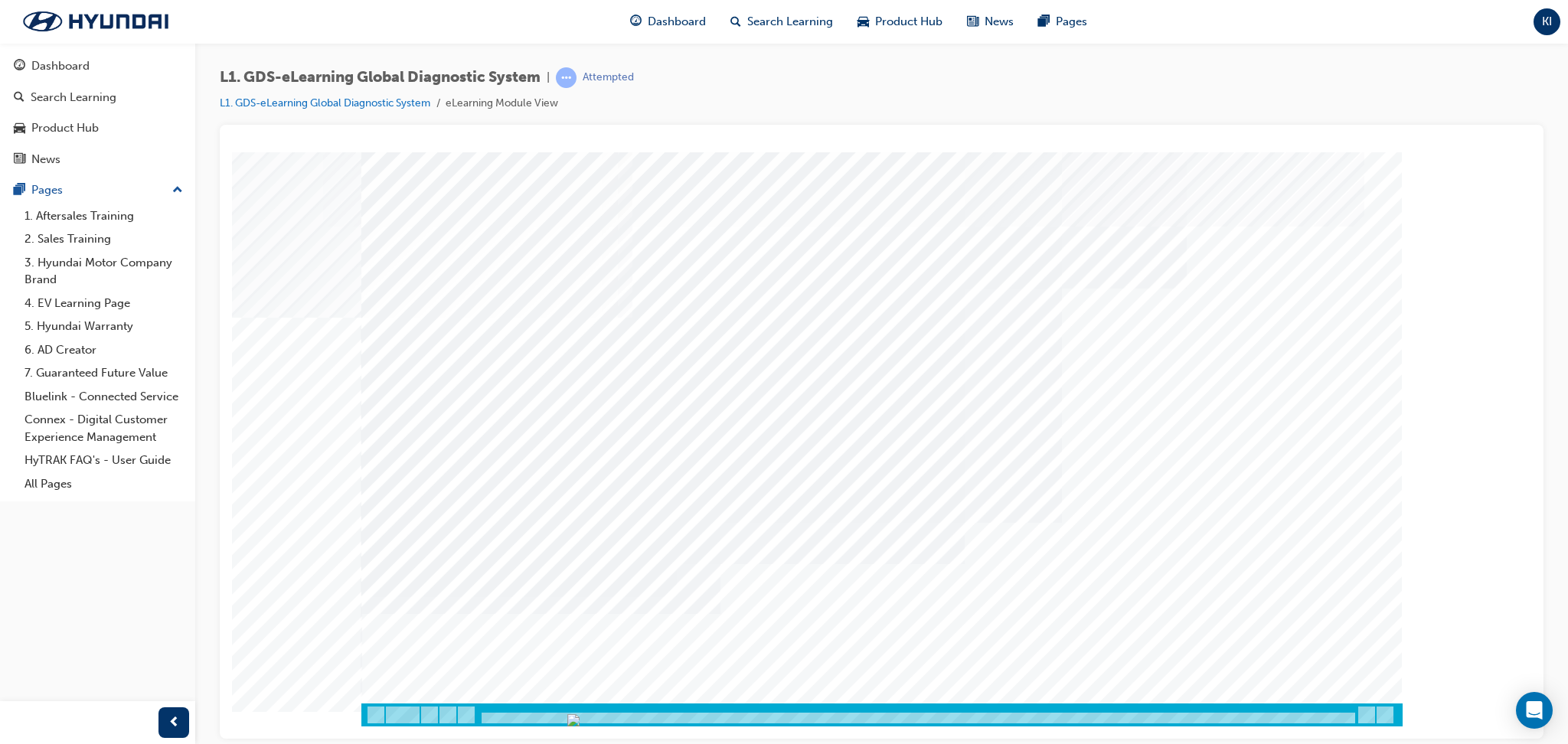 drag, startPoint x: 912, startPoint y: 649, endPoint x: 949, endPoint y: 657, distance: 37.855 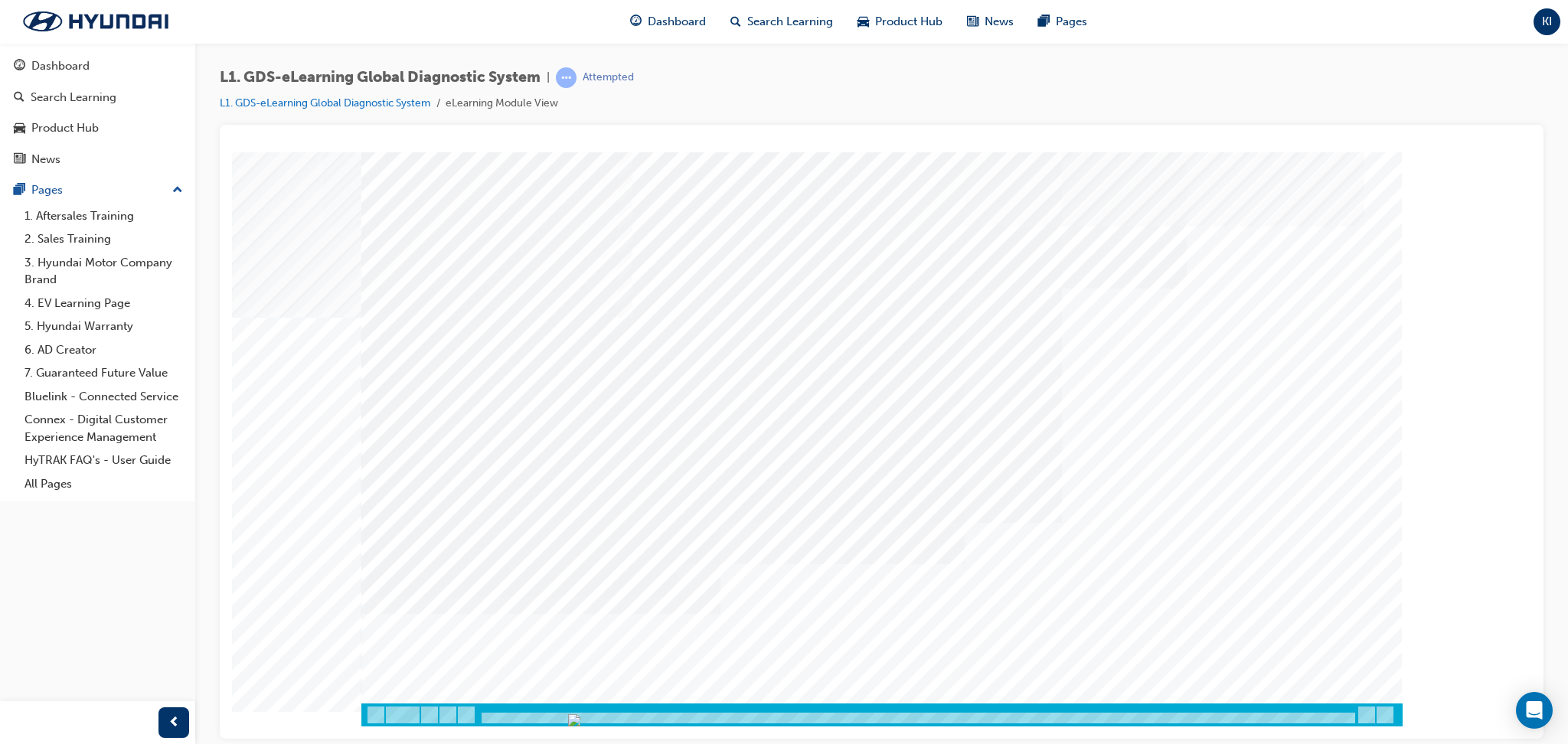 drag, startPoint x: 949, startPoint y: 657, endPoint x: 946, endPoint y: 618, distance: 39.11521 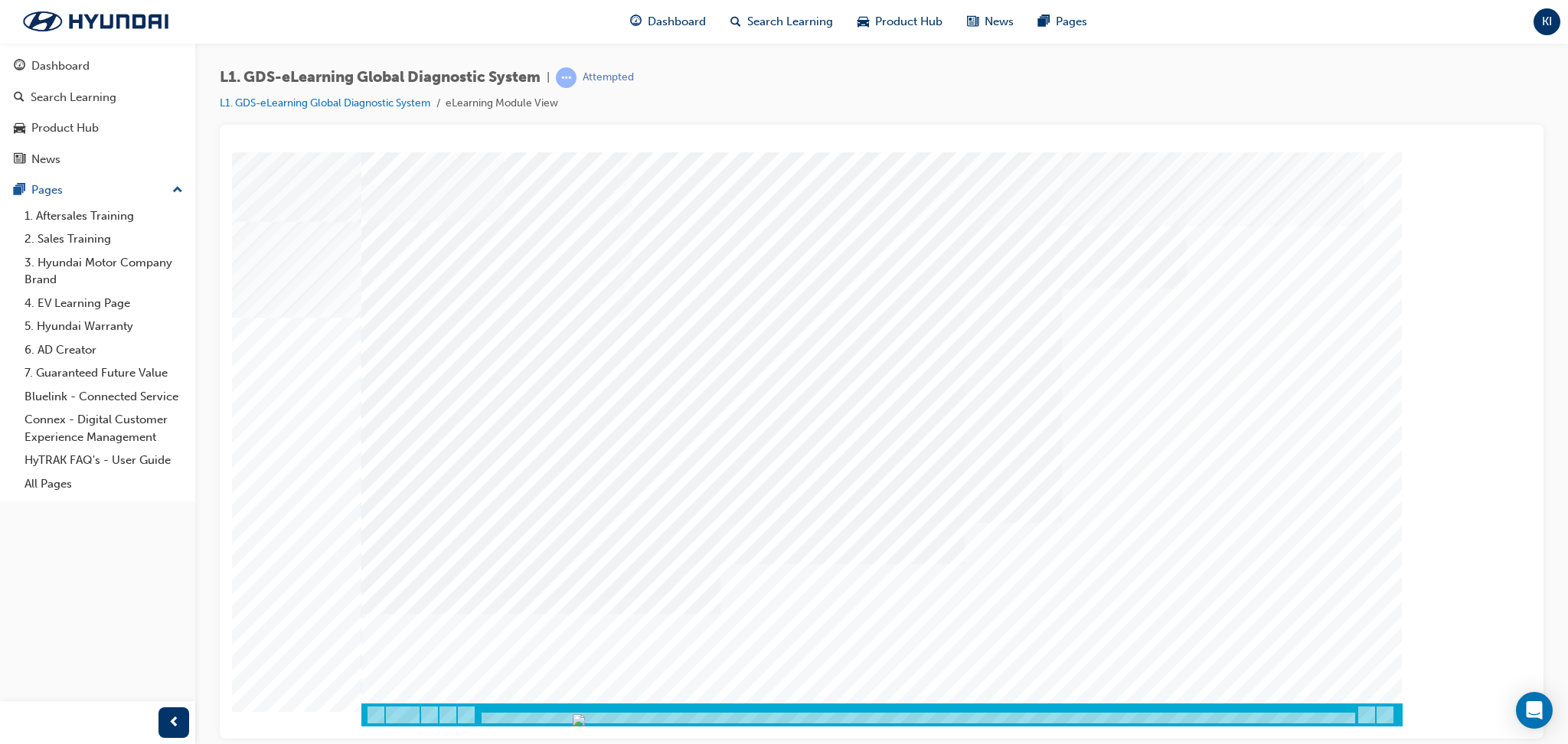 click at bounding box center (415, 7172) 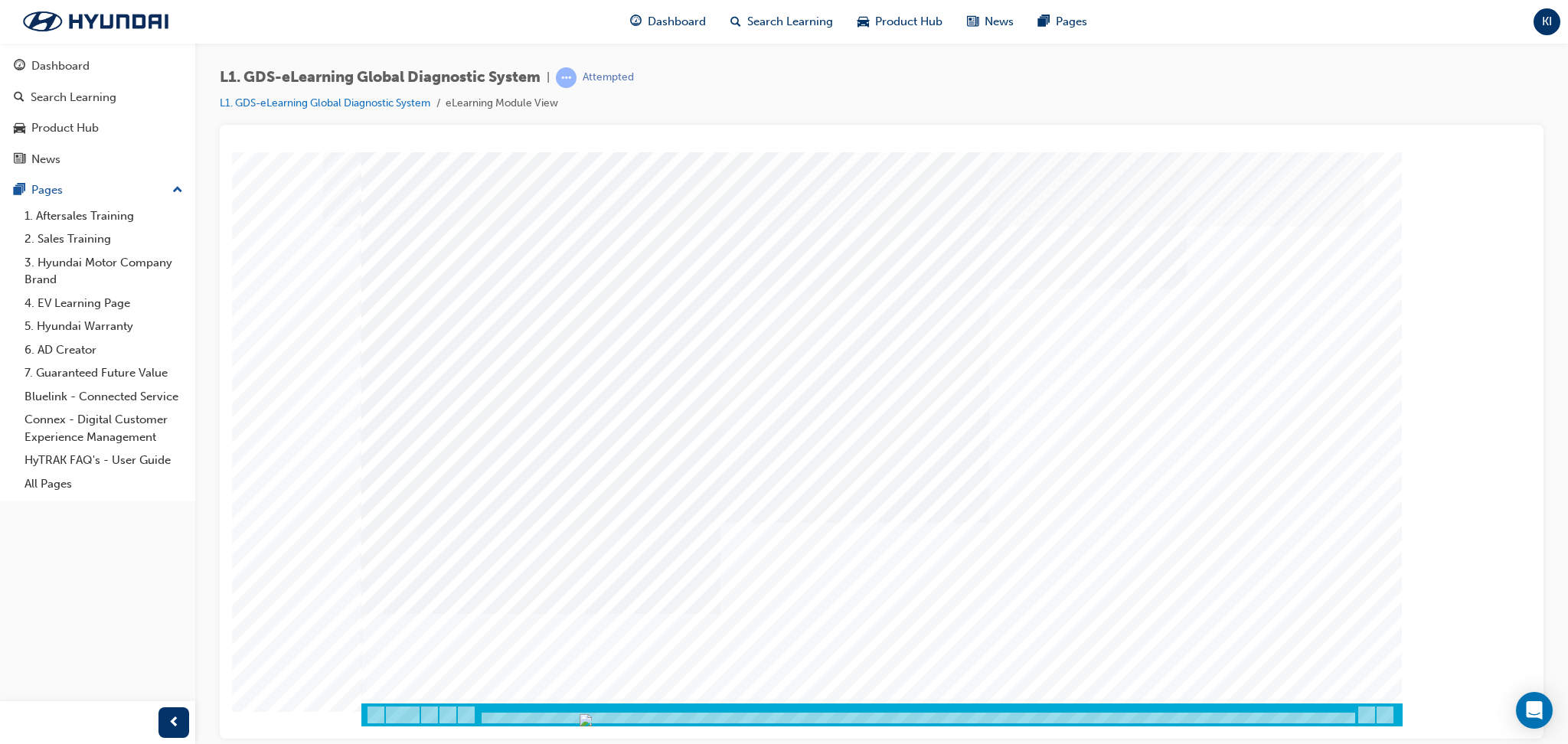 click at bounding box center (541, 3061) 